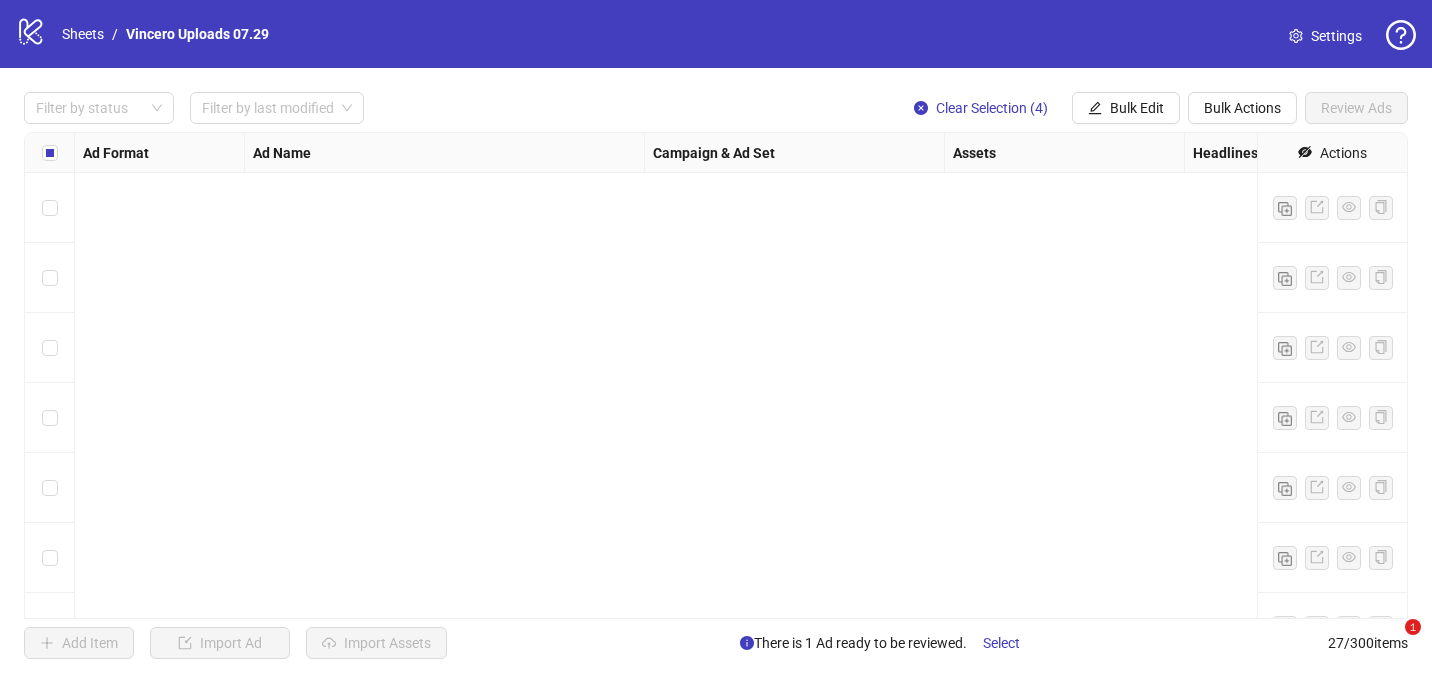scroll, scrollTop: 0, scrollLeft: 0, axis: both 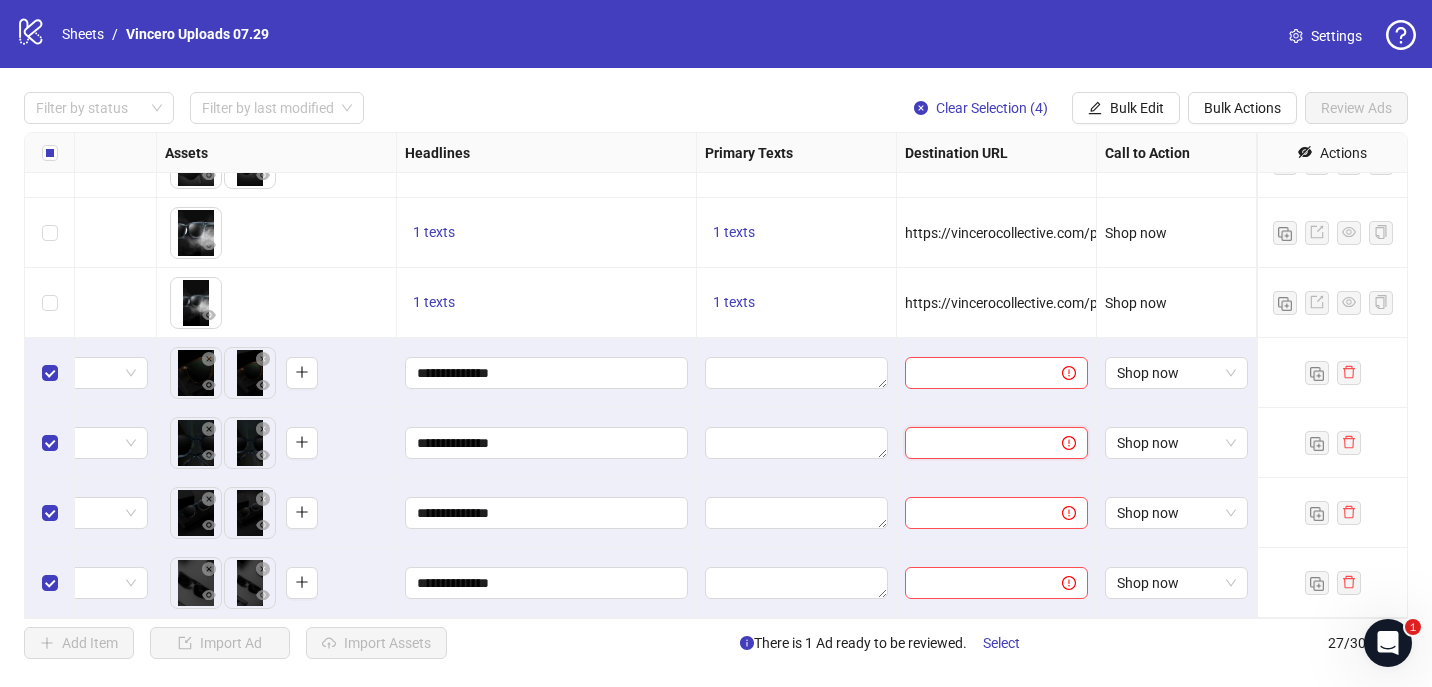 click at bounding box center (975, 443) 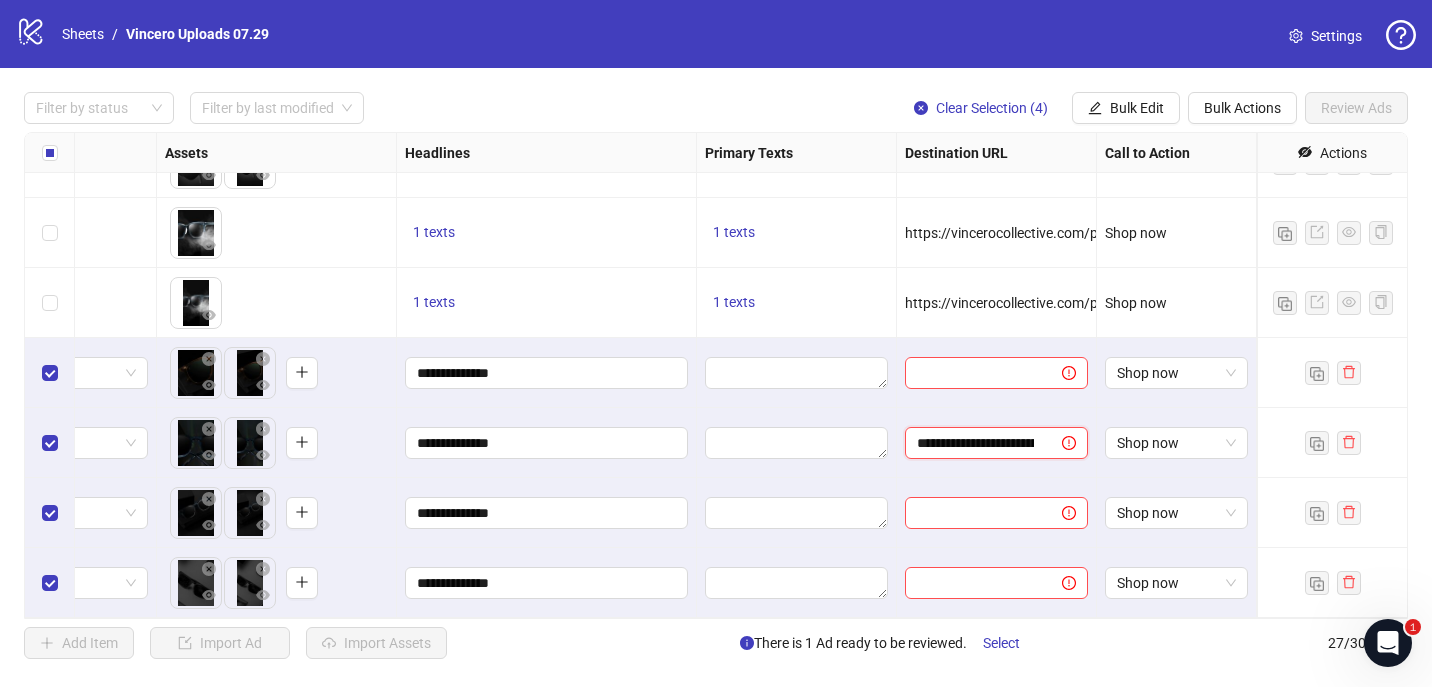 scroll, scrollTop: 0, scrollLeft: 236, axis: horizontal 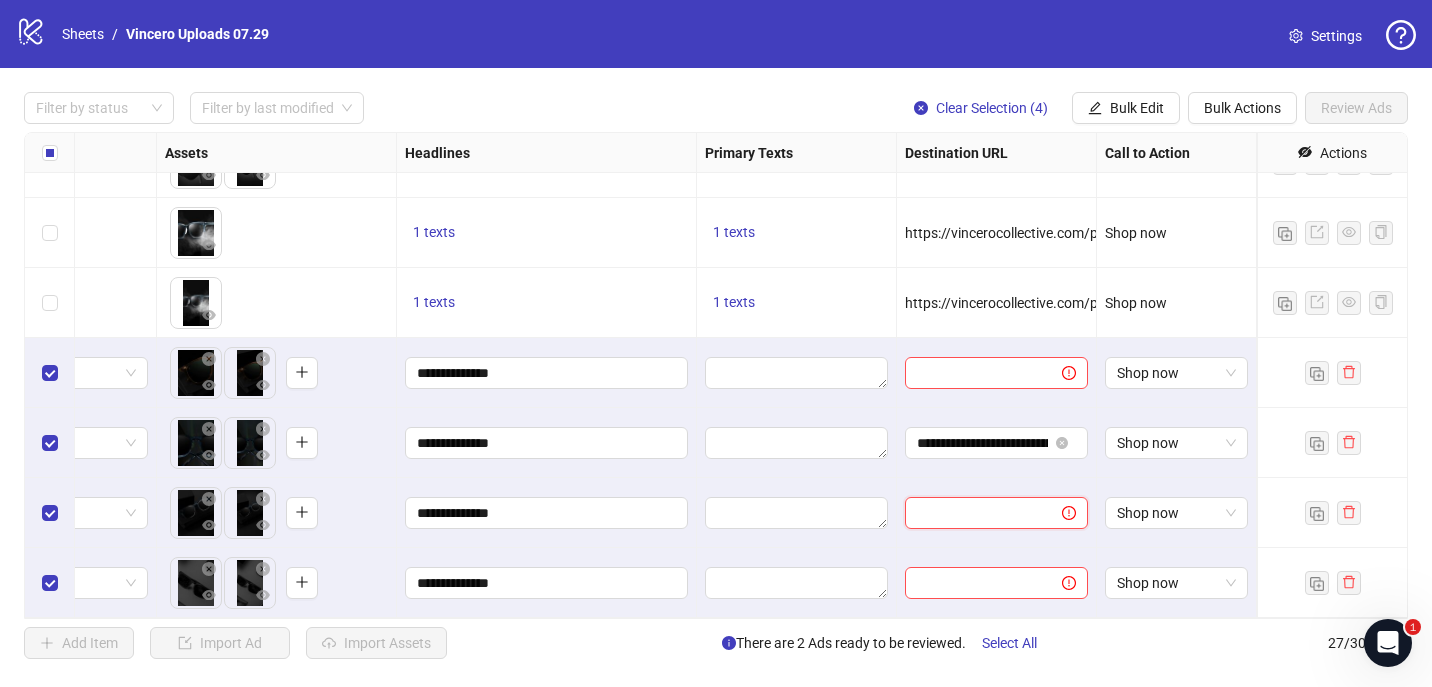 click at bounding box center (975, 513) 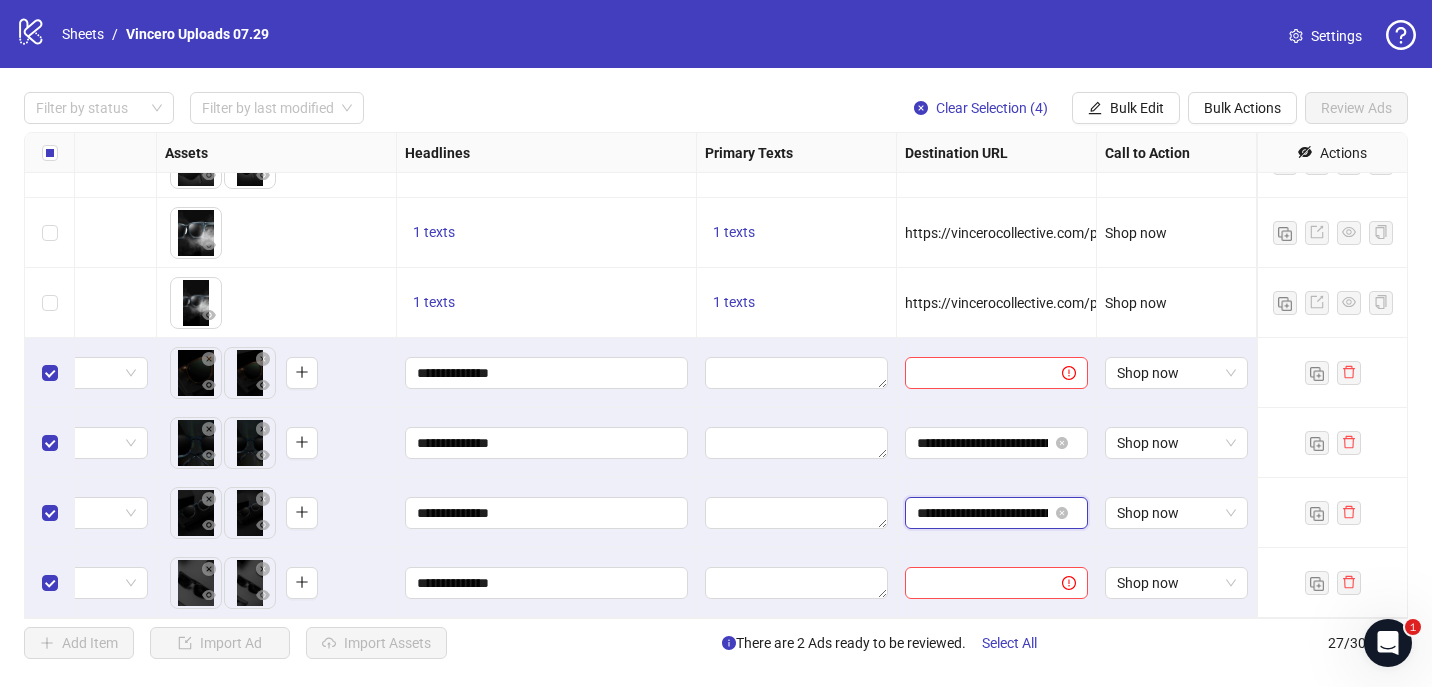 scroll, scrollTop: 0, scrollLeft: 206, axis: horizontal 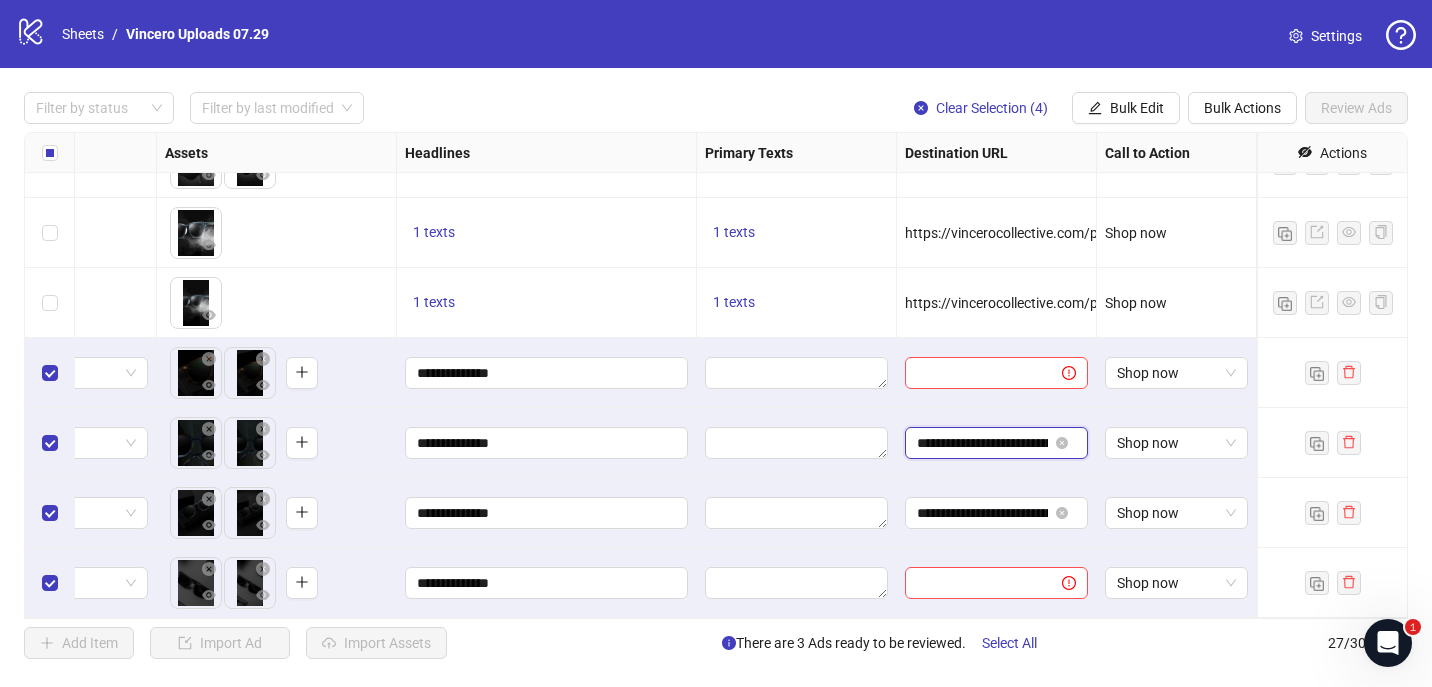 drag, startPoint x: 981, startPoint y: 440, endPoint x: 1271, endPoint y: 440, distance: 290 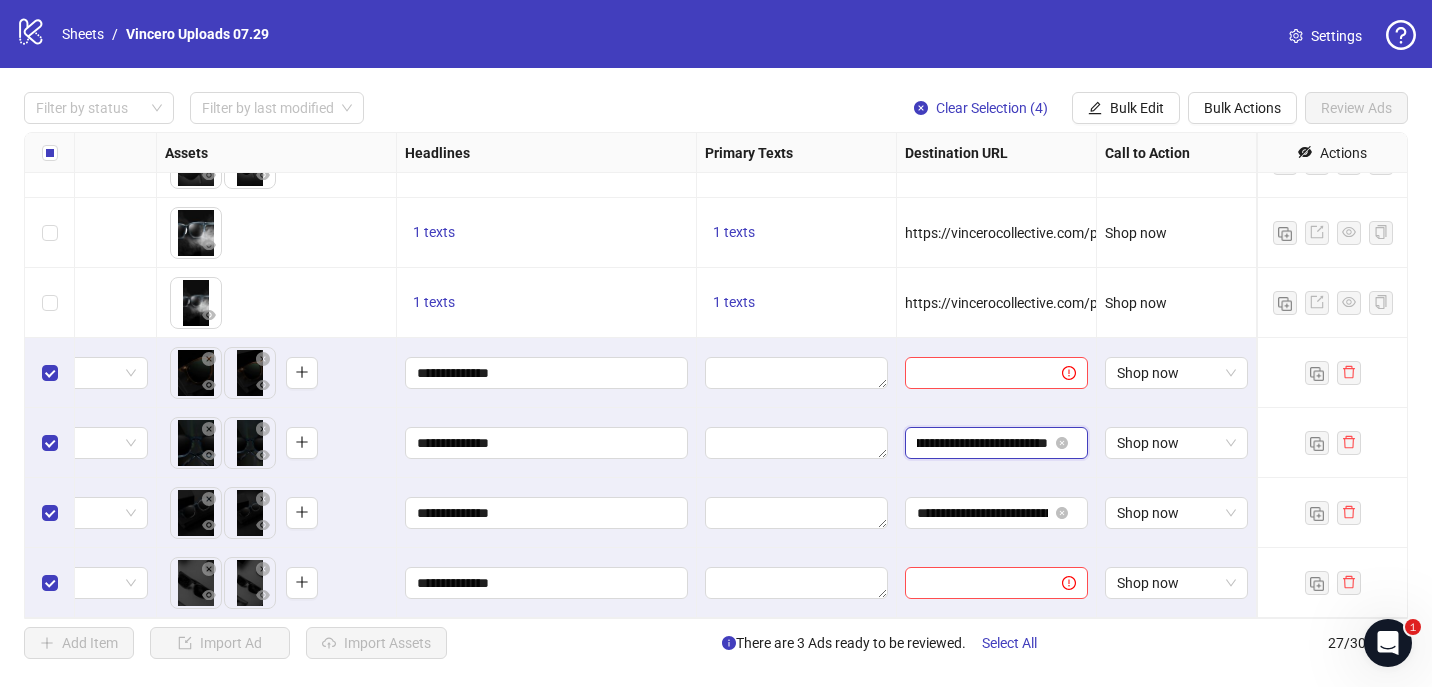 click on "Ad Format Ad Name Campaign & Ad Set Assets Headlines Primary Texts Descriptions Destination URL Display URL Call to Action Actions Splitscreen Sunnies Slideshow - Golf Villa Matte Black - Trap__Video__Male__Mens Sunglasses__07-31-2025 July Set 4 (Kitchn) SW_AD HUB 3
To pick up a draggable item, press the space bar.
While dragging, use the arrow keys to move the item.
Press space again to drop the item in its new position, or press escape to cancel.
1 texts 1 texts https://vincerocollective.com/products/the-villa-semi-matte-black Shop now Splitscreen Sunnies Slideshow - Golf Villa Matte Black - Water__Video__Male__Mens Sunglasses__07-31-2025 July Set 4 (Kitchn) SW_AD HUB 3
To pick up a draggable item, press the space bar.
While dragging, use the arrow keys to move the item.
Press space again to drop the item in its new position, or press escape to cancel.
1 texts 1 texts https://vincerocollective.com/products/the-villa-semi-matte-black Shop now July Set 4 (Kitchn) SW_AD HUB 3 1 texts 1 texts Shop now" at bounding box center (322, -347) 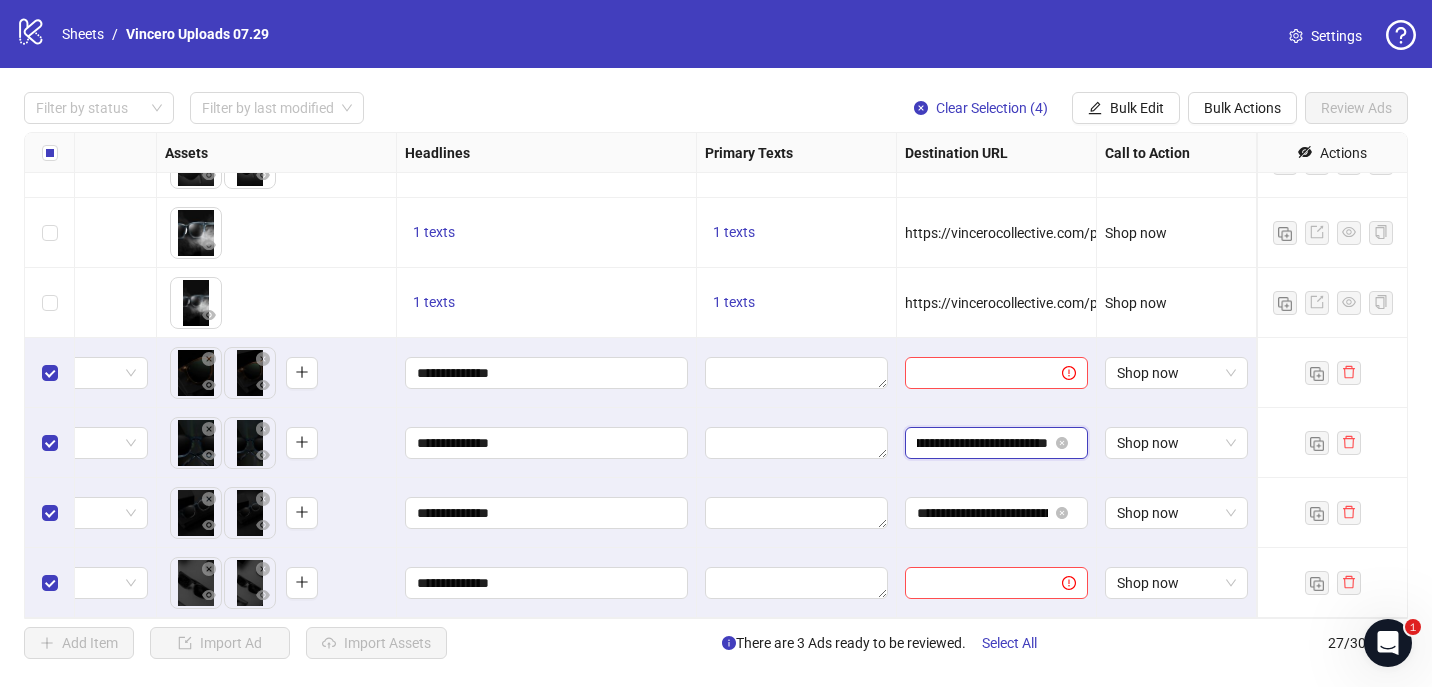 scroll, scrollTop: 0, scrollLeft: 0, axis: both 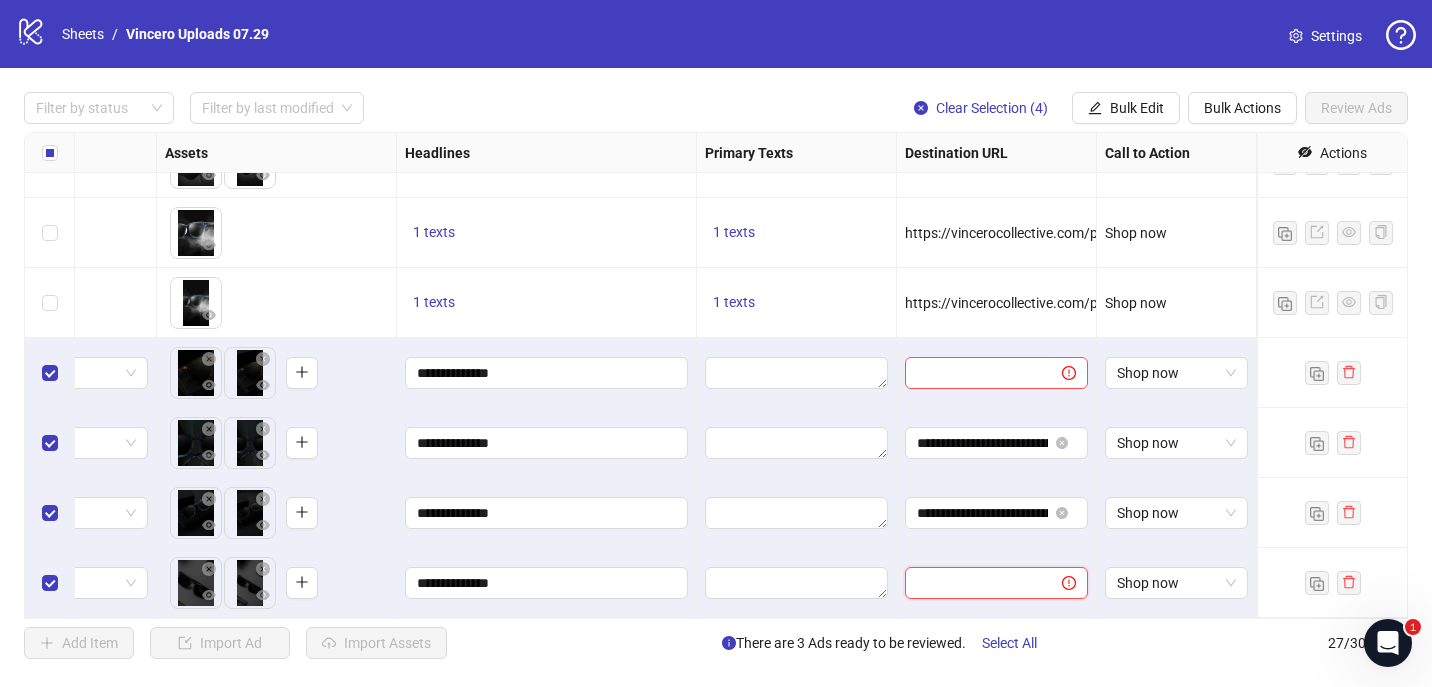 click at bounding box center [975, 583] 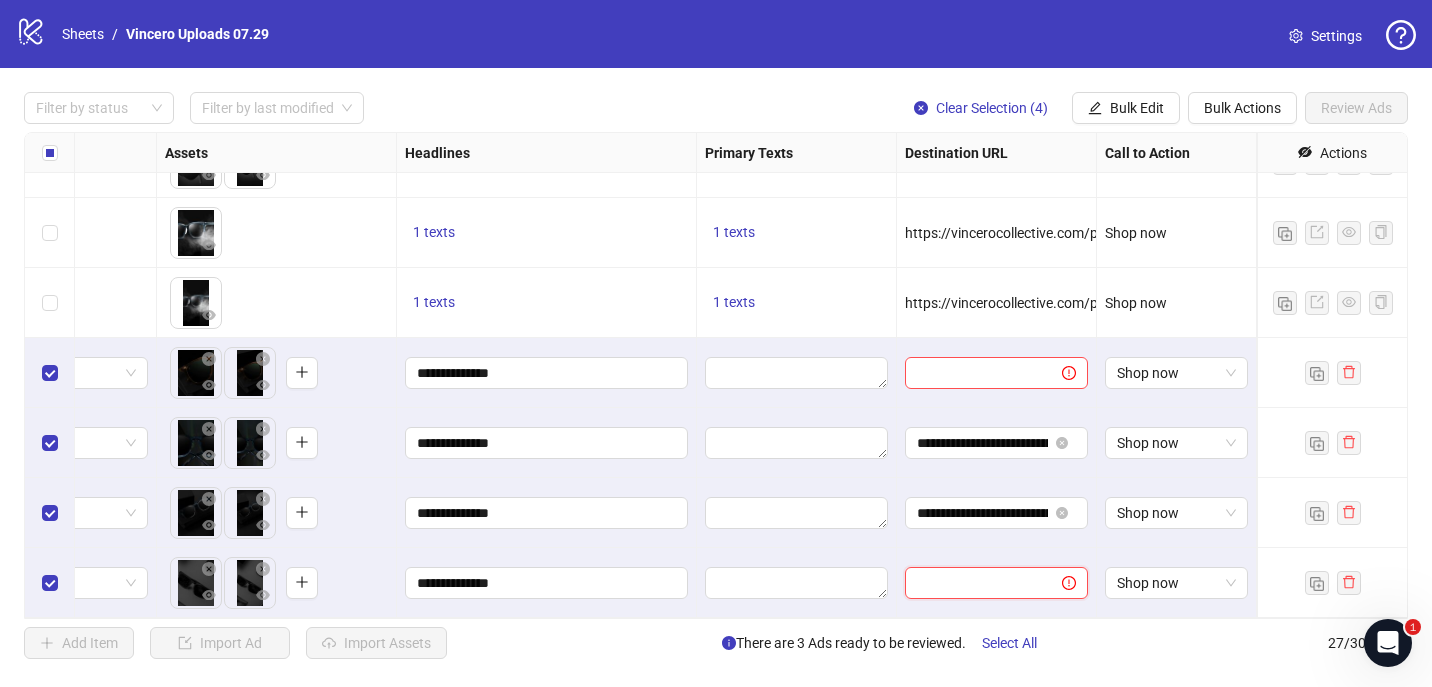 paste on "**********" 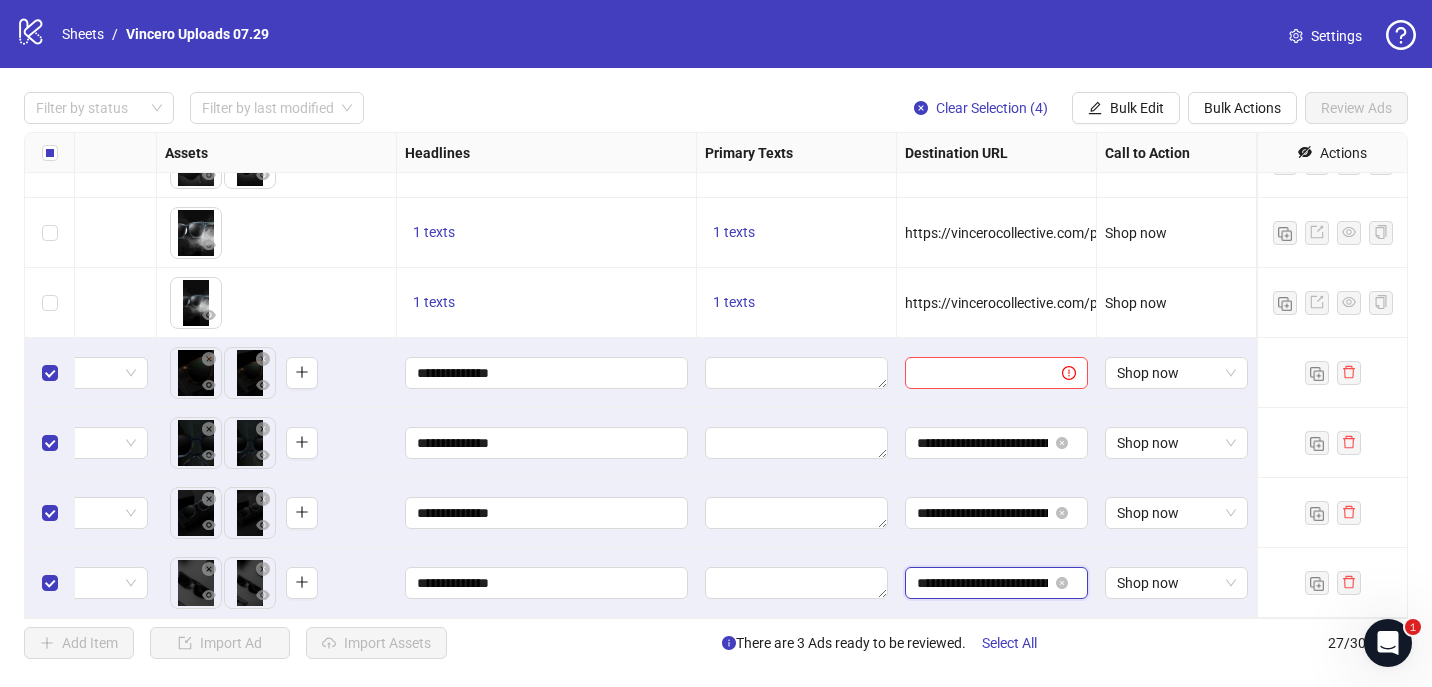 scroll, scrollTop: 0, scrollLeft: 276, axis: horizontal 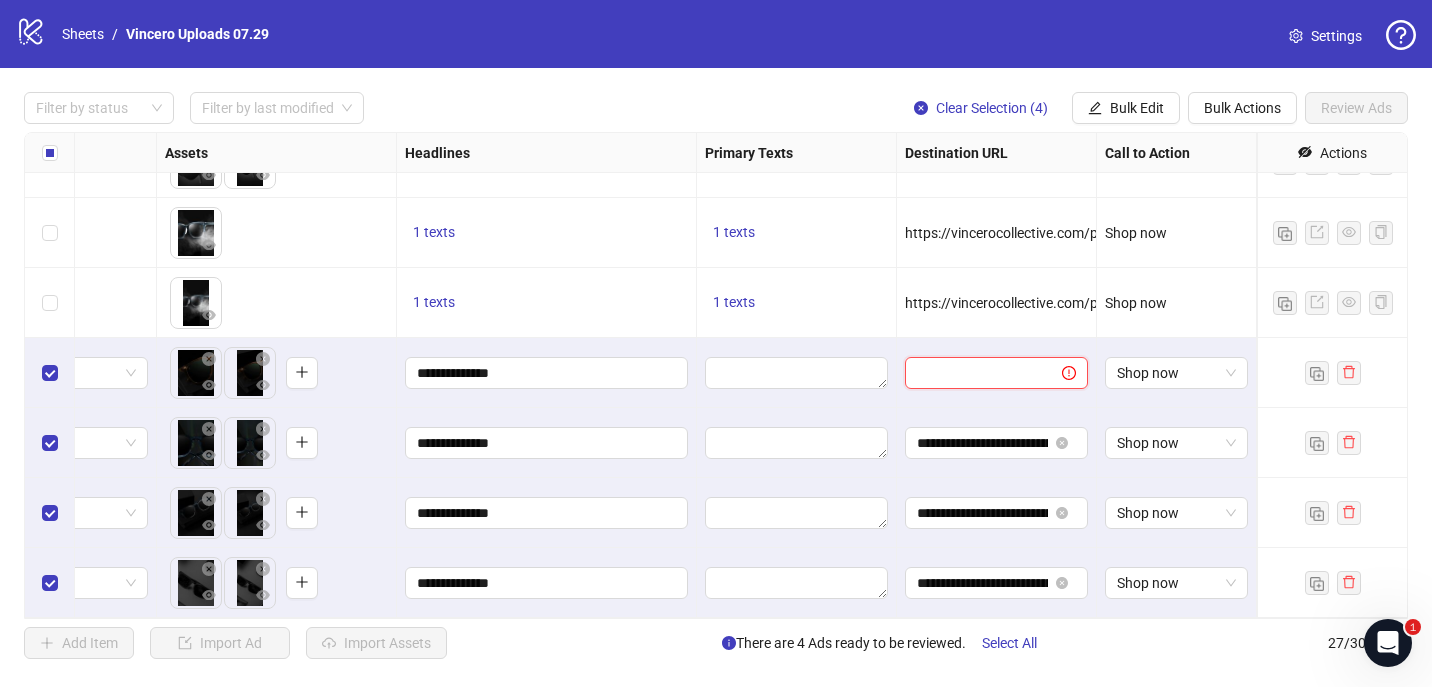 click at bounding box center [975, 373] 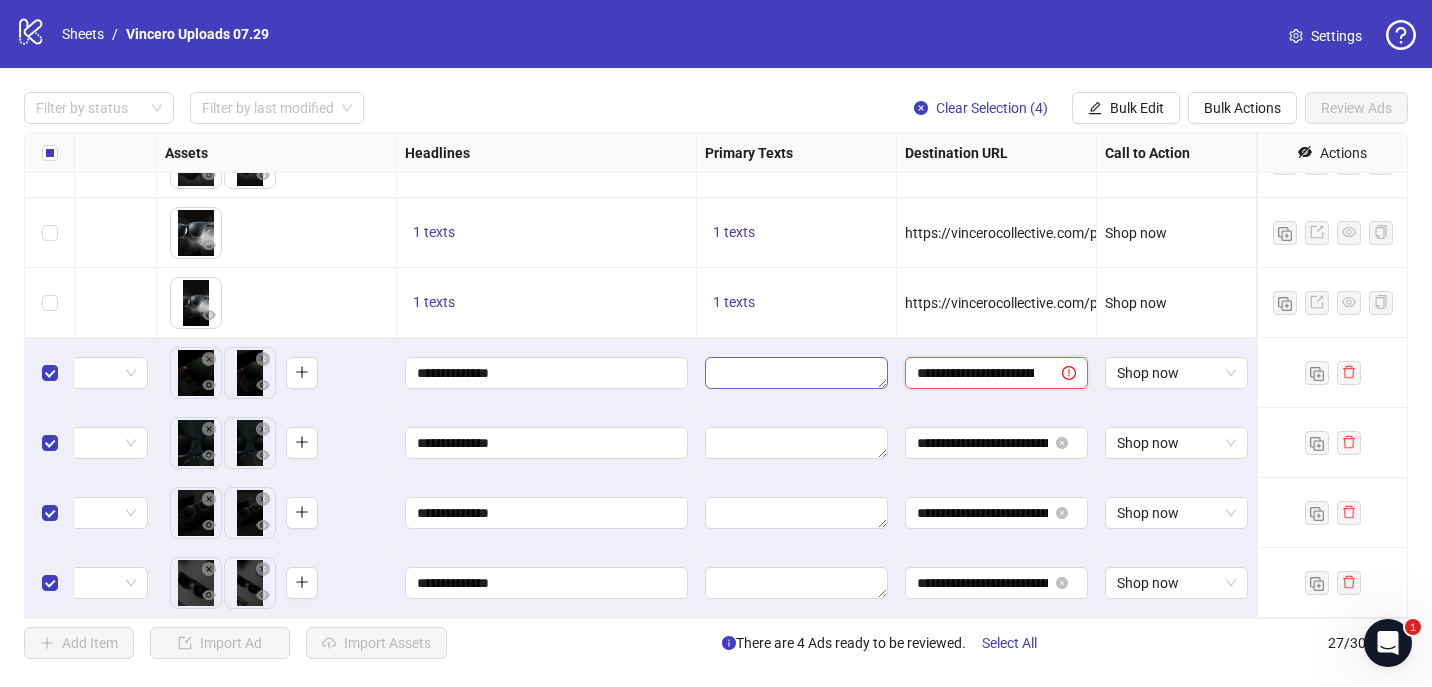 scroll, scrollTop: 0, scrollLeft: 250, axis: horizontal 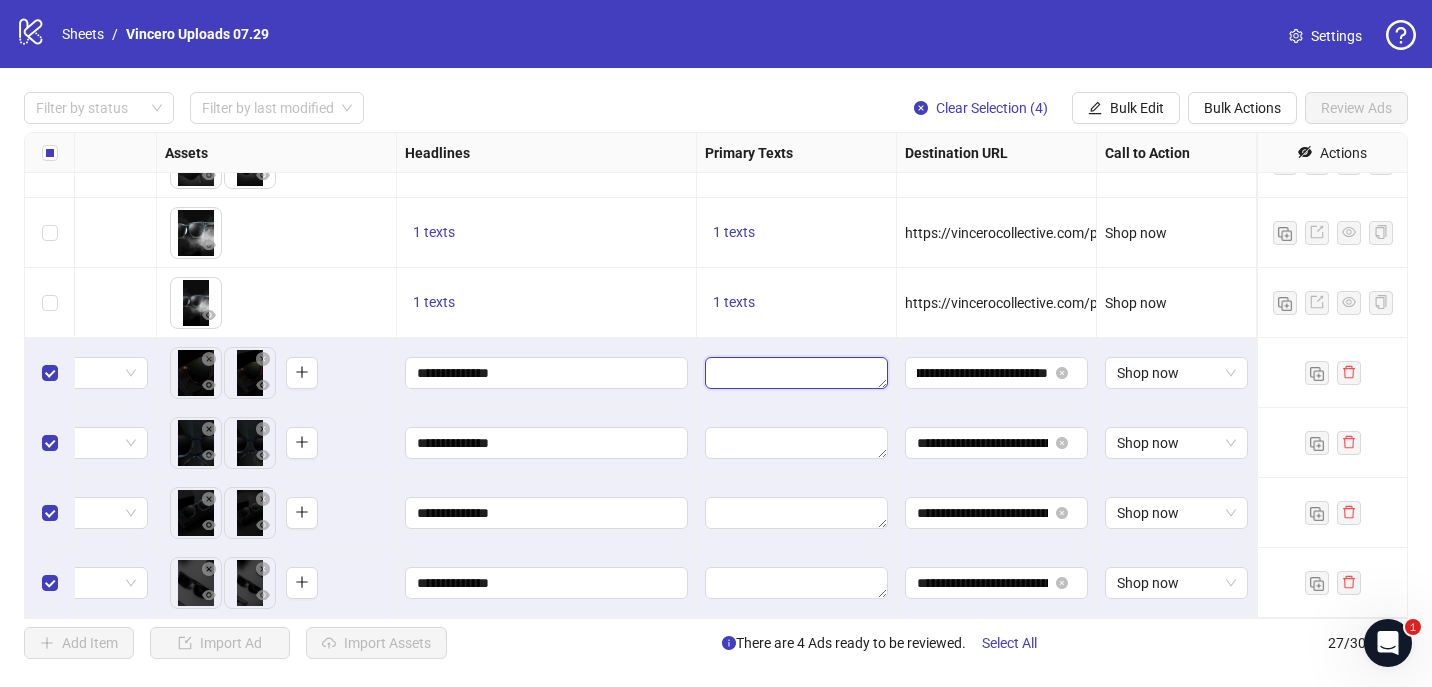 click at bounding box center (796, 373) 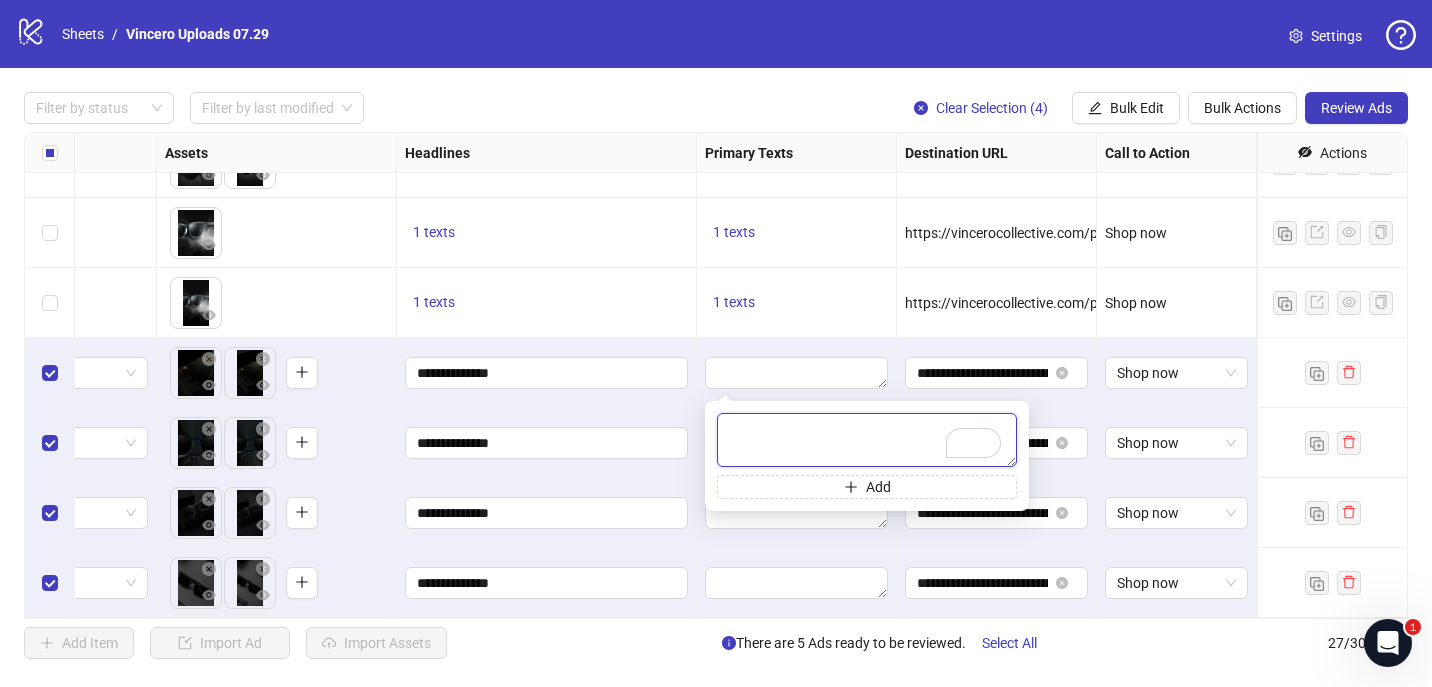 paste on "**********" 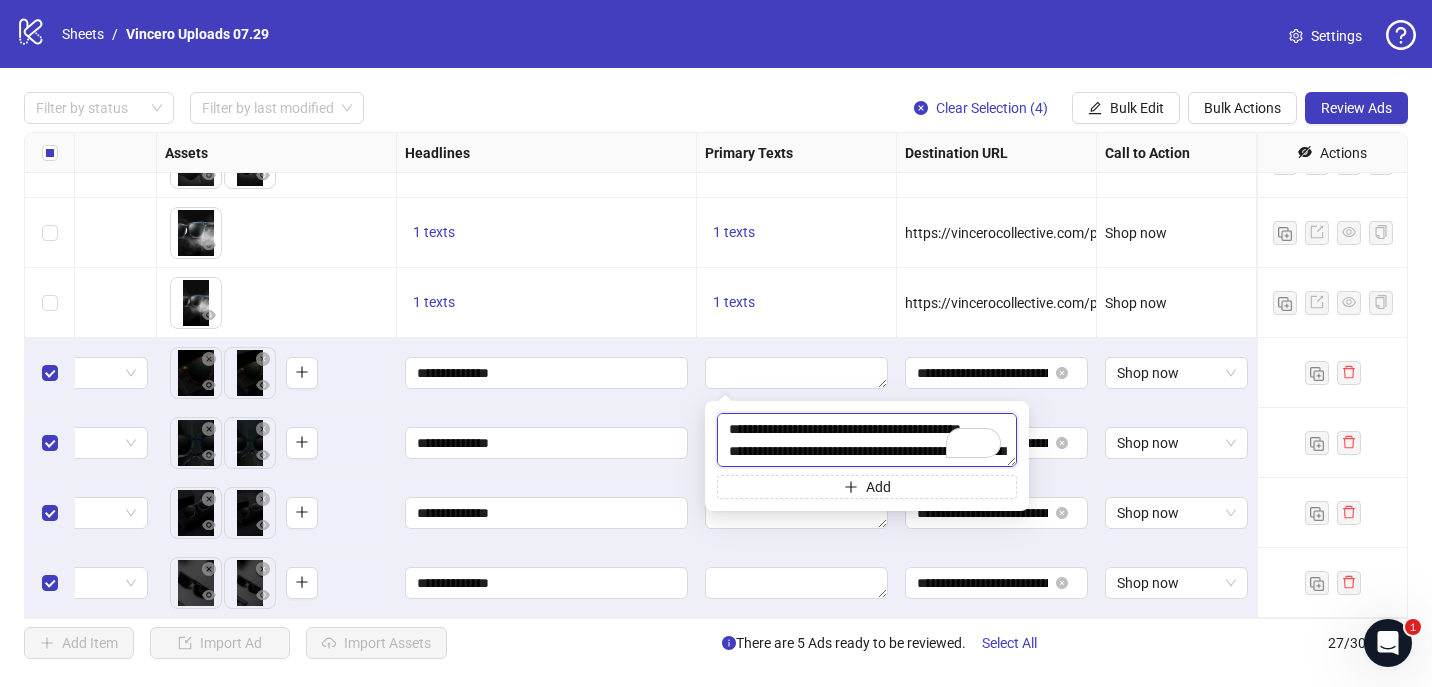 type on "**********" 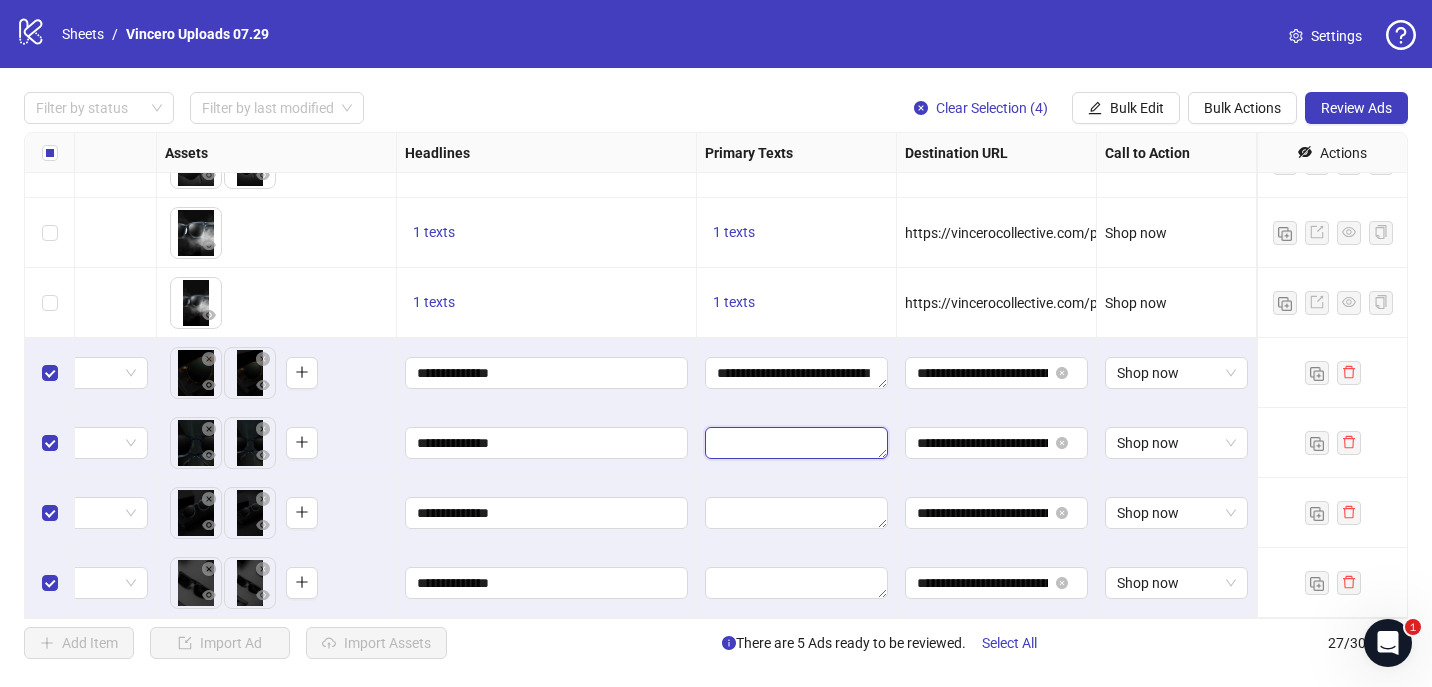 click at bounding box center (796, 443) 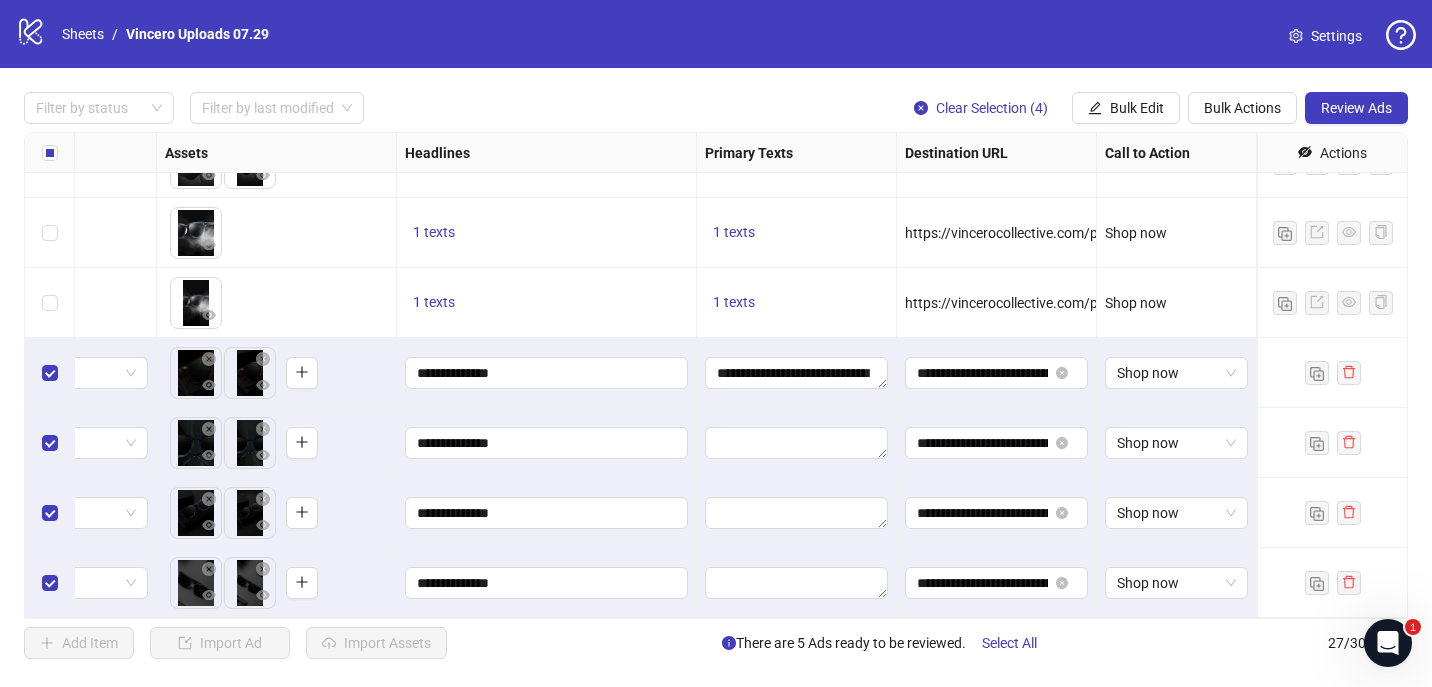 type on "**********" 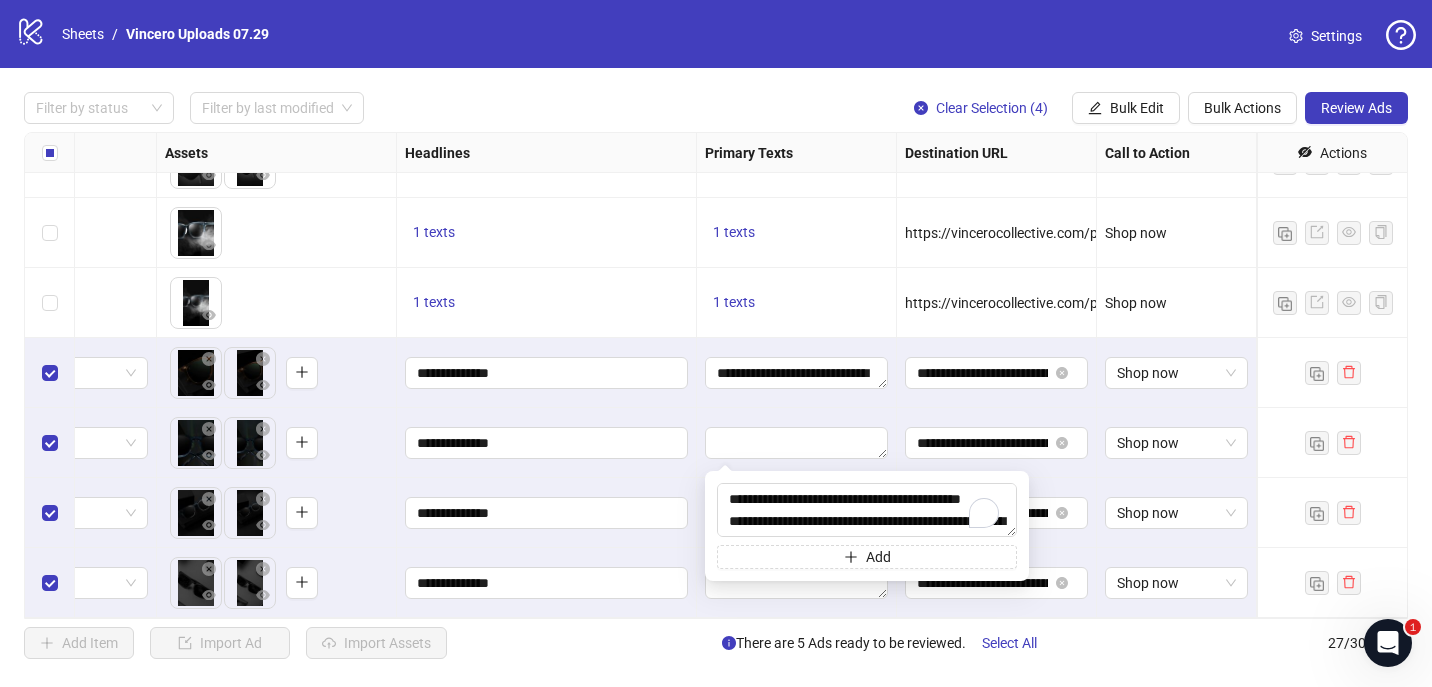 scroll, scrollTop: 59, scrollLeft: 0, axis: vertical 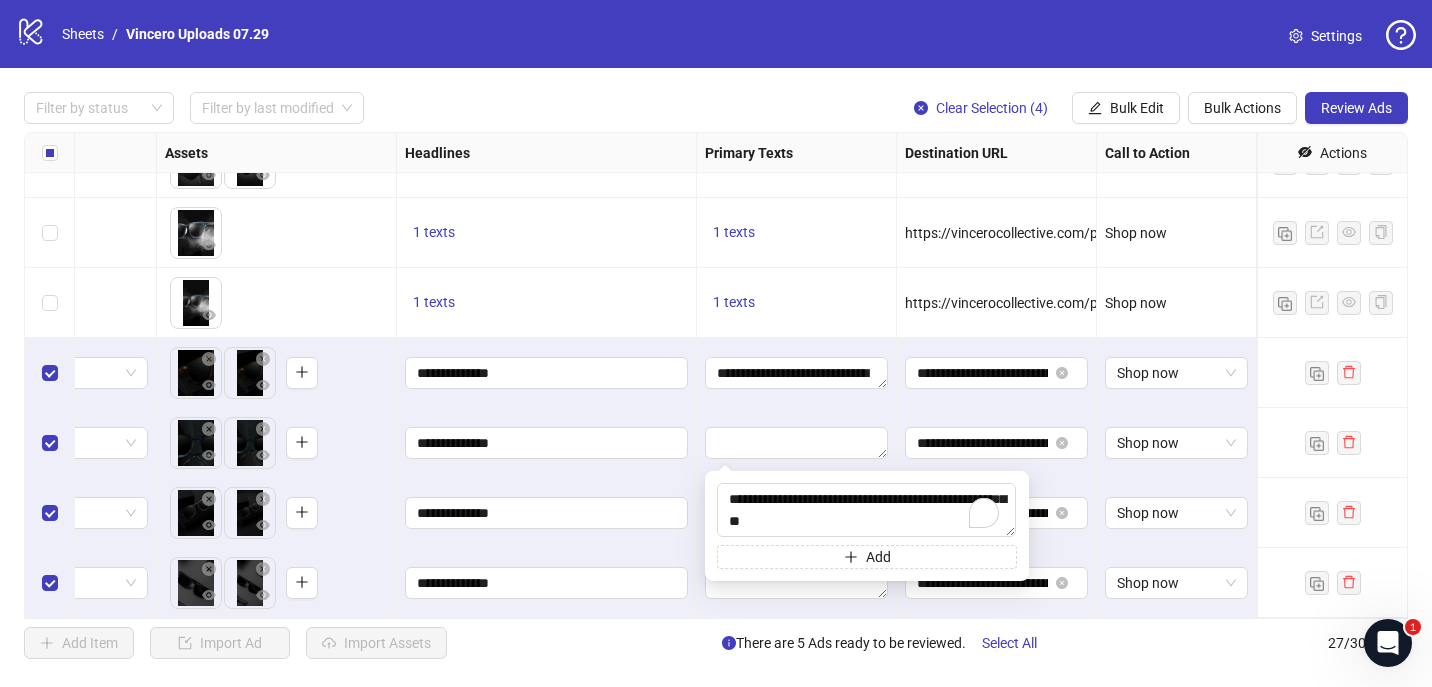click at bounding box center [797, 443] 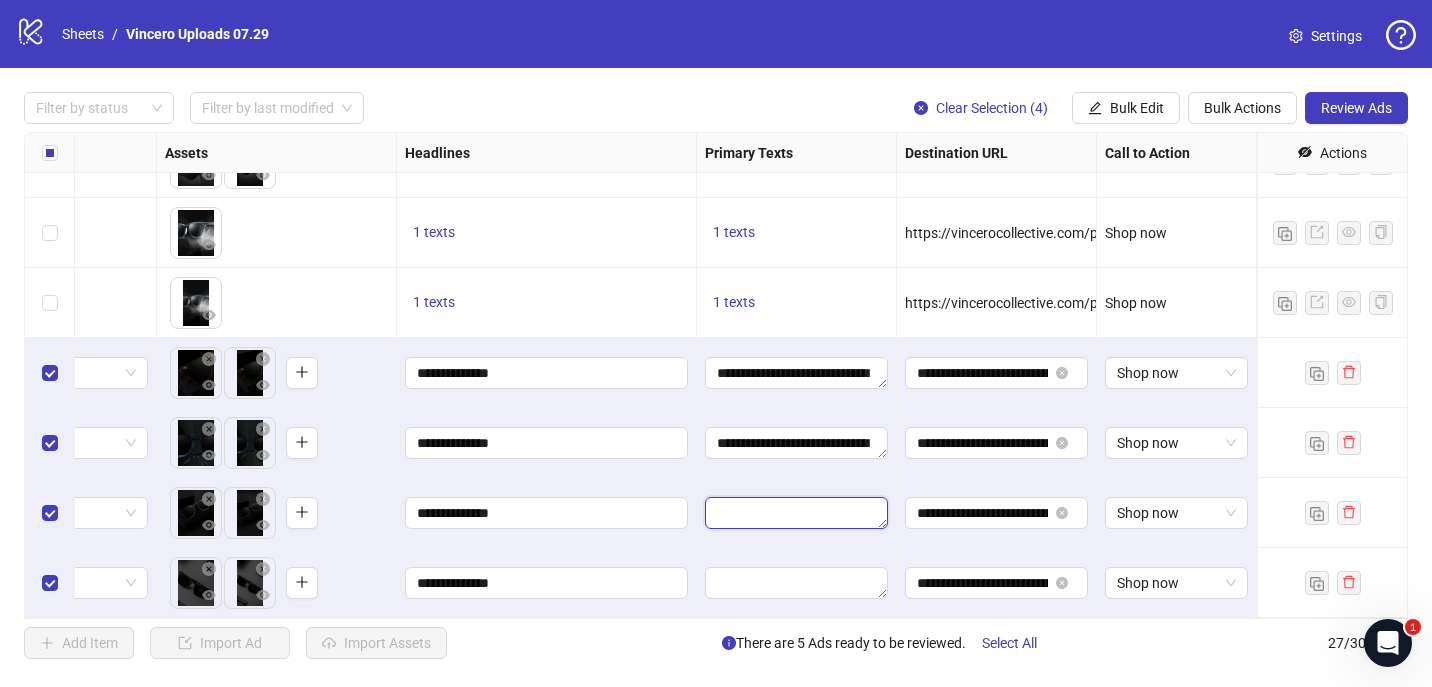 click at bounding box center (796, 513) 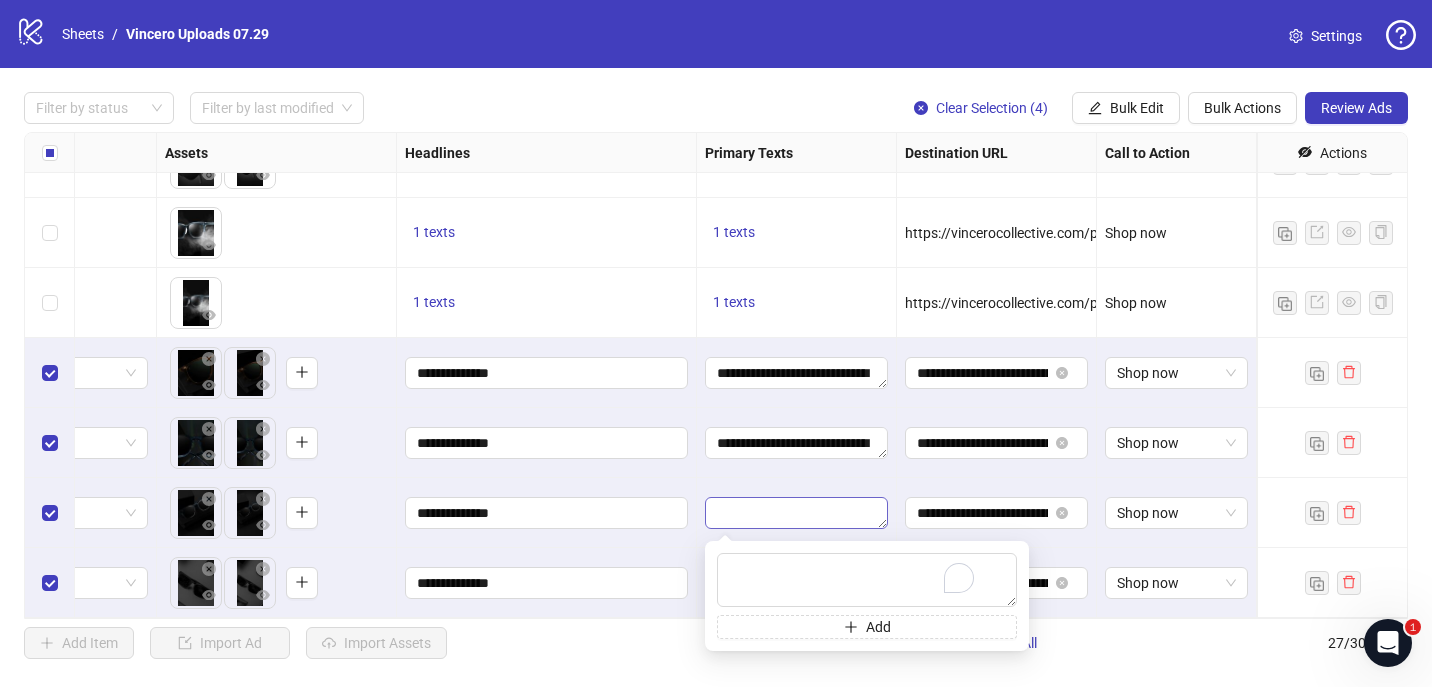 type on "**********" 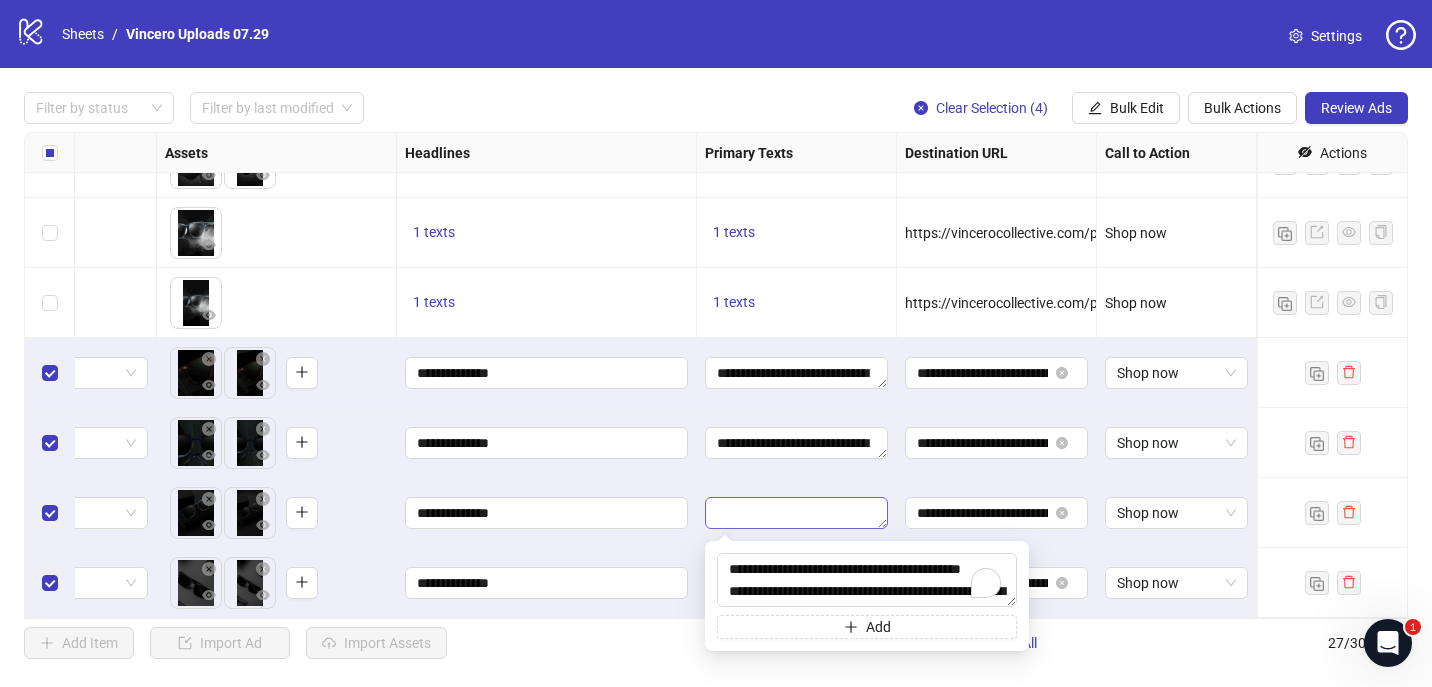 scroll, scrollTop: 59, scrollLeft: 0, axis: vertical 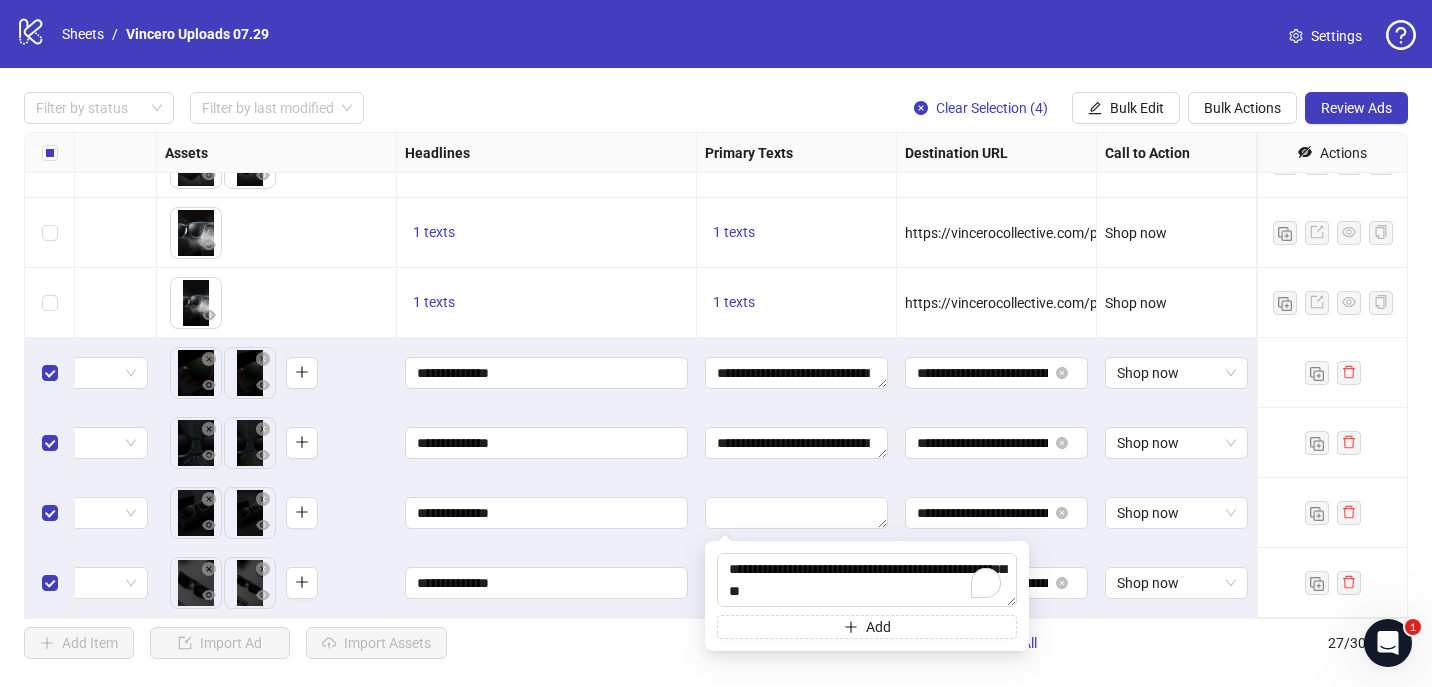 click at bounding box center (797, 513) 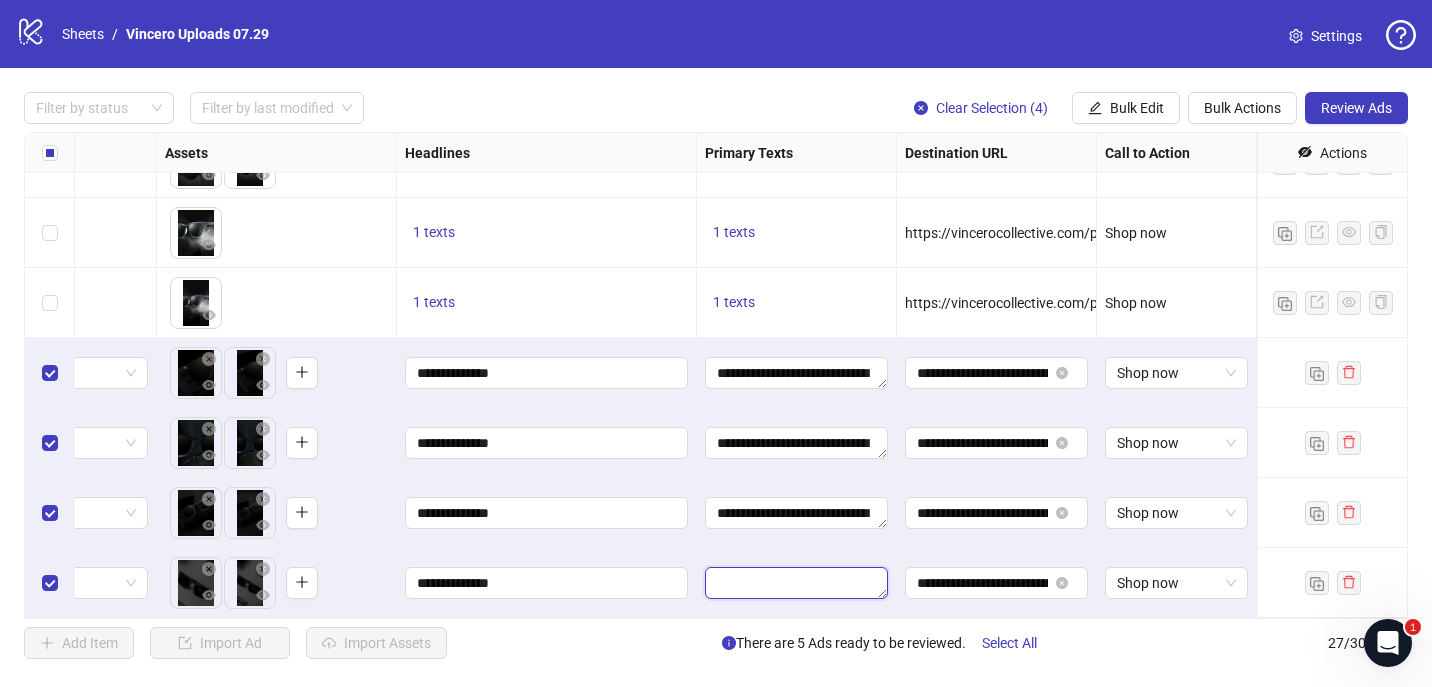 click at bounding box center [796, 583] 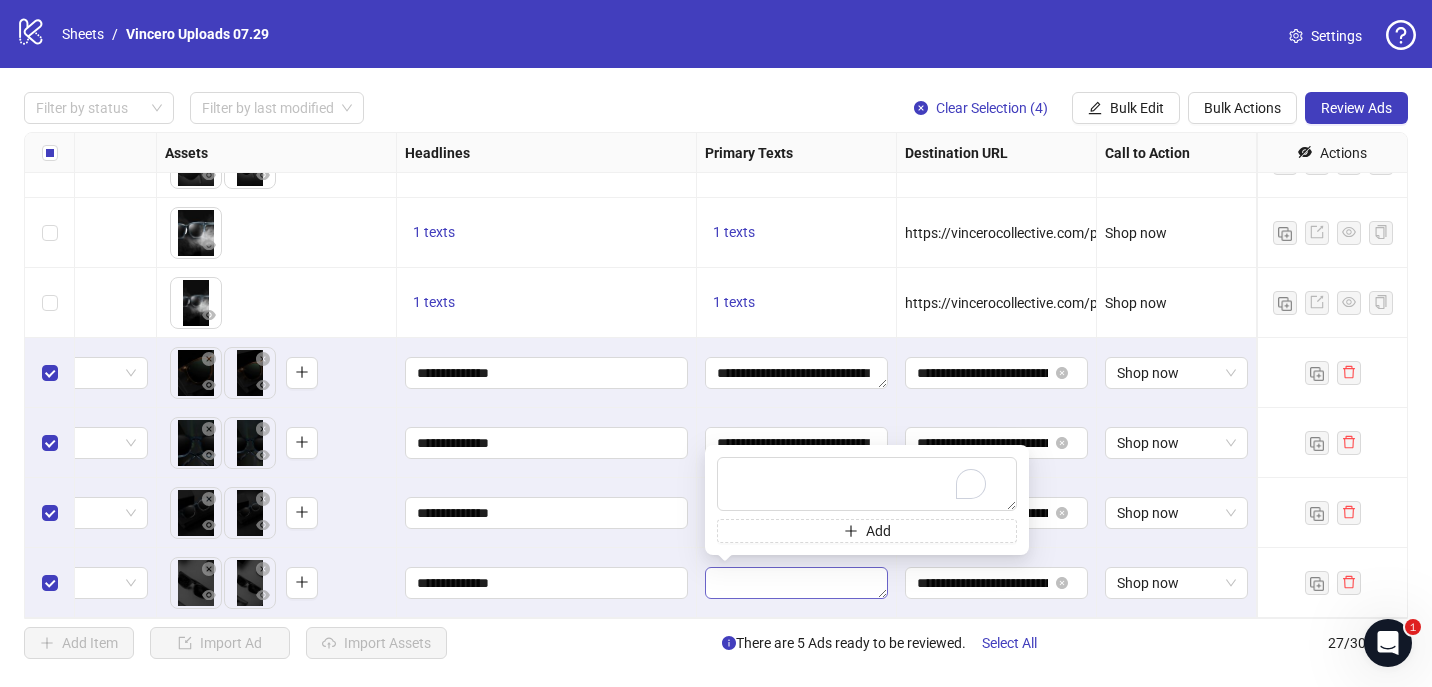 type on "**********" 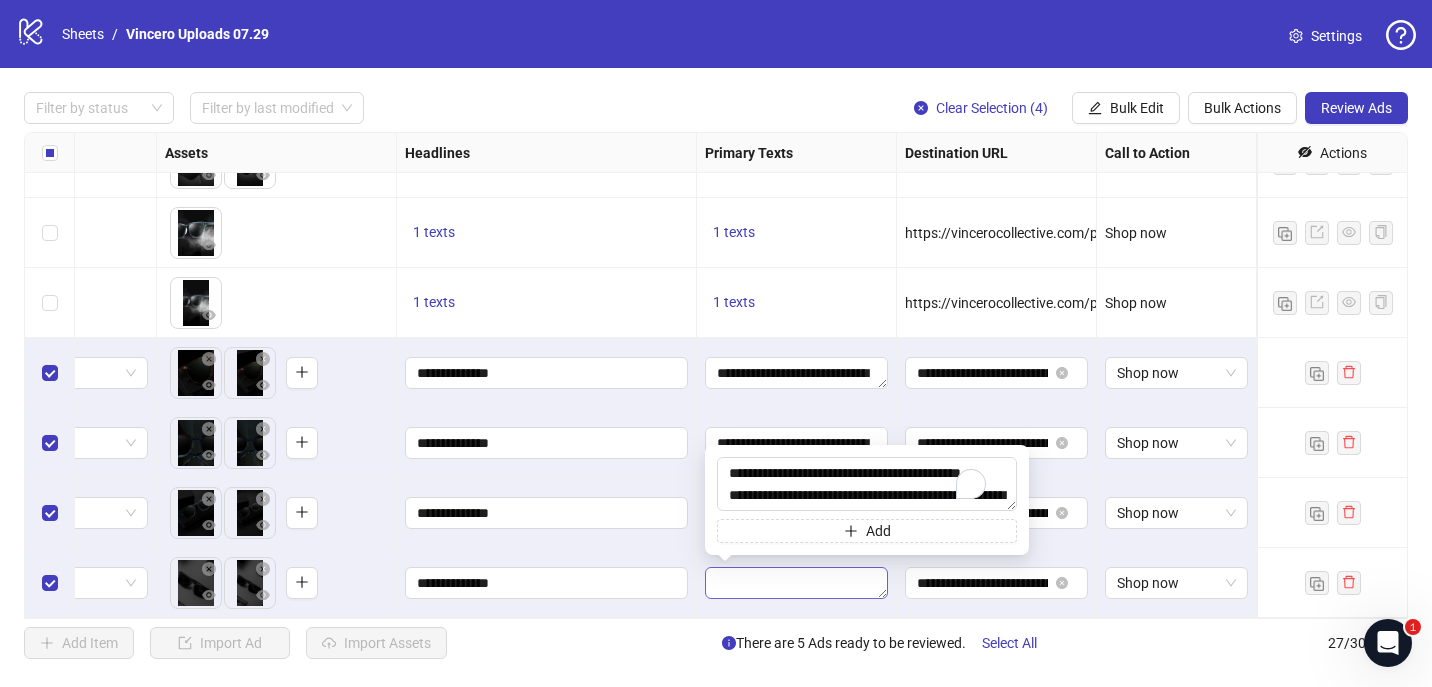 scroll, scrollTop: 59, scrollLeft: 0, axis: vertical 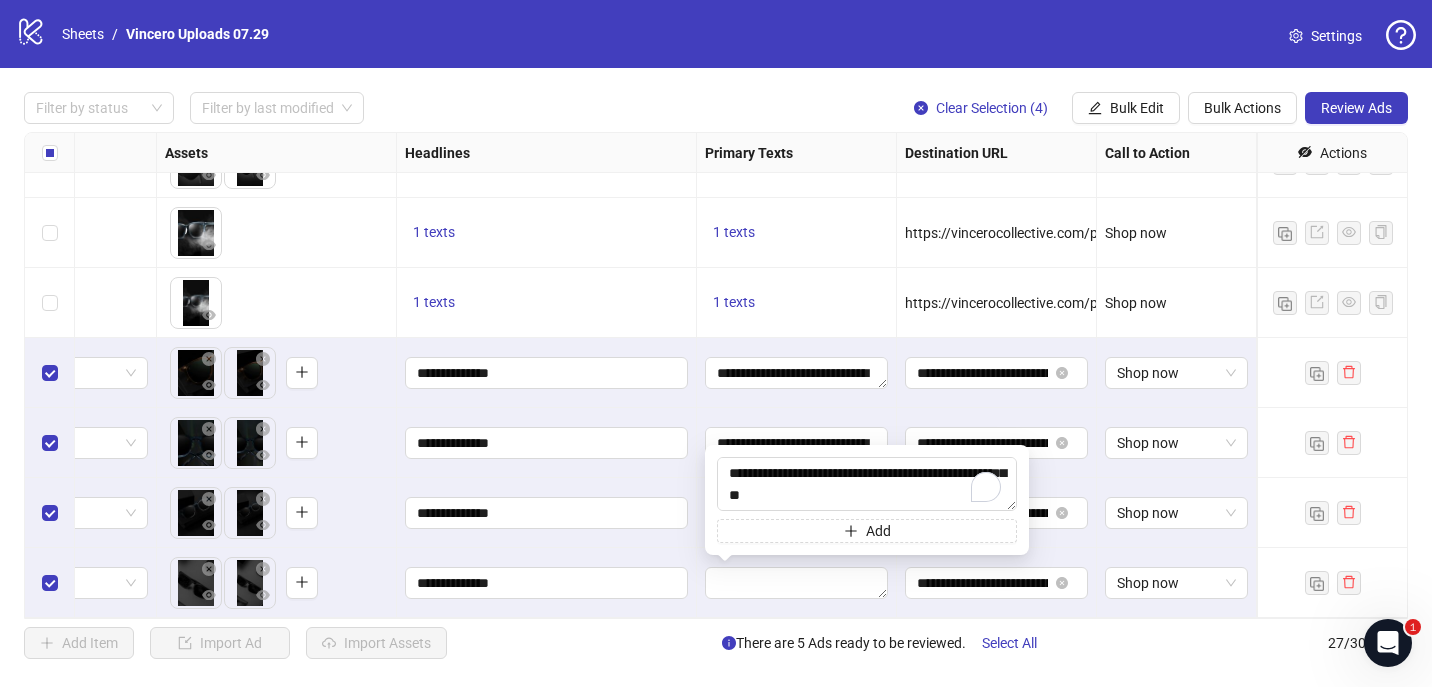 click on "**********" at bounding box center (547, 583) 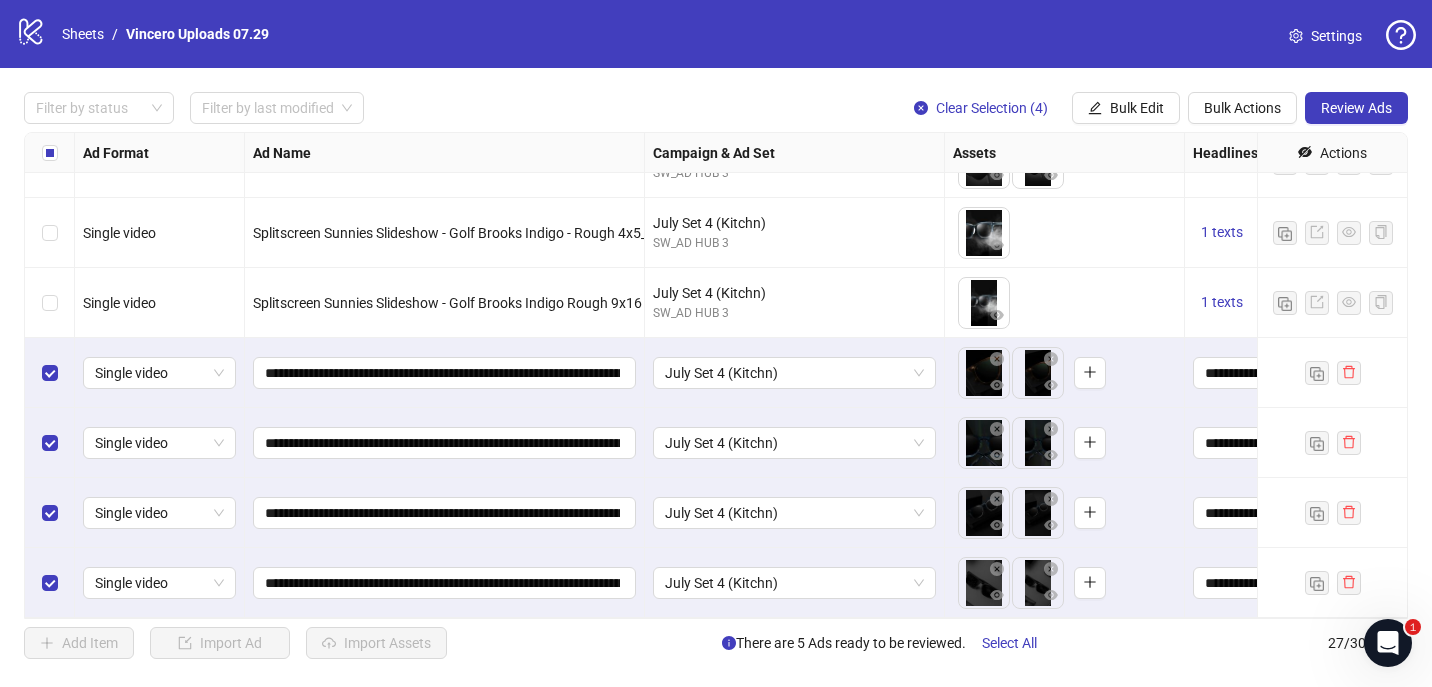 scroll, scrollTop: 1445, scrollLeft: 788, axis: both 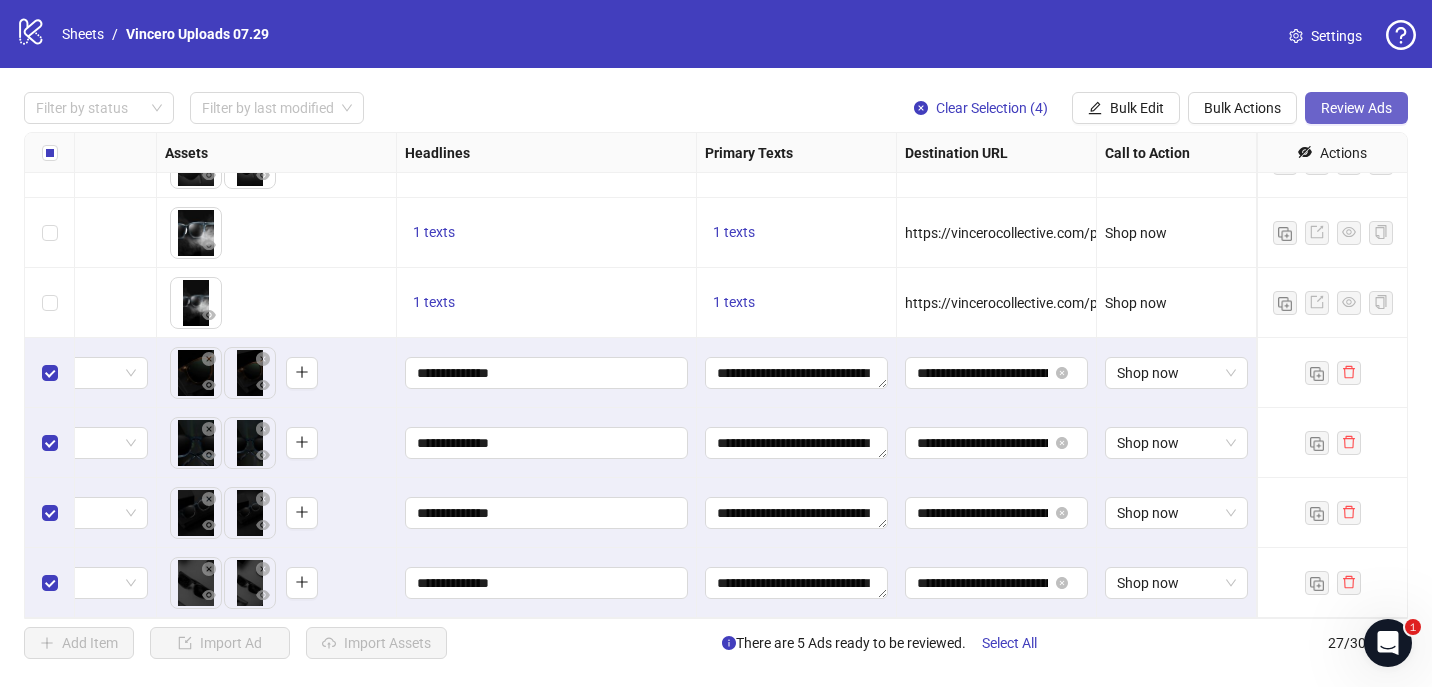 click on "Review Ads" at bounding box center (1356, 108) 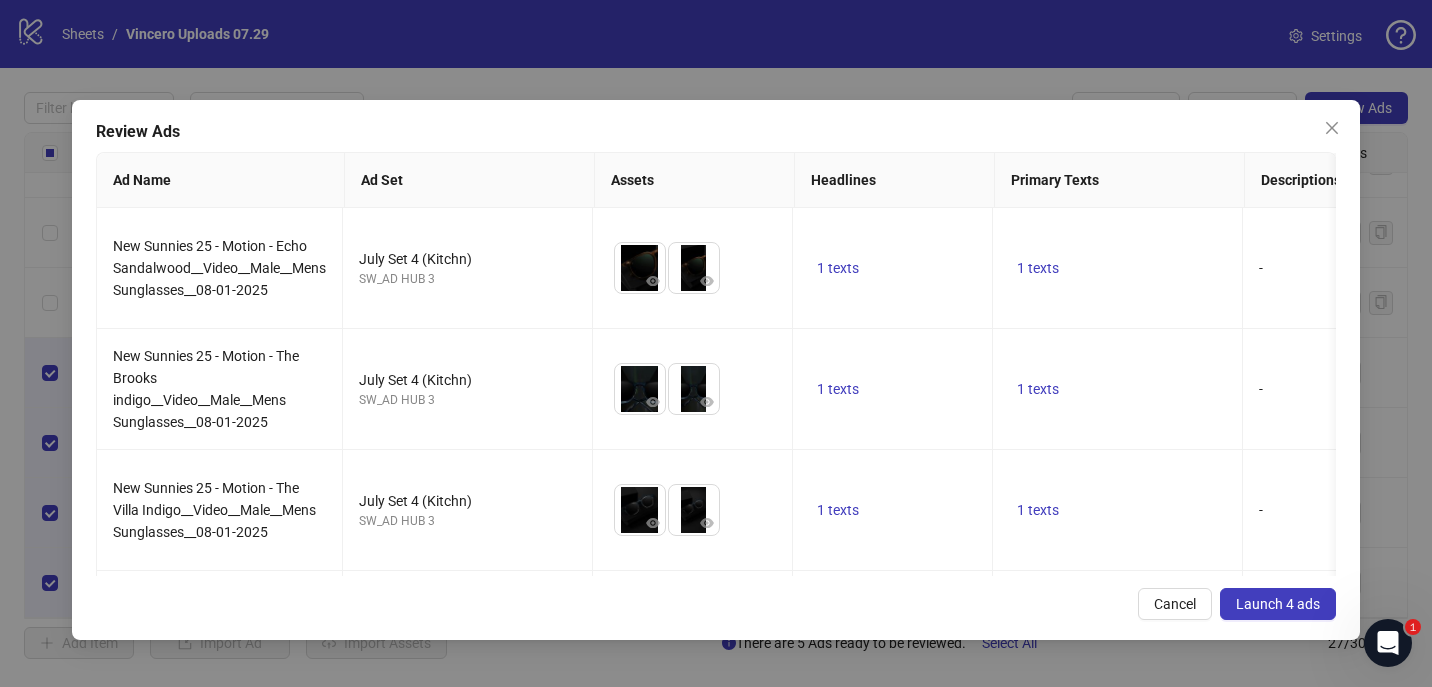 click on "Launch 4 ads" at bounding box center (1278, 604) 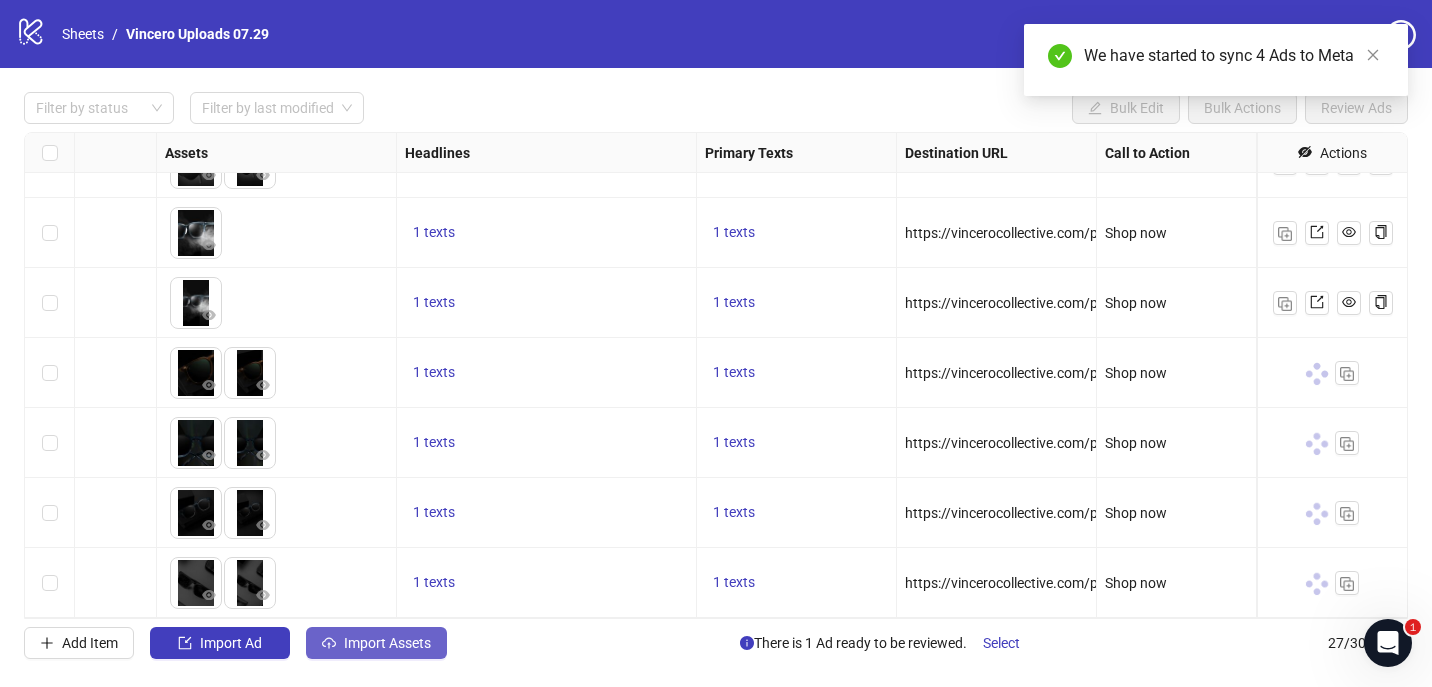 click on "Import Assets" at bounding box center (387, 643) 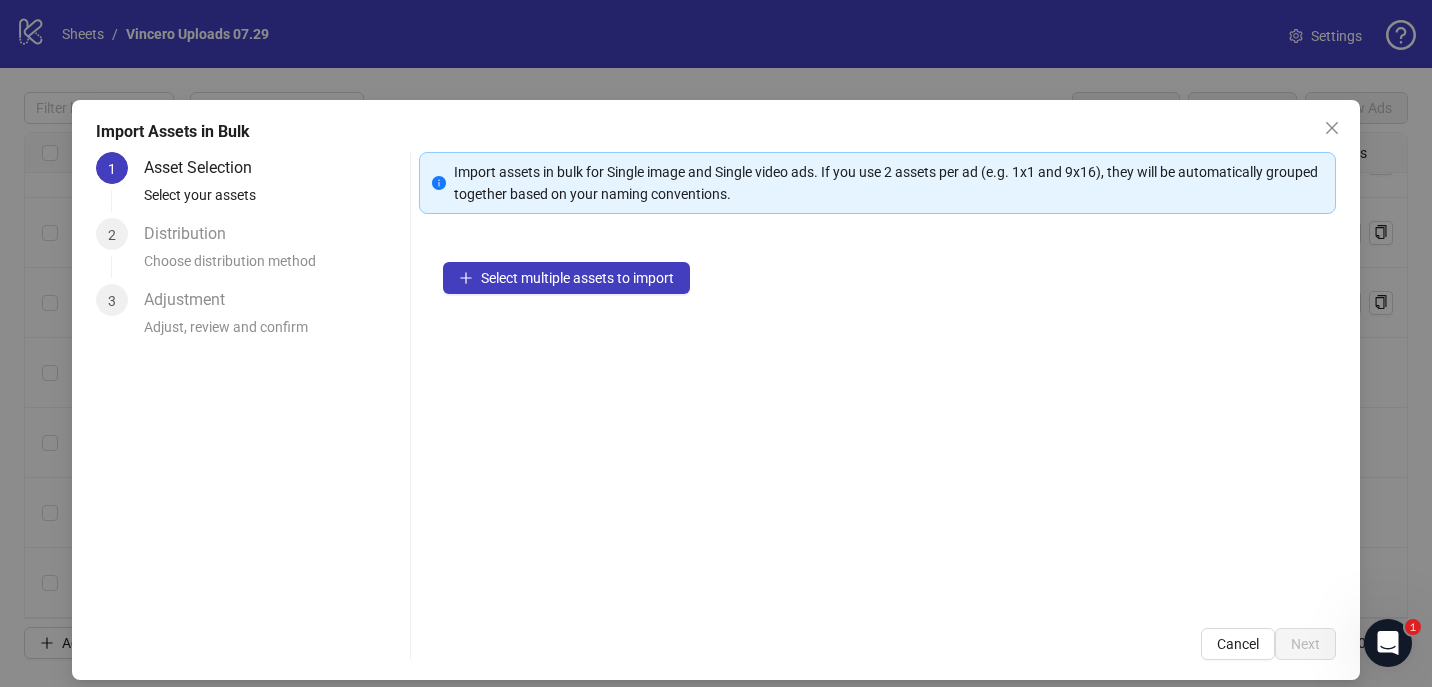 click on "Select multiple assets to import" at bounding box center (878, 421) 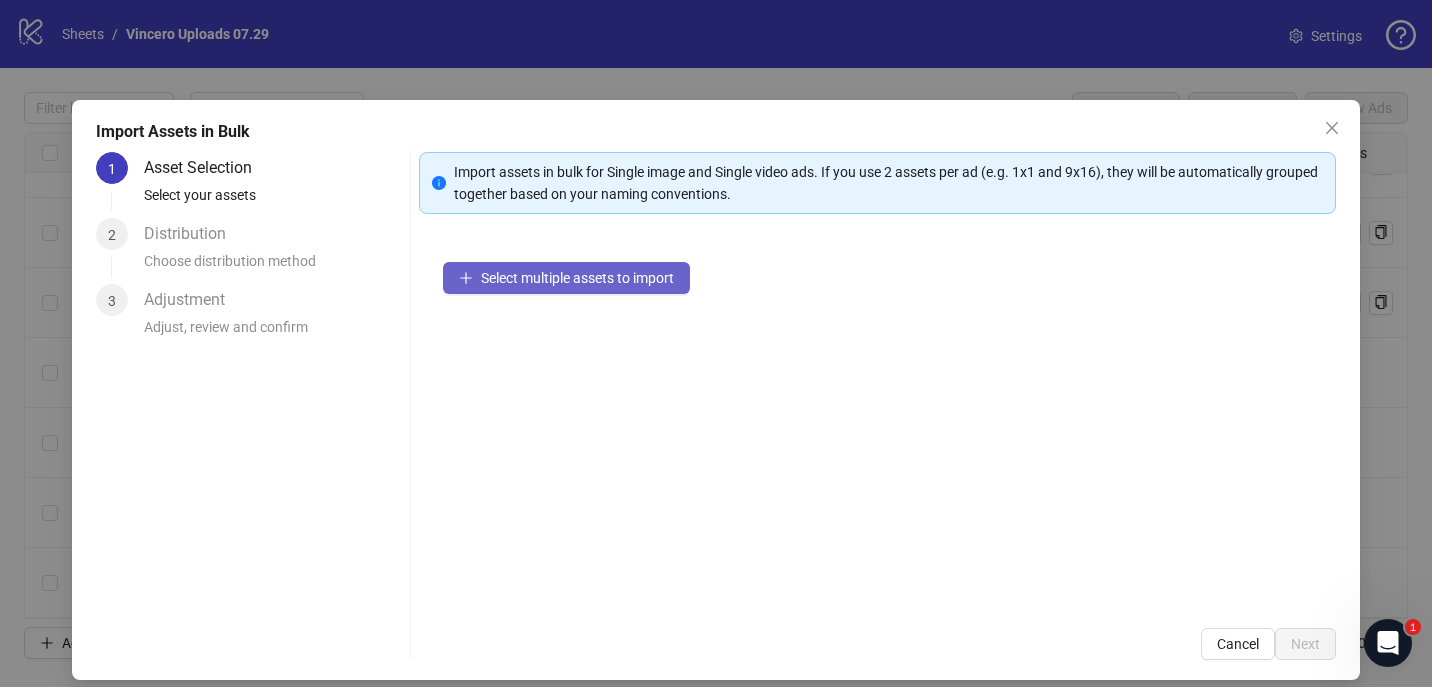 click on "Select multiple assets to import" at bounding box center (577, 278) 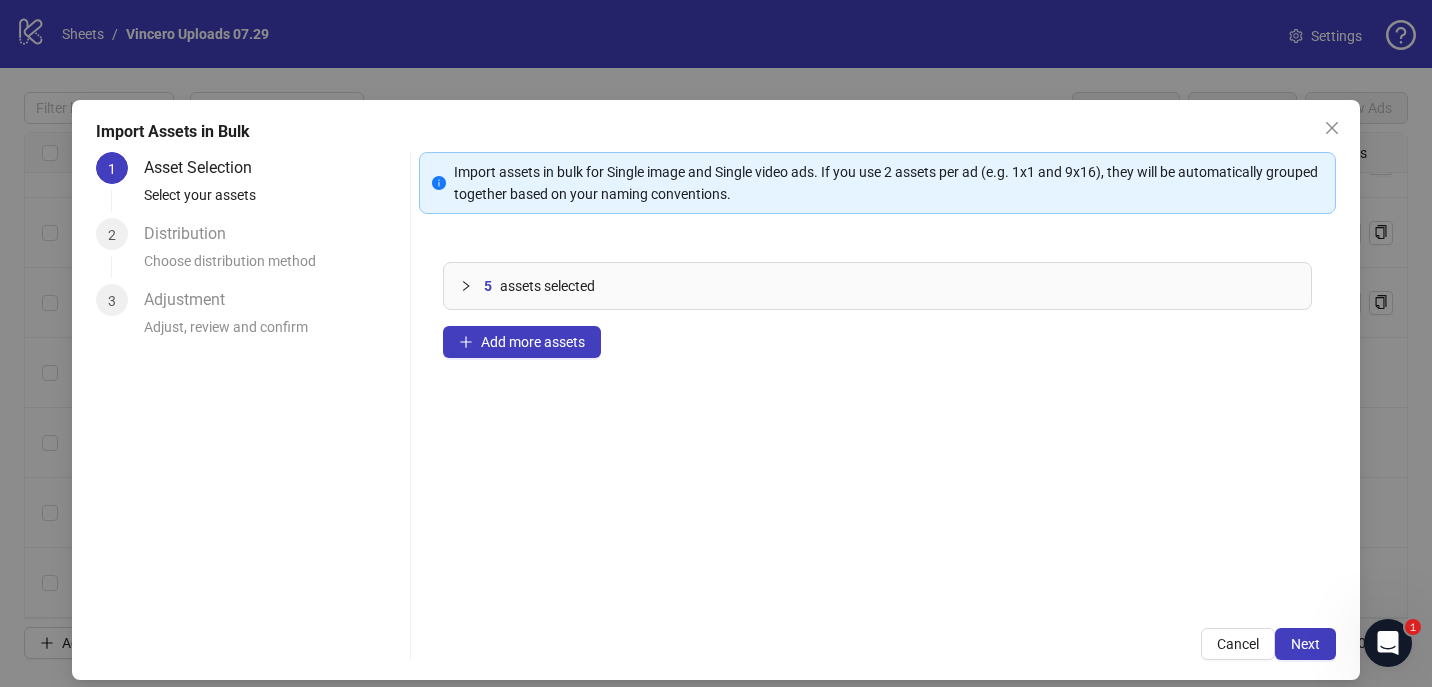 click 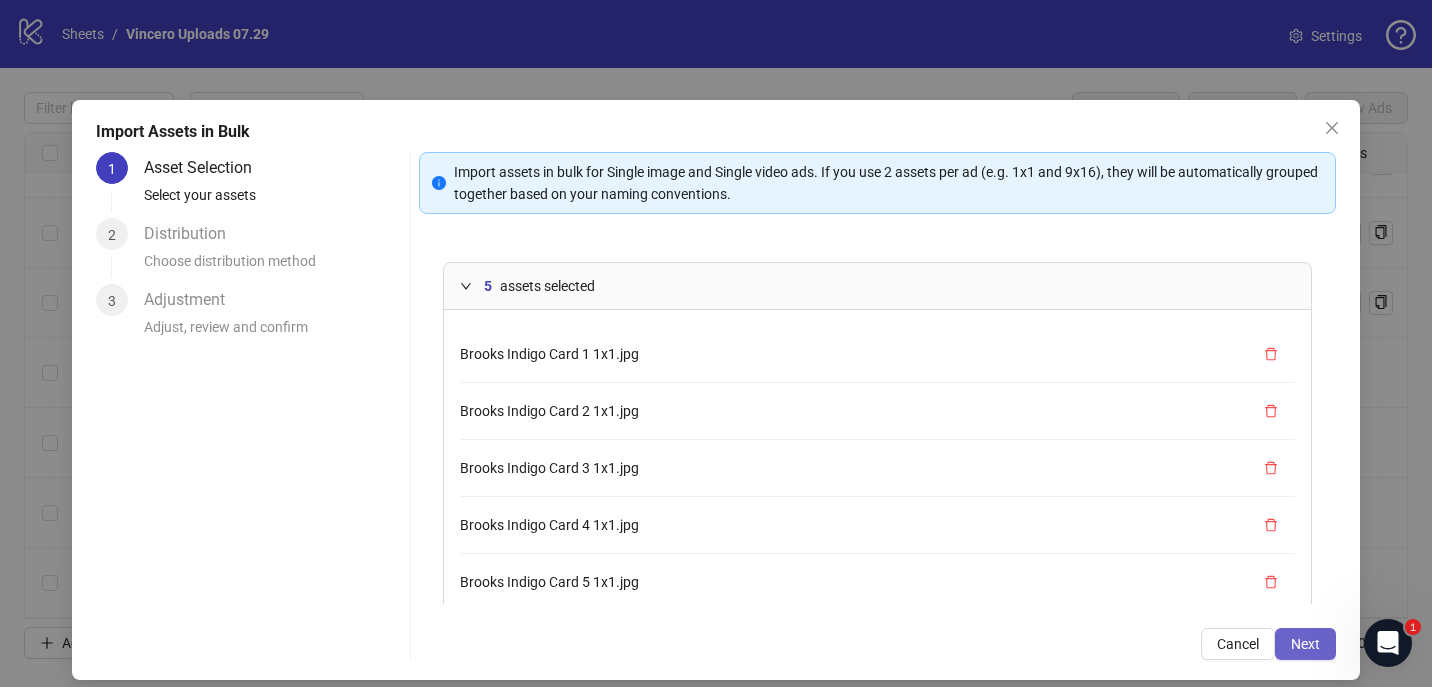 click on "Next" at bounding box center (1305, 644) 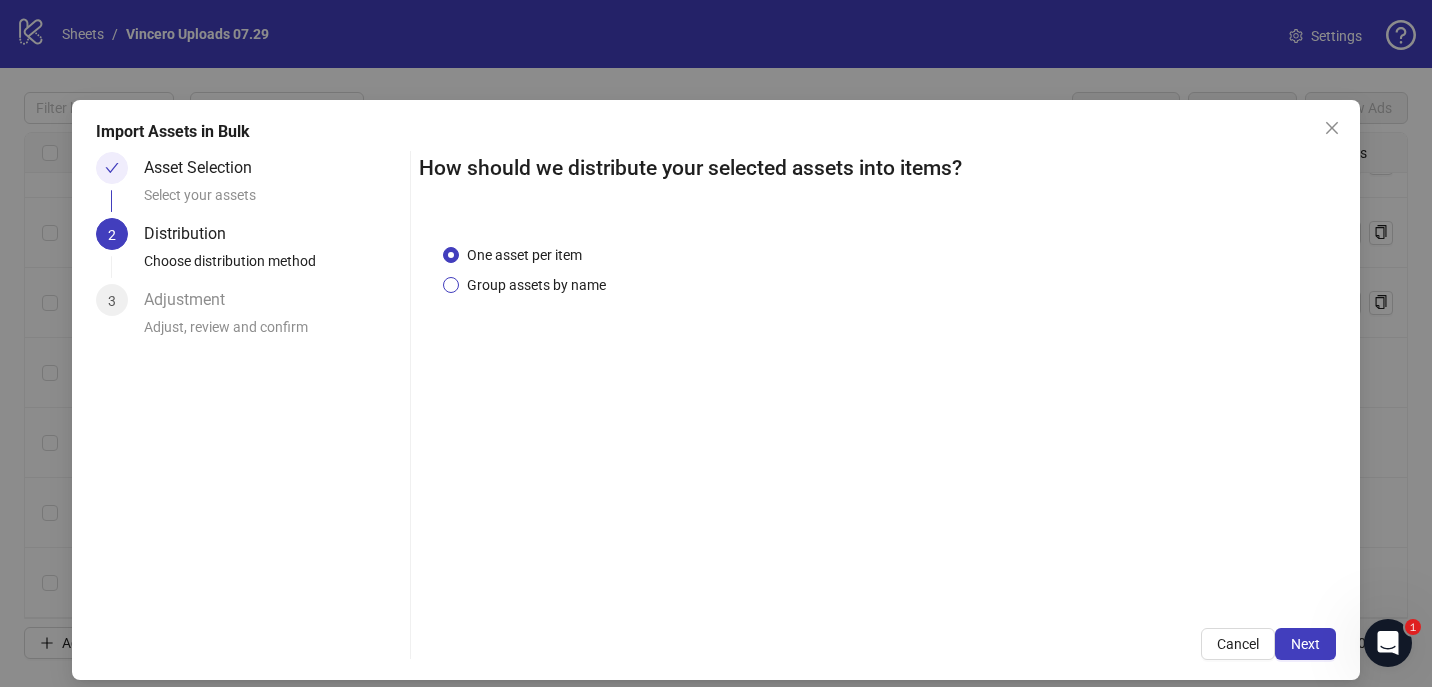 click on "Group assets by name" at bounding box center (536, 285) 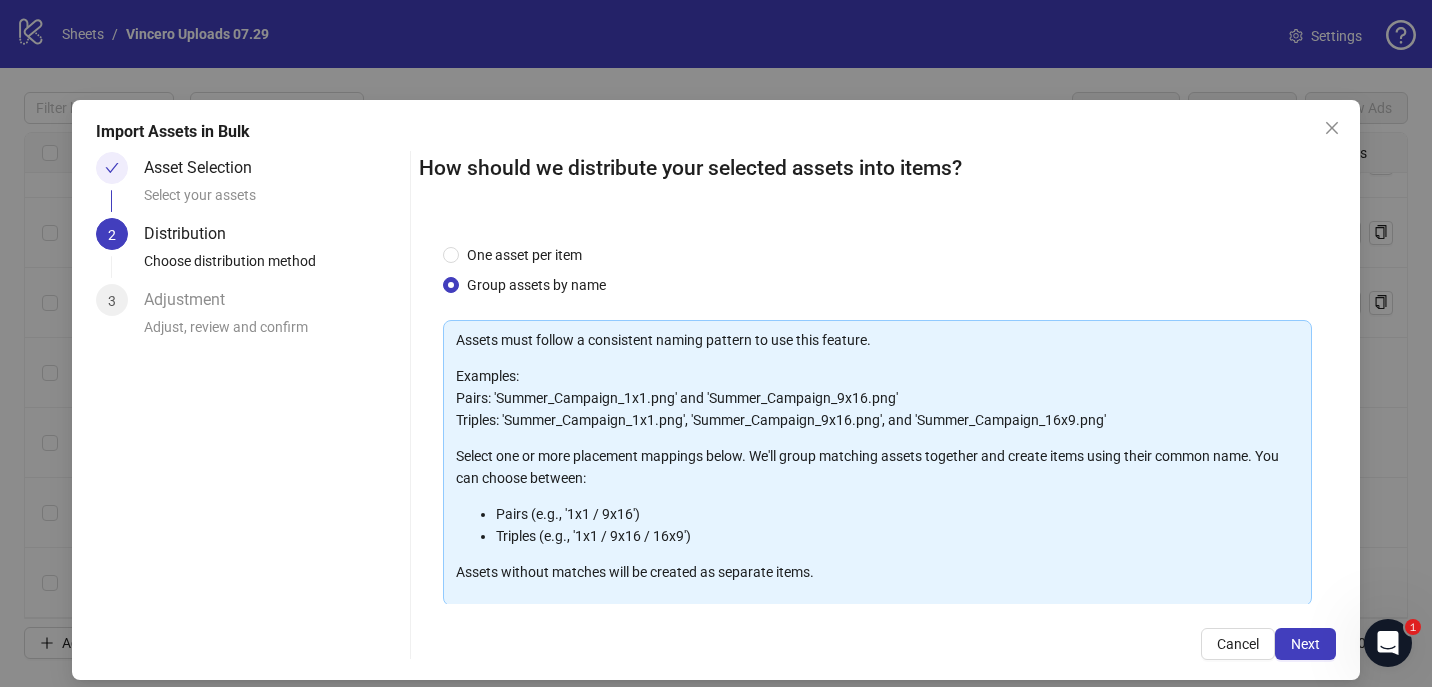 click on "One asset per item Group assets by name" at bounding box center (528, 270) 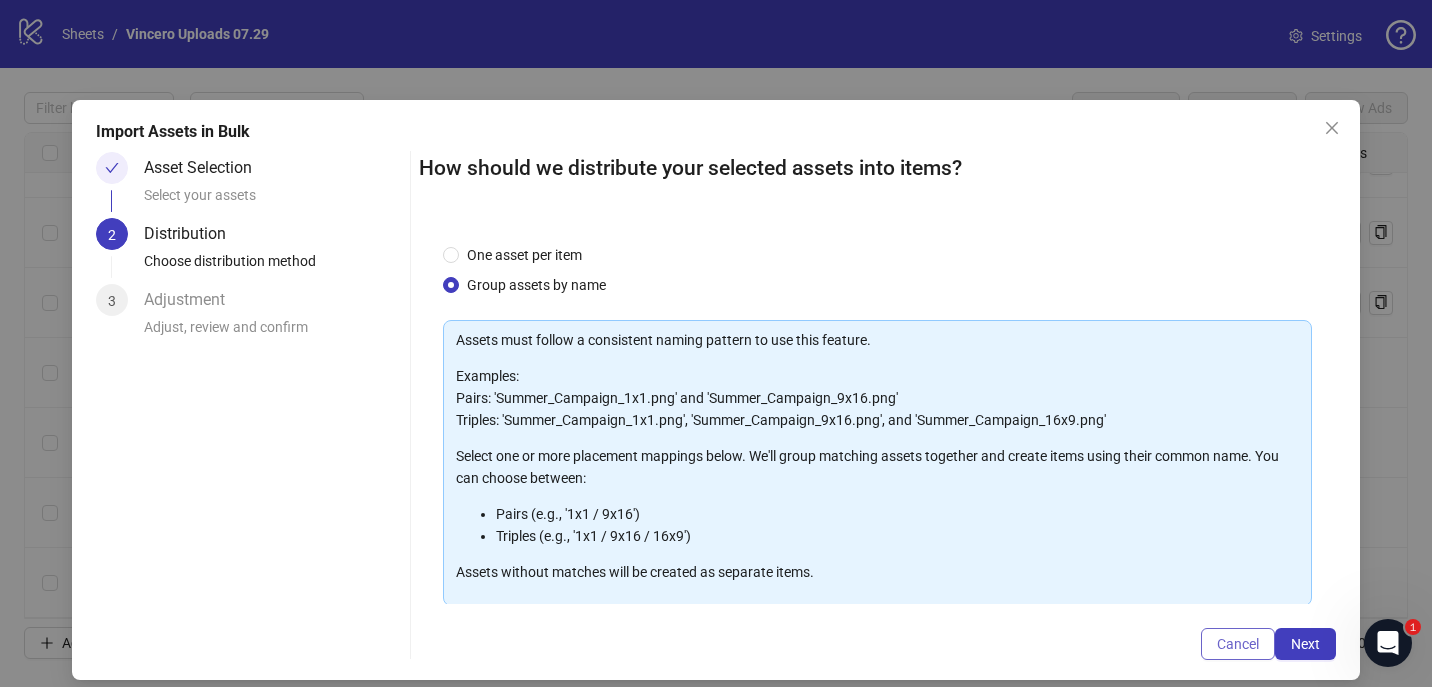 click on "Cancel" at bounding box center [1238, 644] 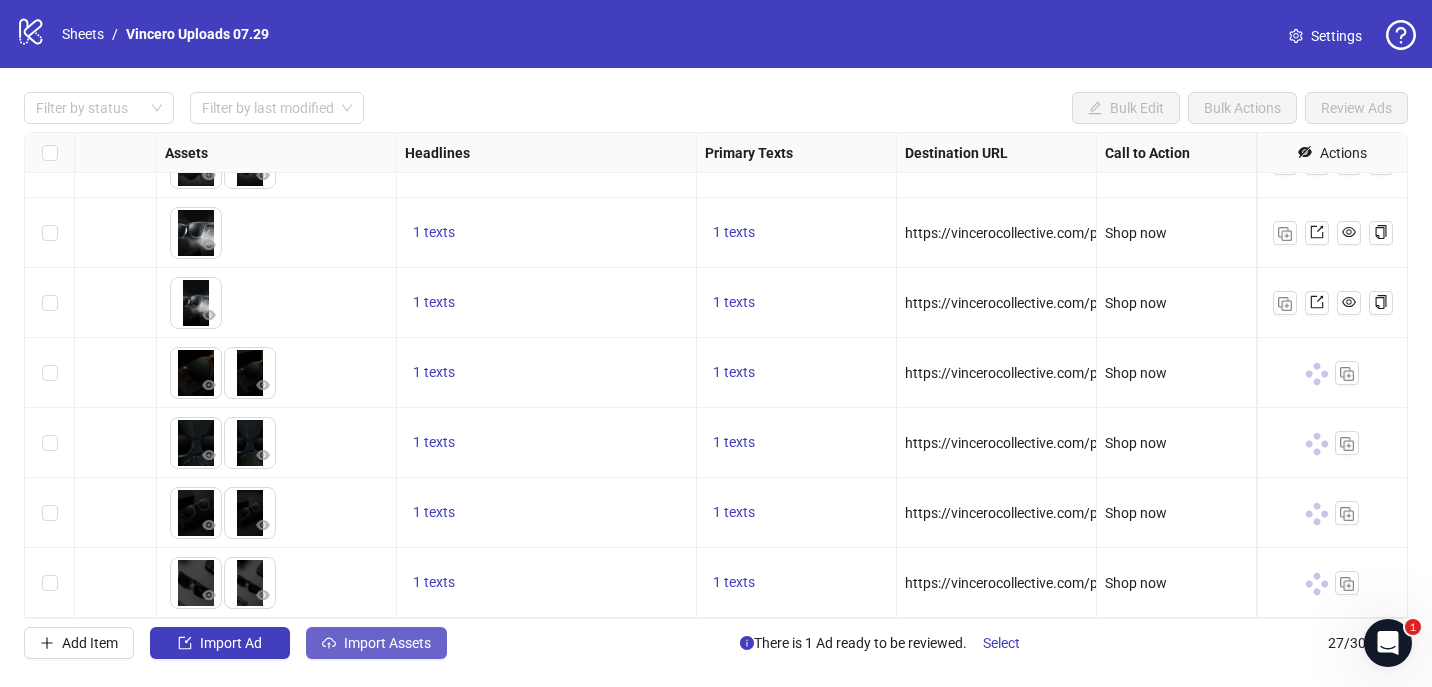 click at bounding box center [329, 643] 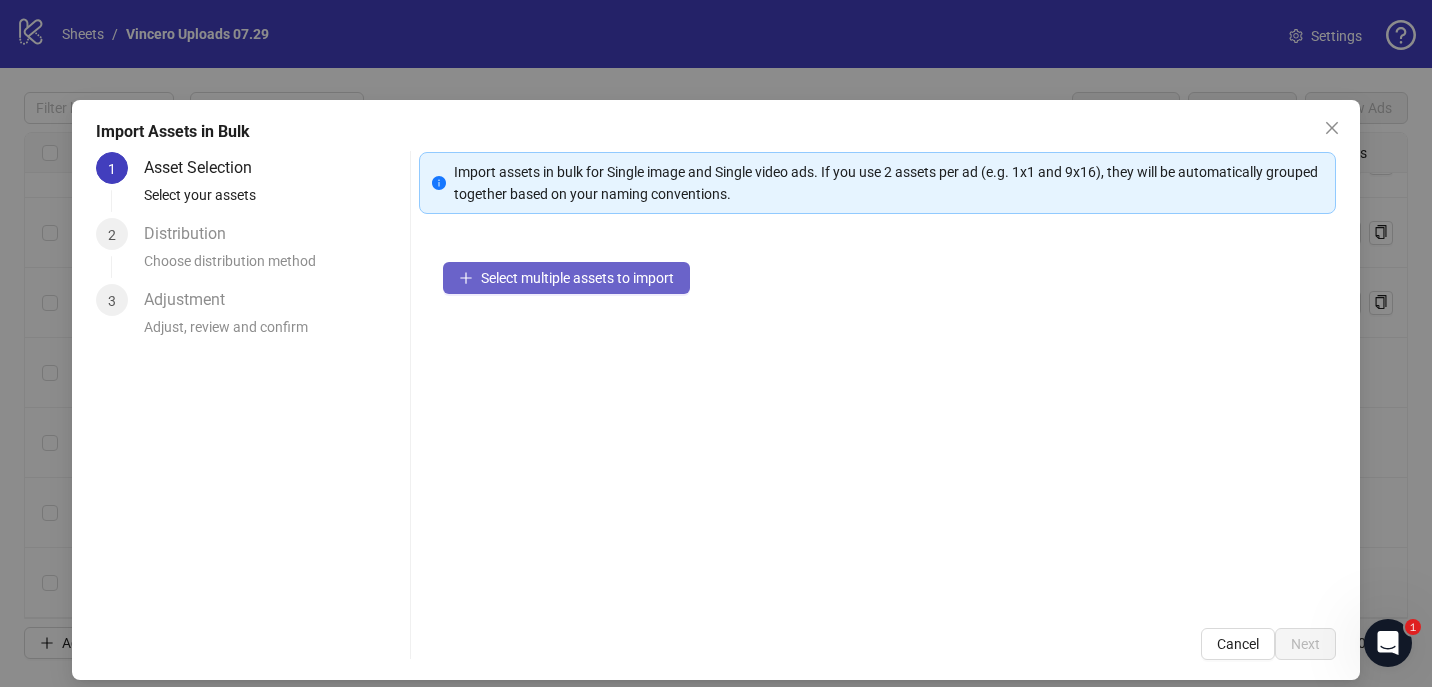 click on "Select multiple assets to import" at bounding box center [577, 278] 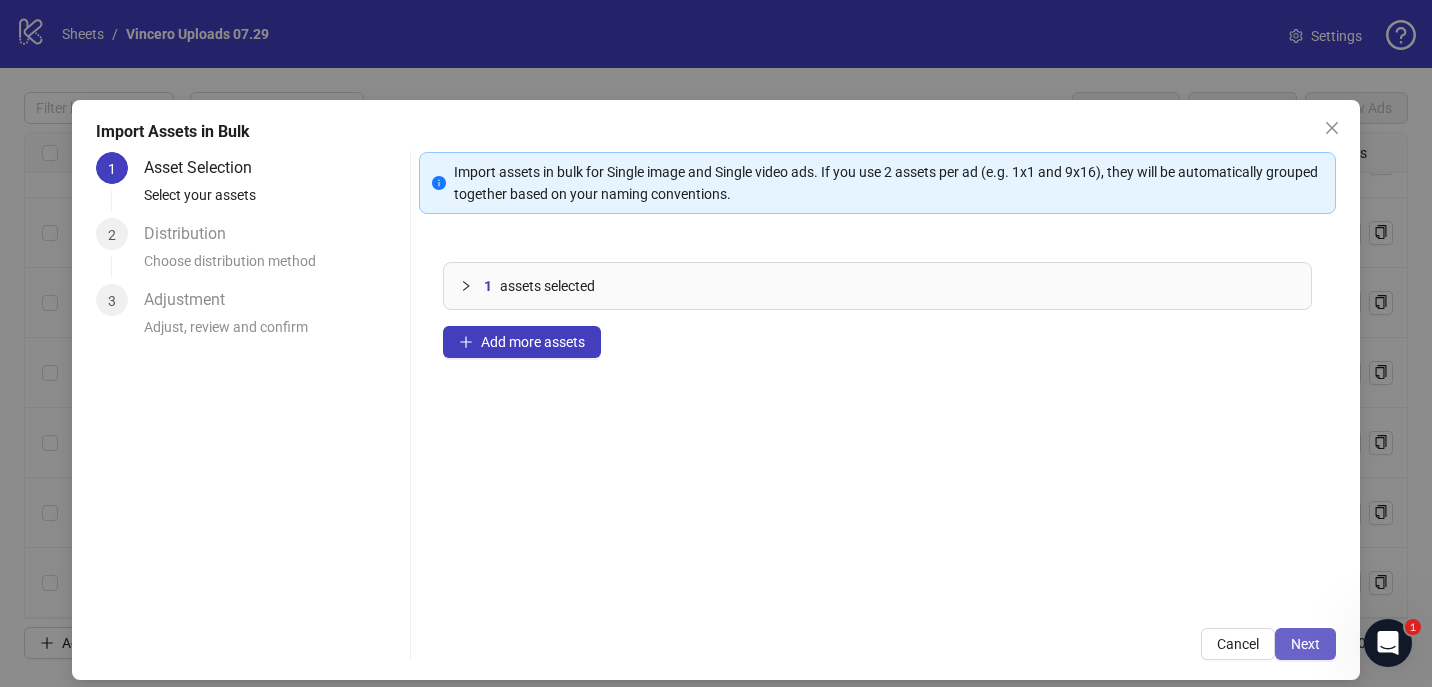 click on "Next" at bounding box center (1305, 644) 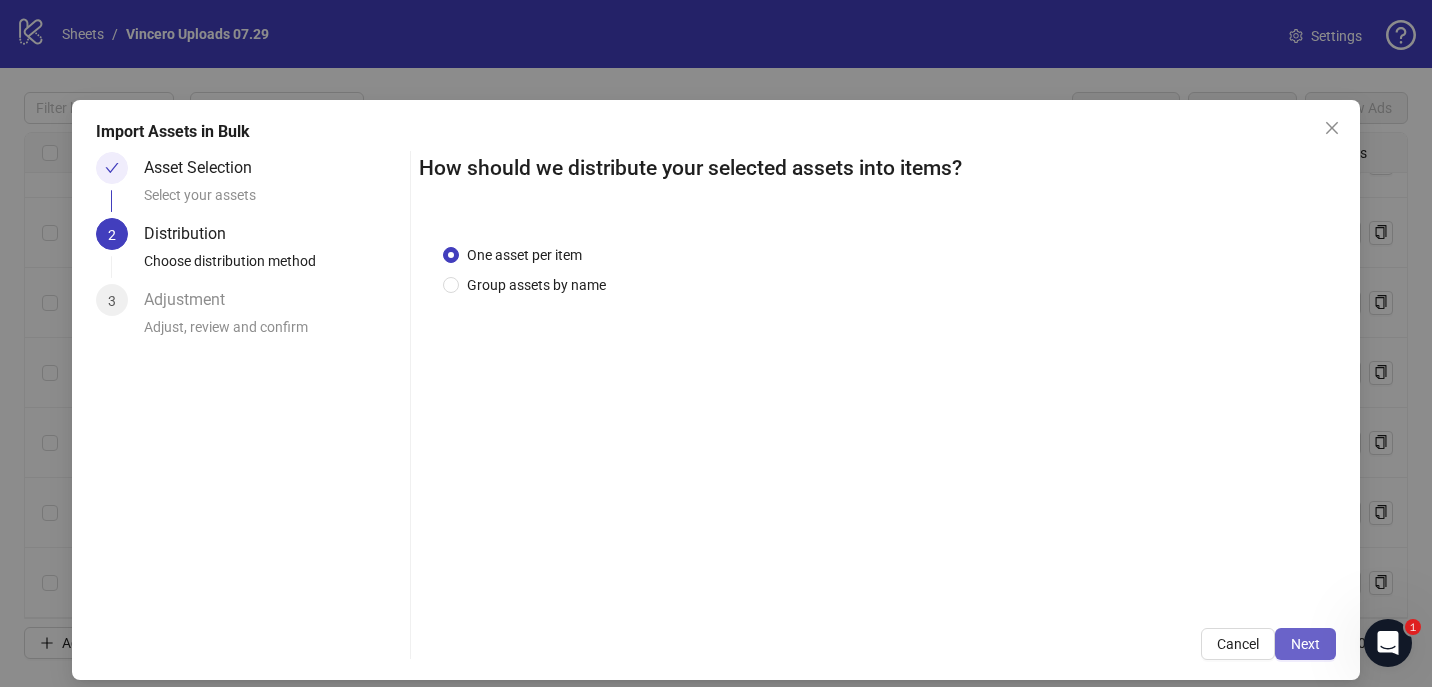 click on "Next" at bounding box center (1305, 644) 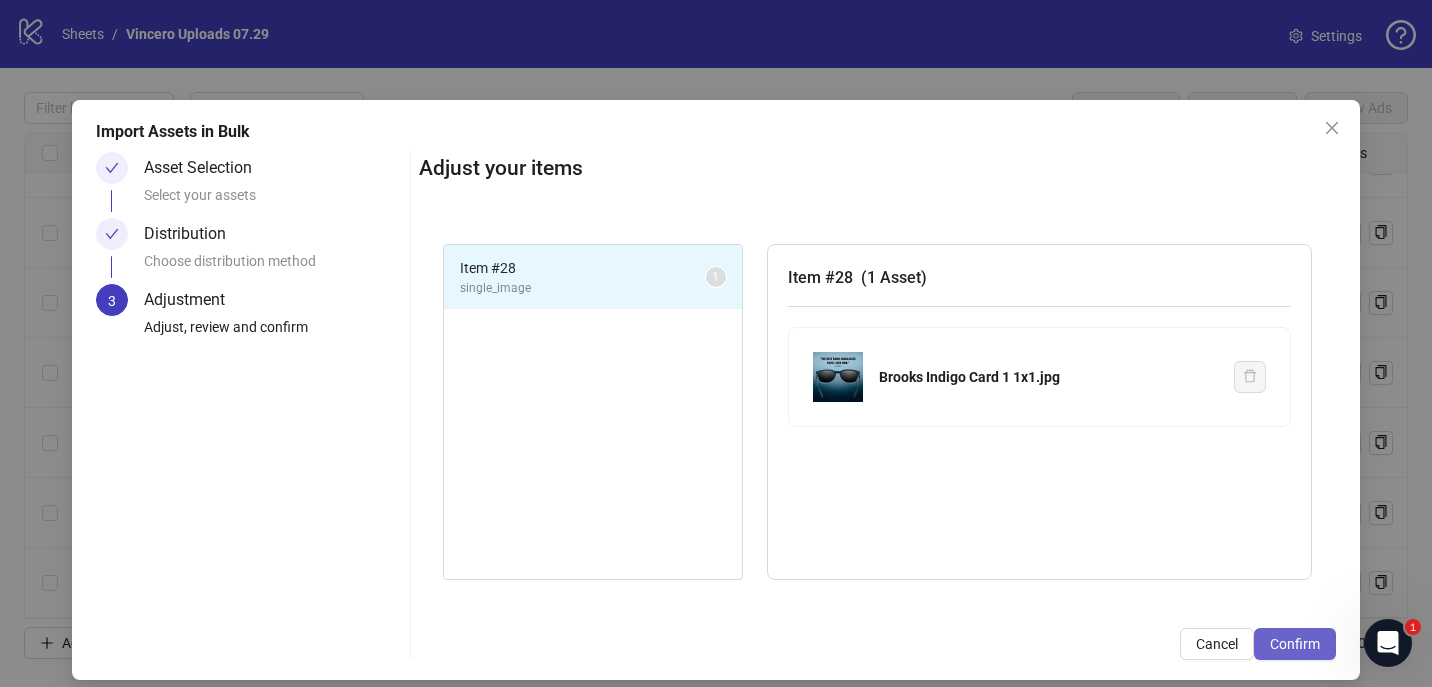 click on "Confirm" at bounding box center (1295, 644) 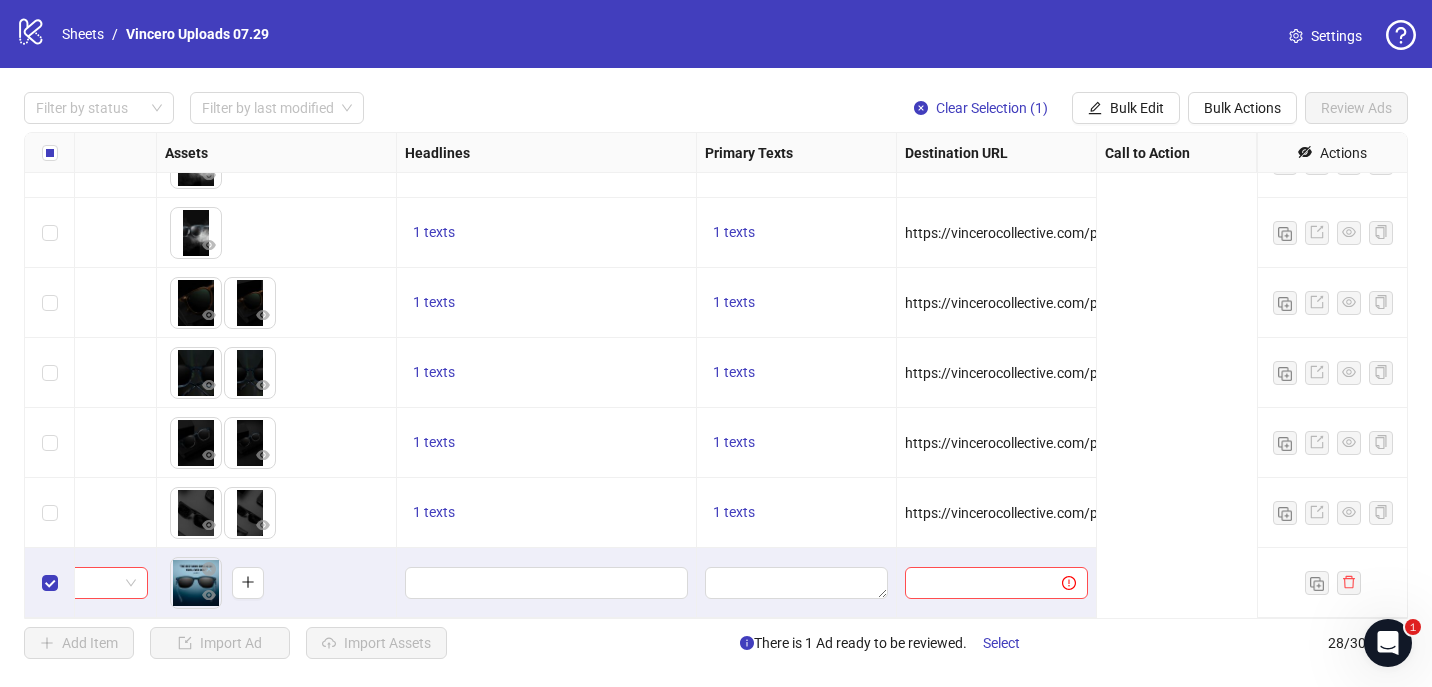 scroll, scrollTop: 1515, scrollLeft: 0, axis: vertical 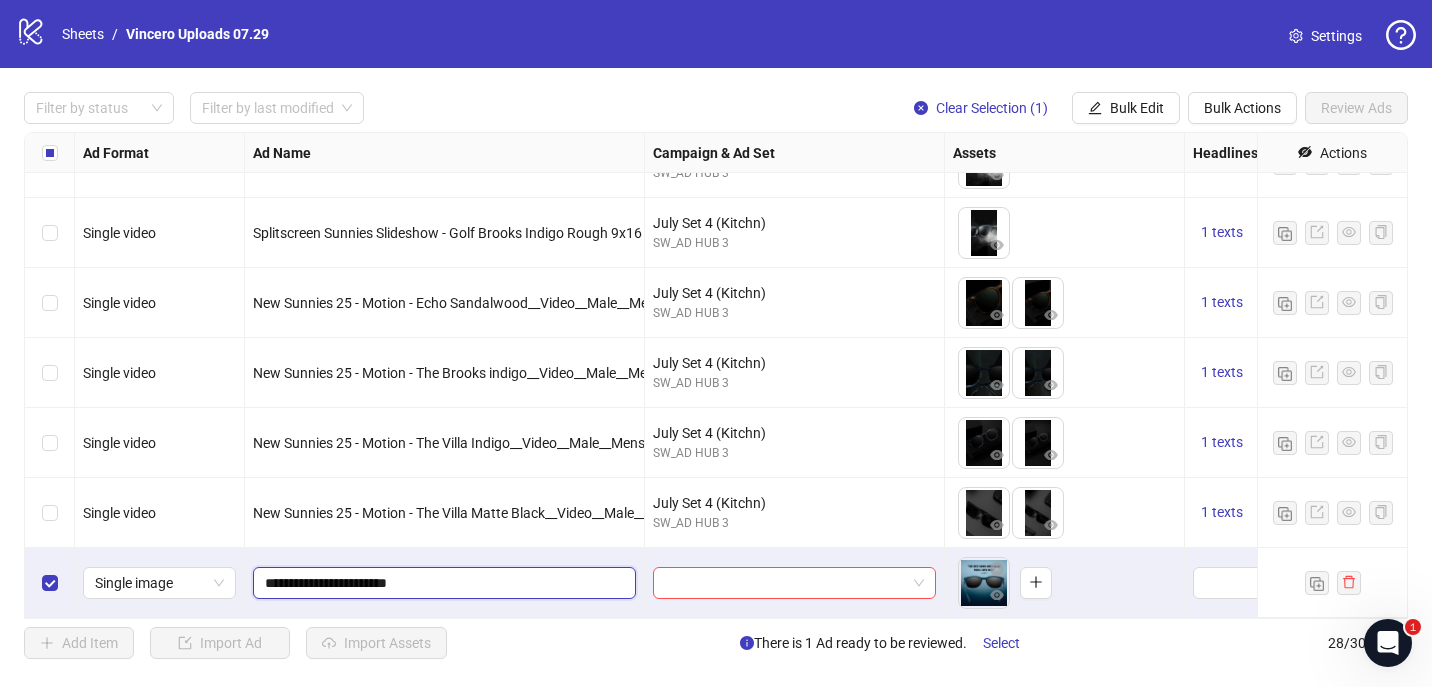 click on "**********" at bounding box center [442, 583] 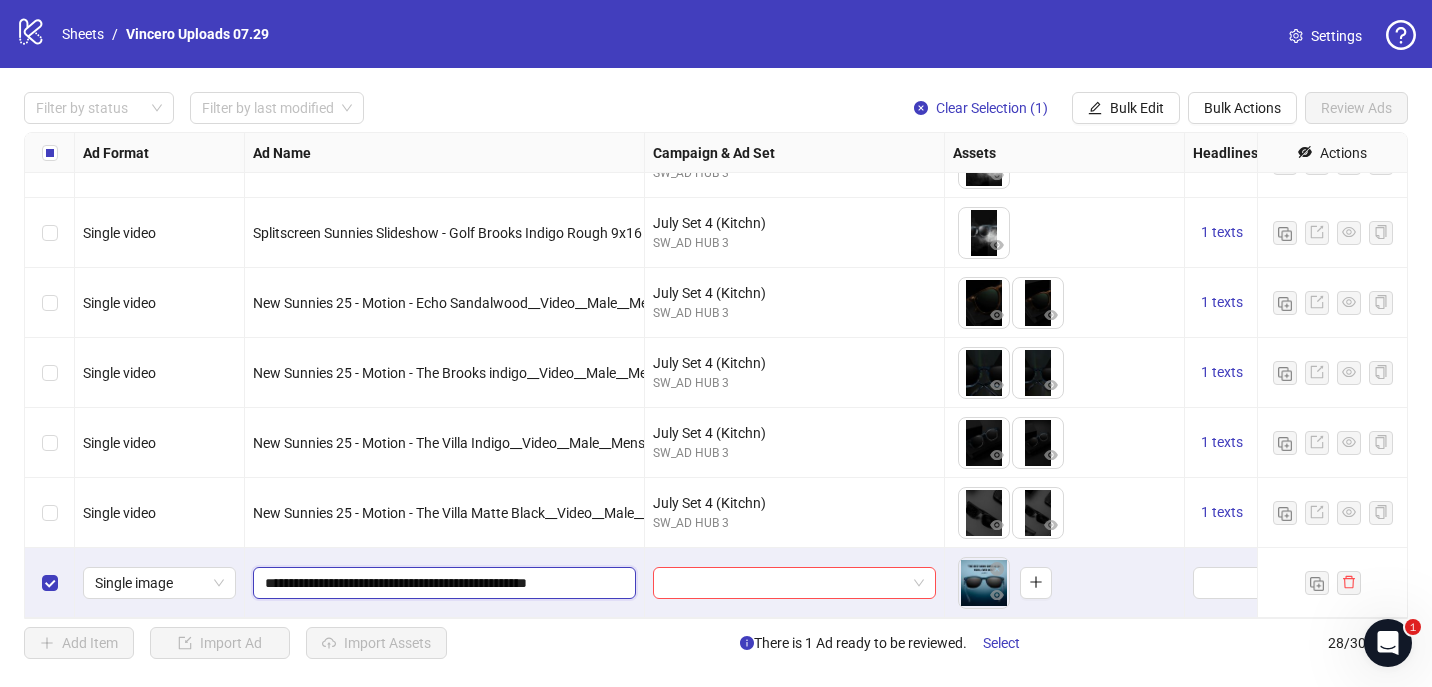 type on "**********" 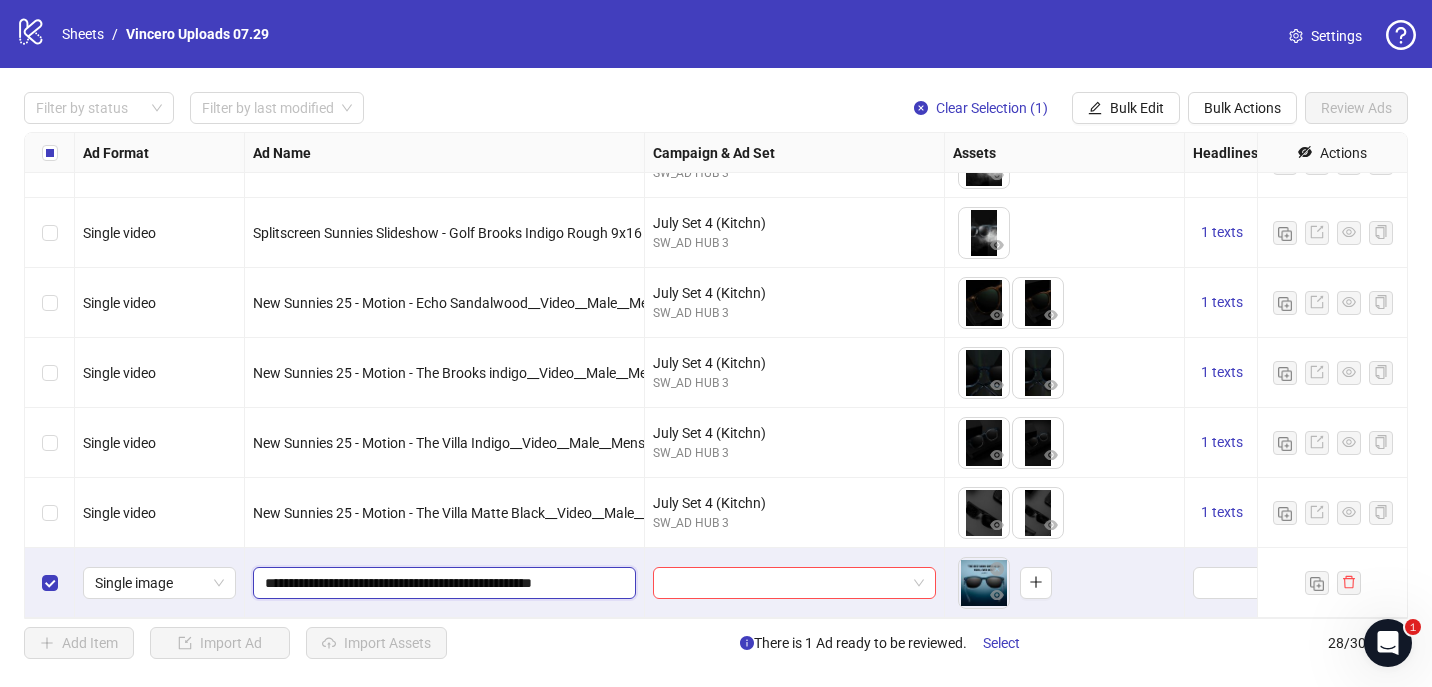 drag, startPoint x: 514, startPoint y: 588, endPoint x: 889, endPoint y: 628, distance: 377.1273 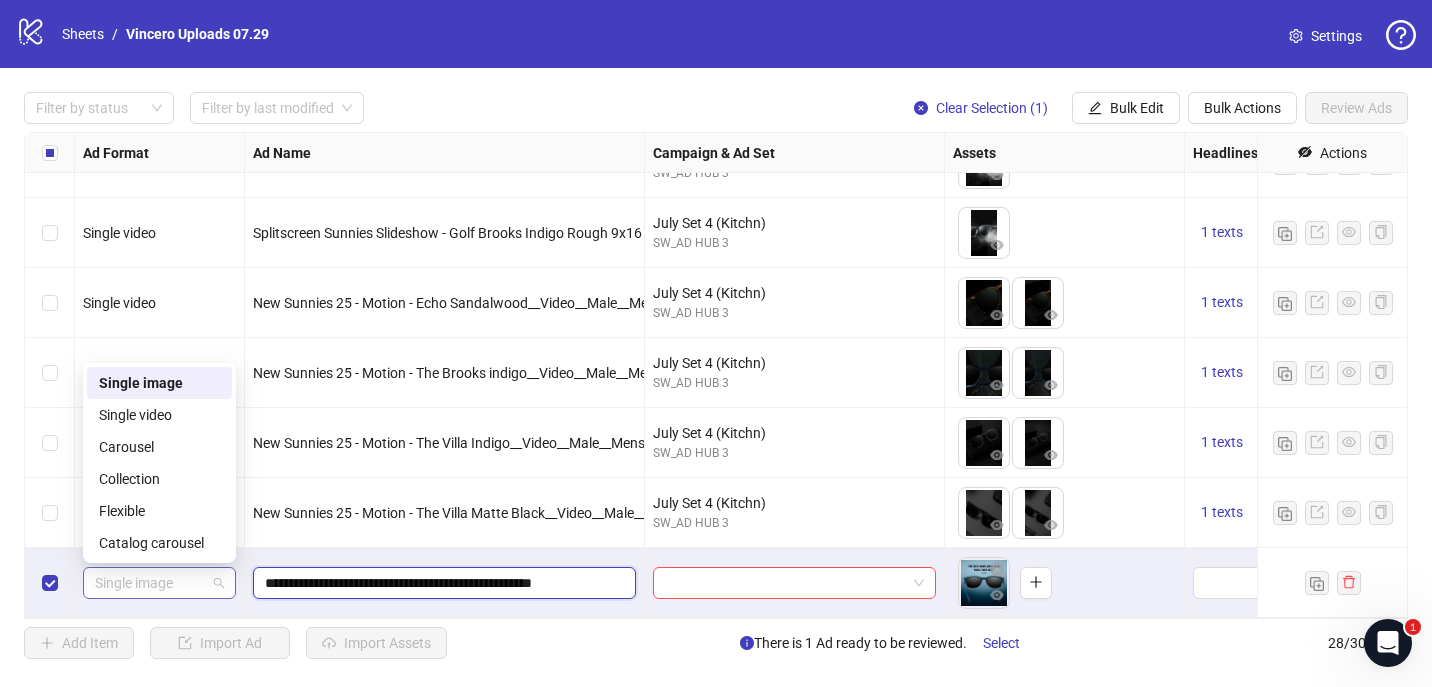 click on "Single image" at bounding box center (159, 583) 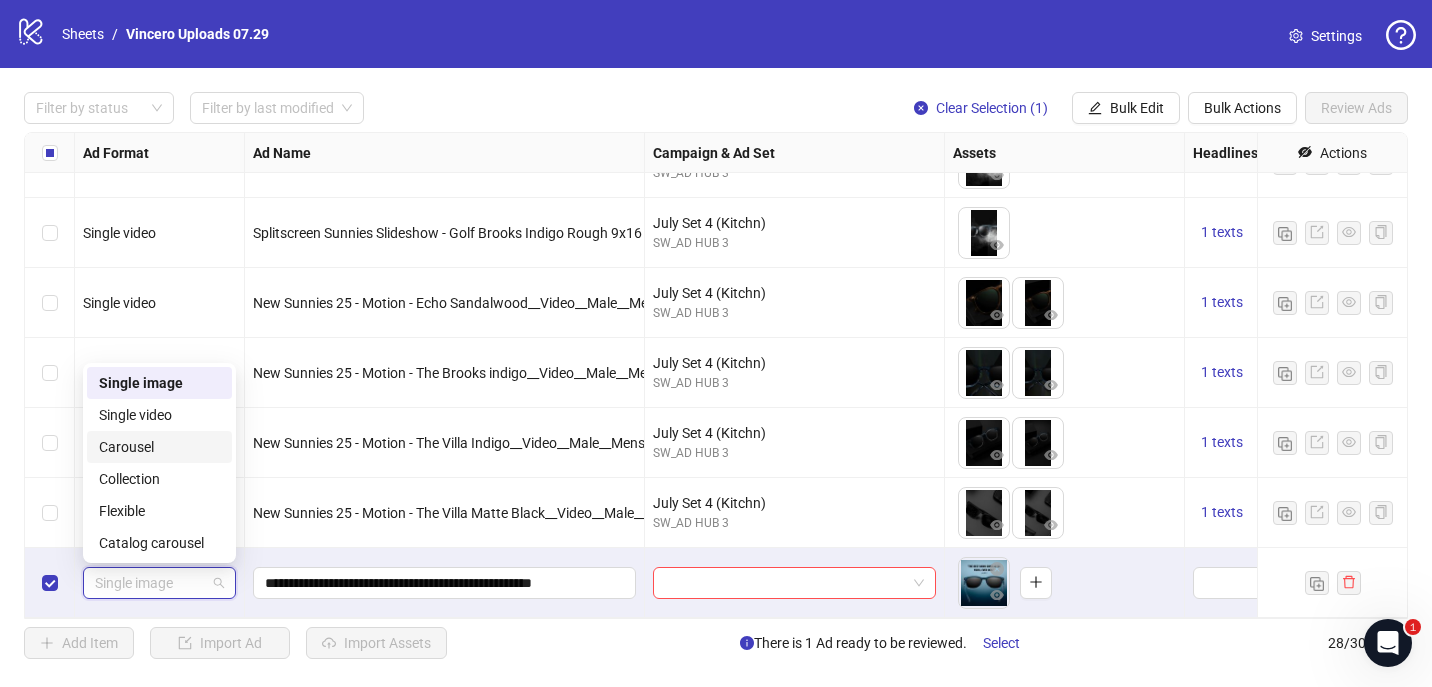 click on "Carousel" at bounding box center [159, 447] 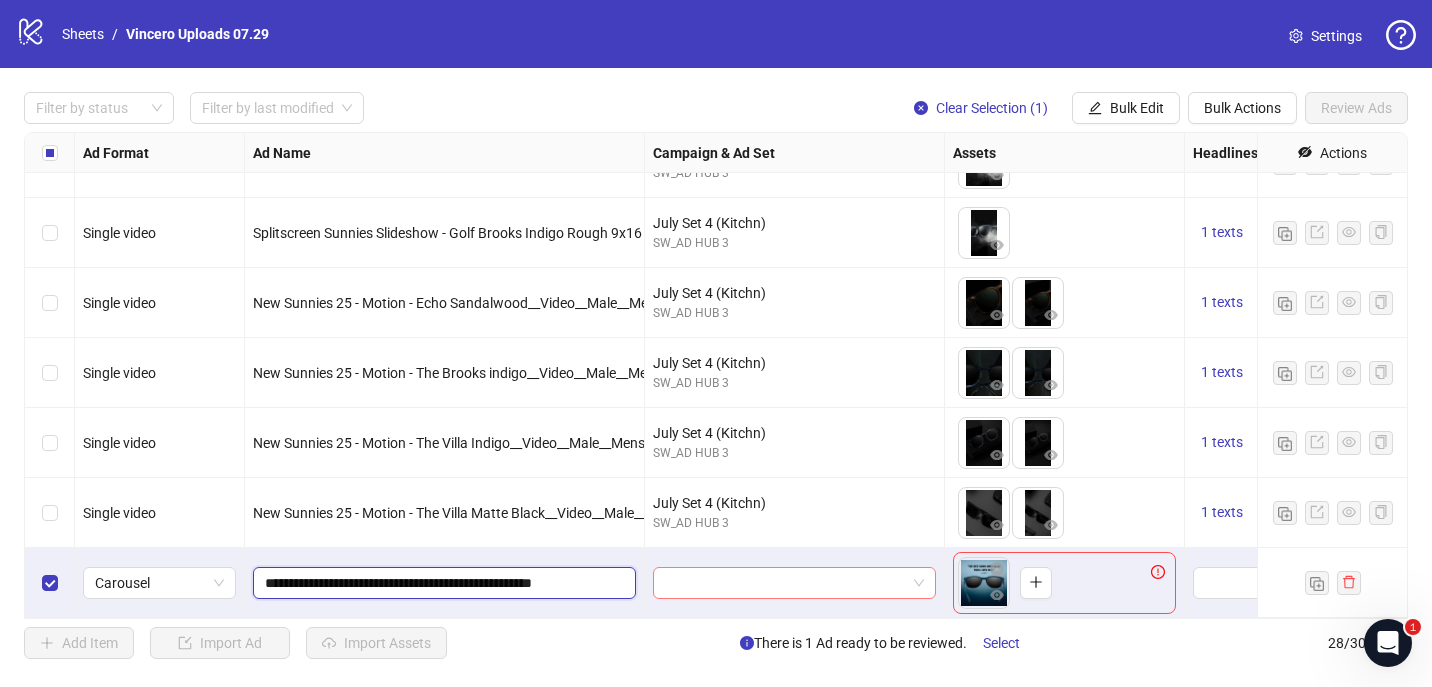 drag, startPoint x: 571, startPoint y: 581, endPoint x: 828, endPoint y: 583, distance: 257.00778 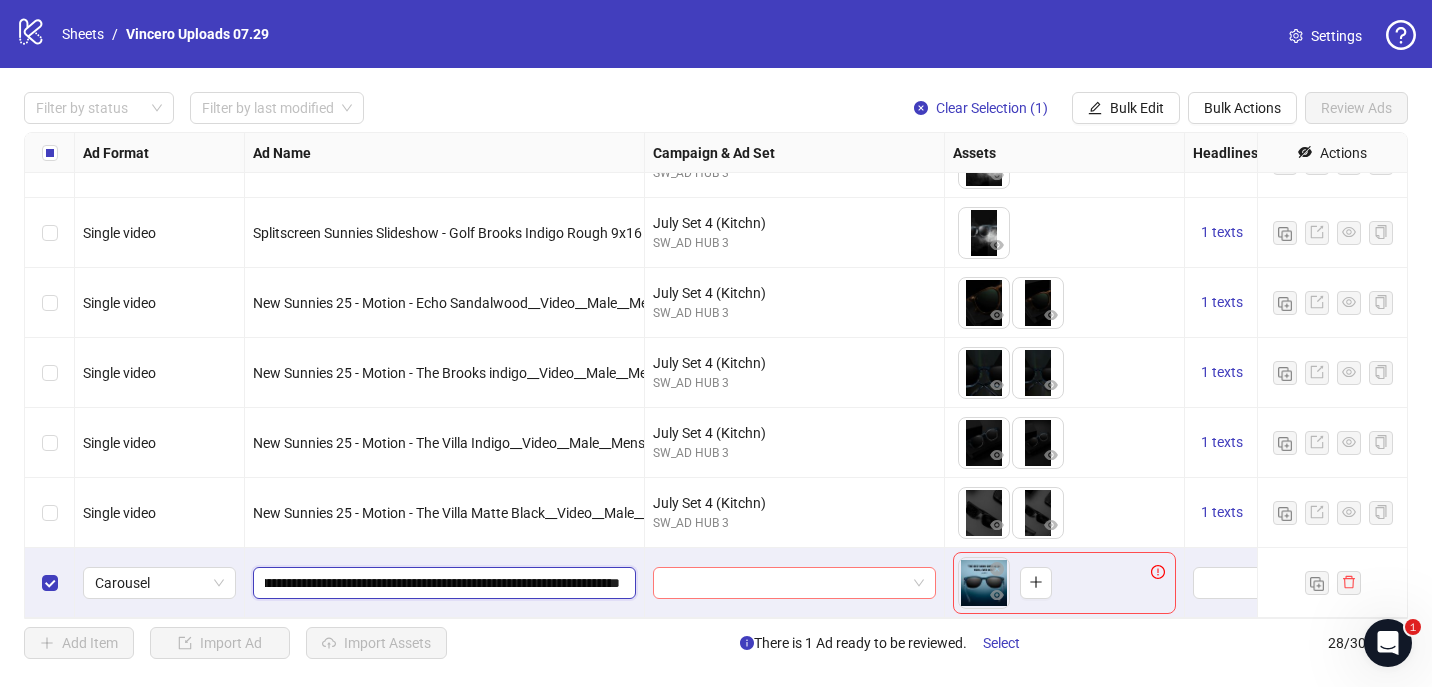 scroll, scrollTop: 0, scrollLeft: 238, axis: horizontal 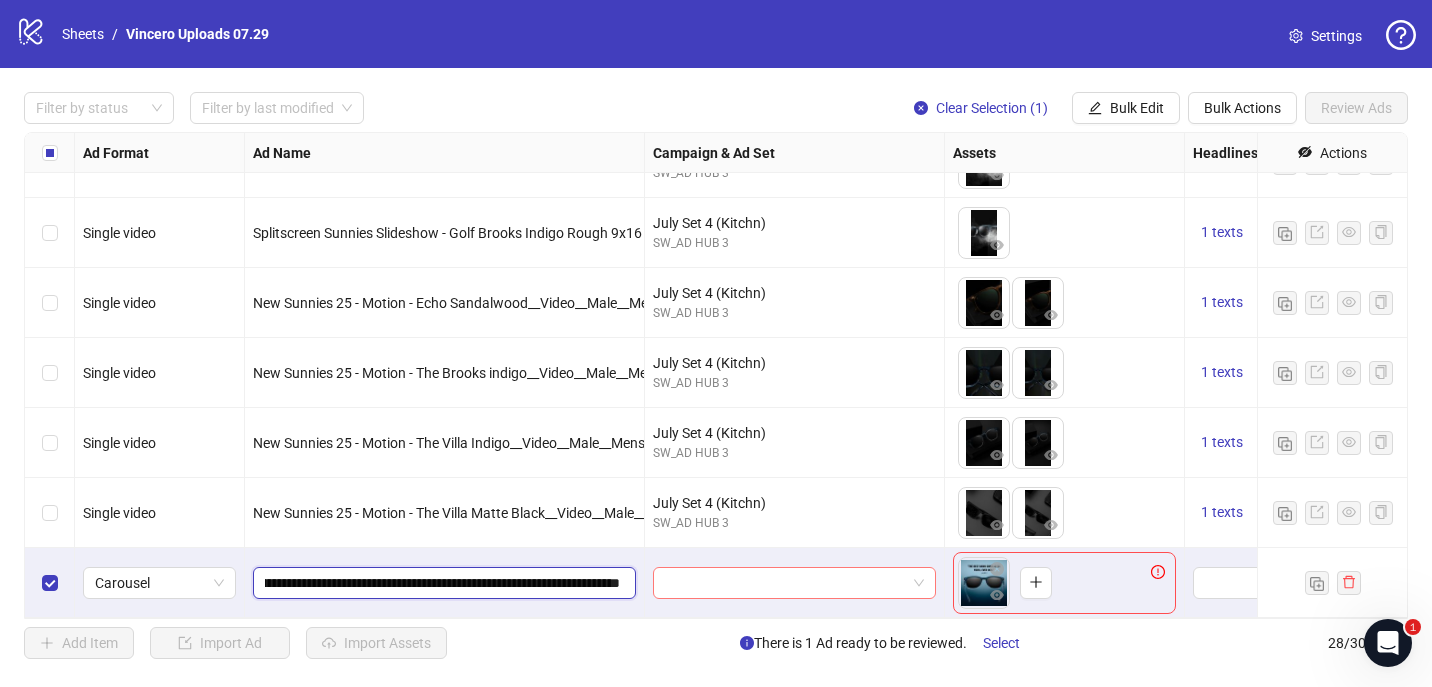 type on "**********" 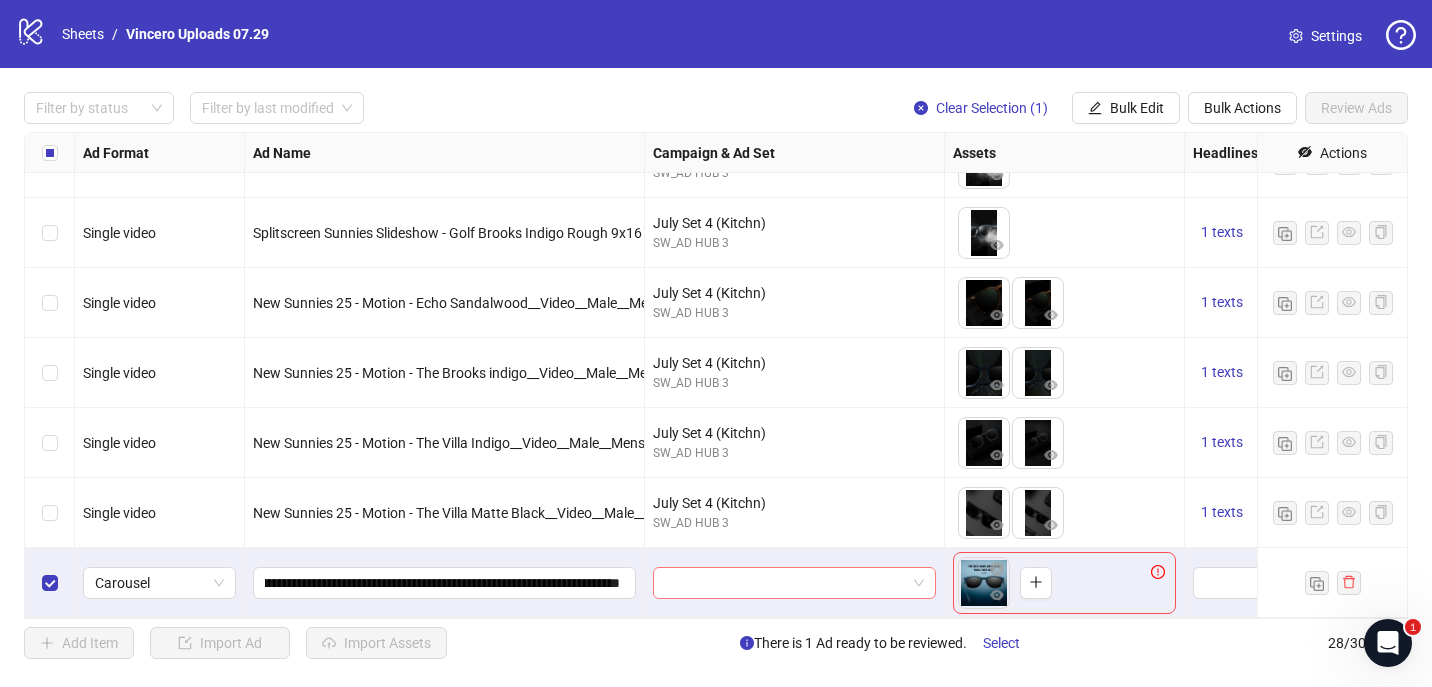 click at bounding box center [785, 583] 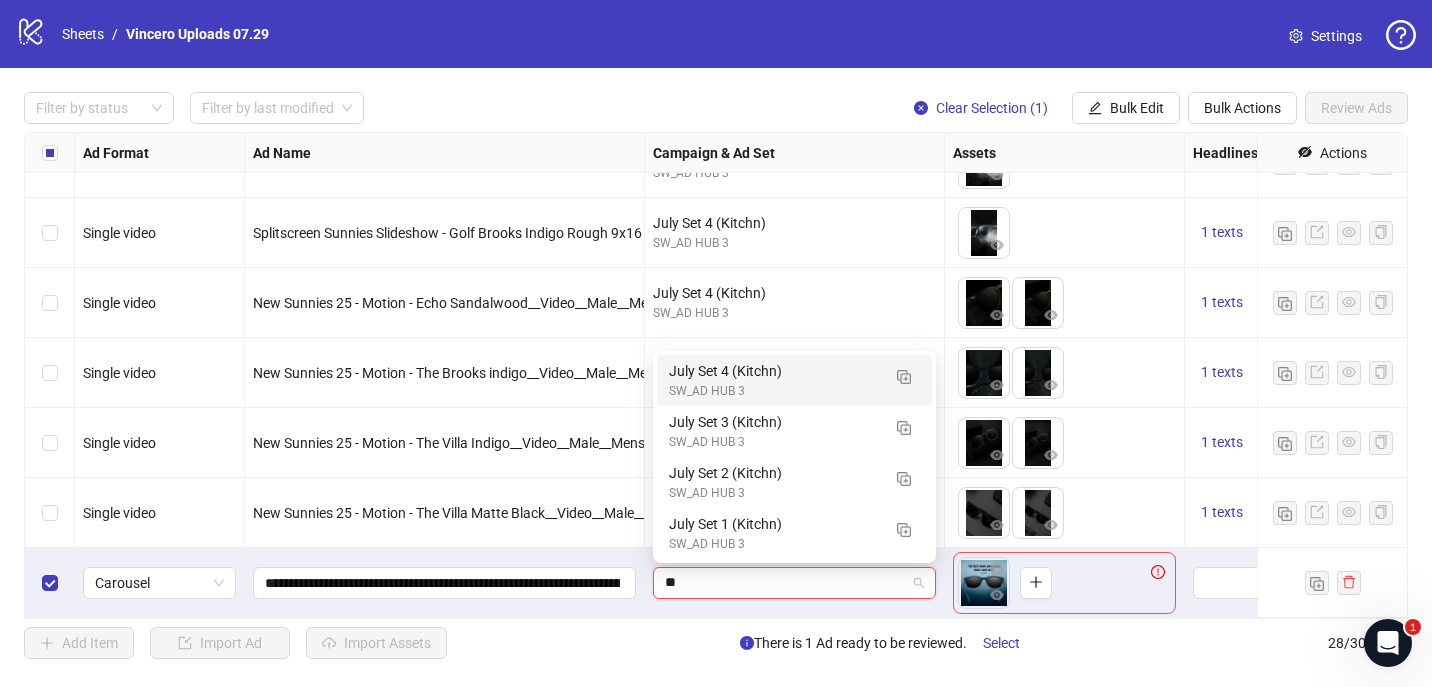 type on "***" 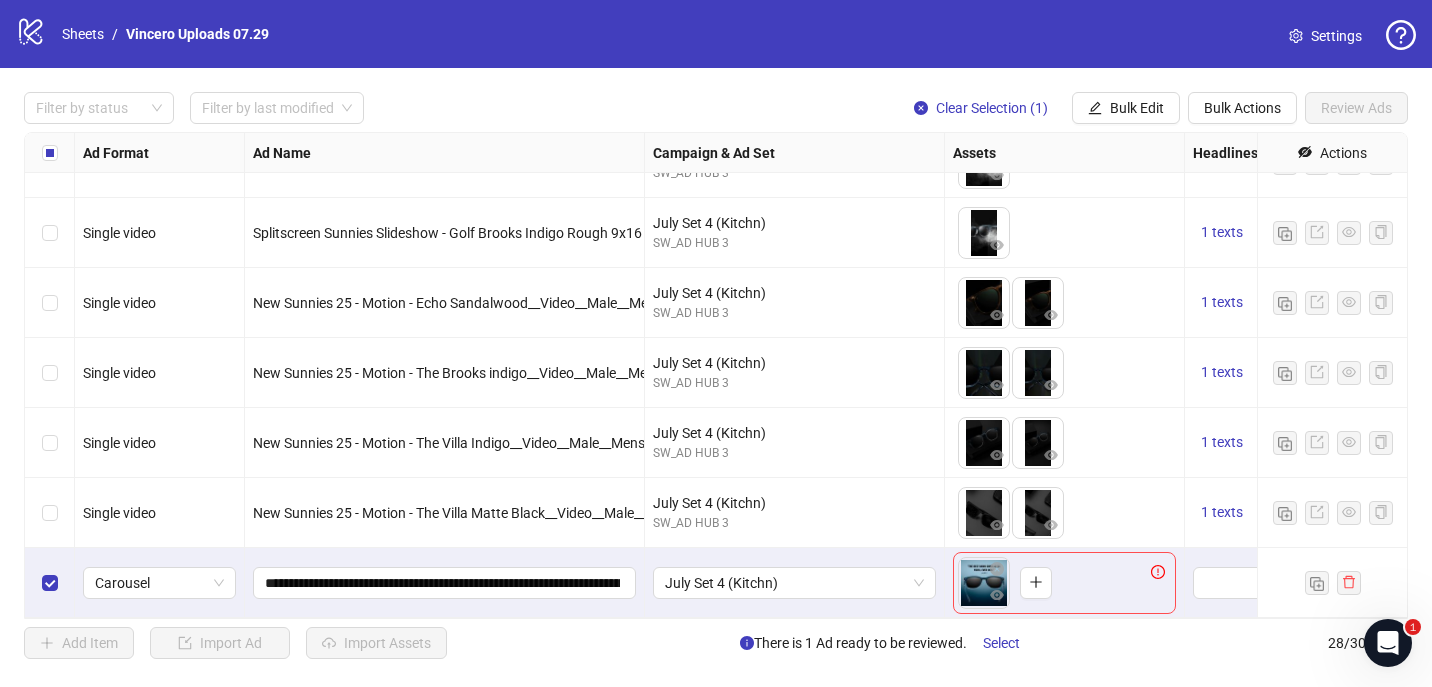 click on "To pick up a draggable item, press the space bar.
While dragging, use the arrow keys to move the item.
Press space again to drop the item in its new position, or press escape to cancel." at bounding box center (1064, 583) 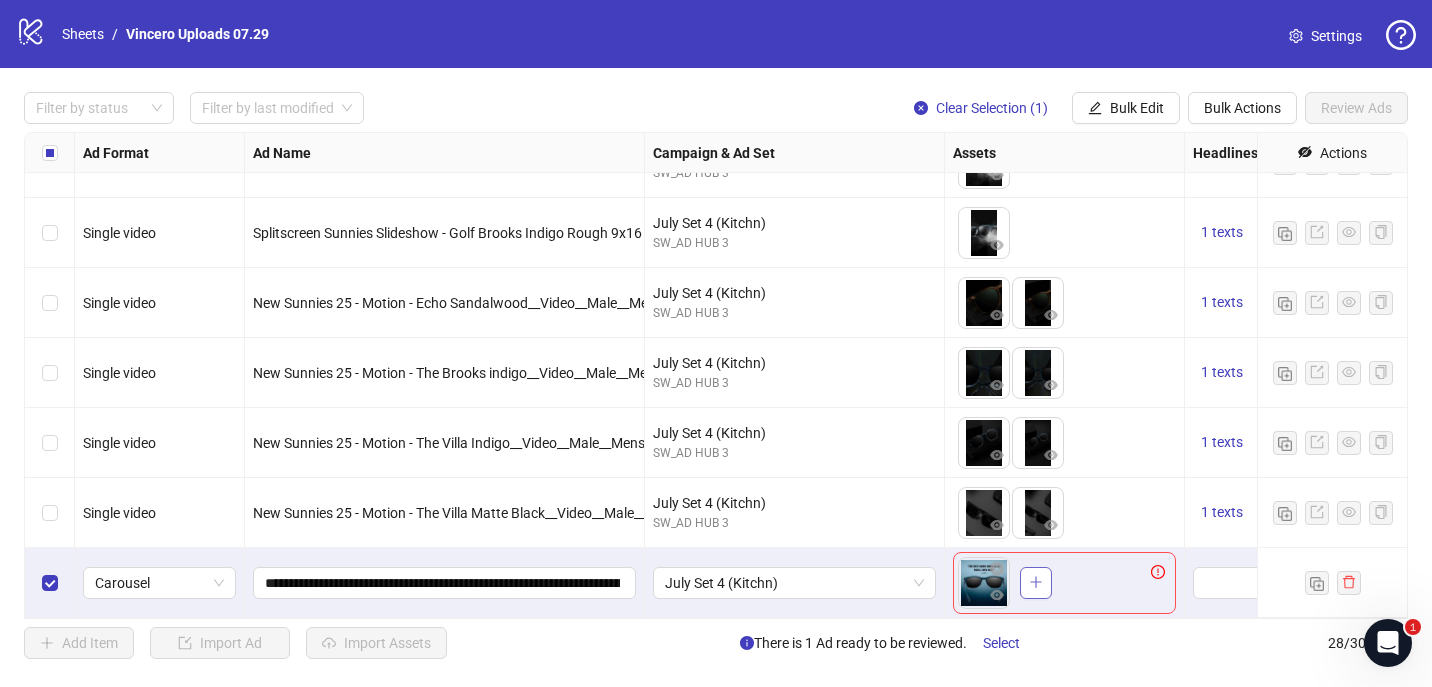 click at bounding box center (1036, 582) 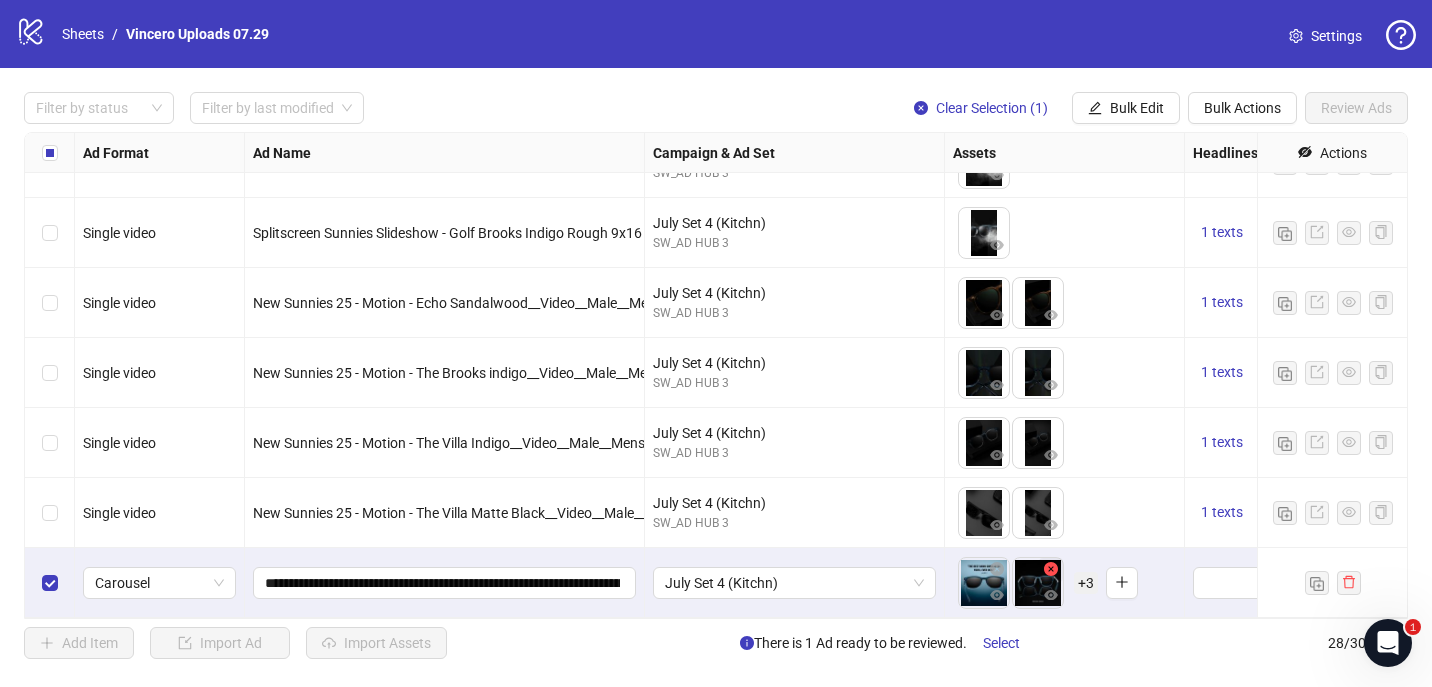 click 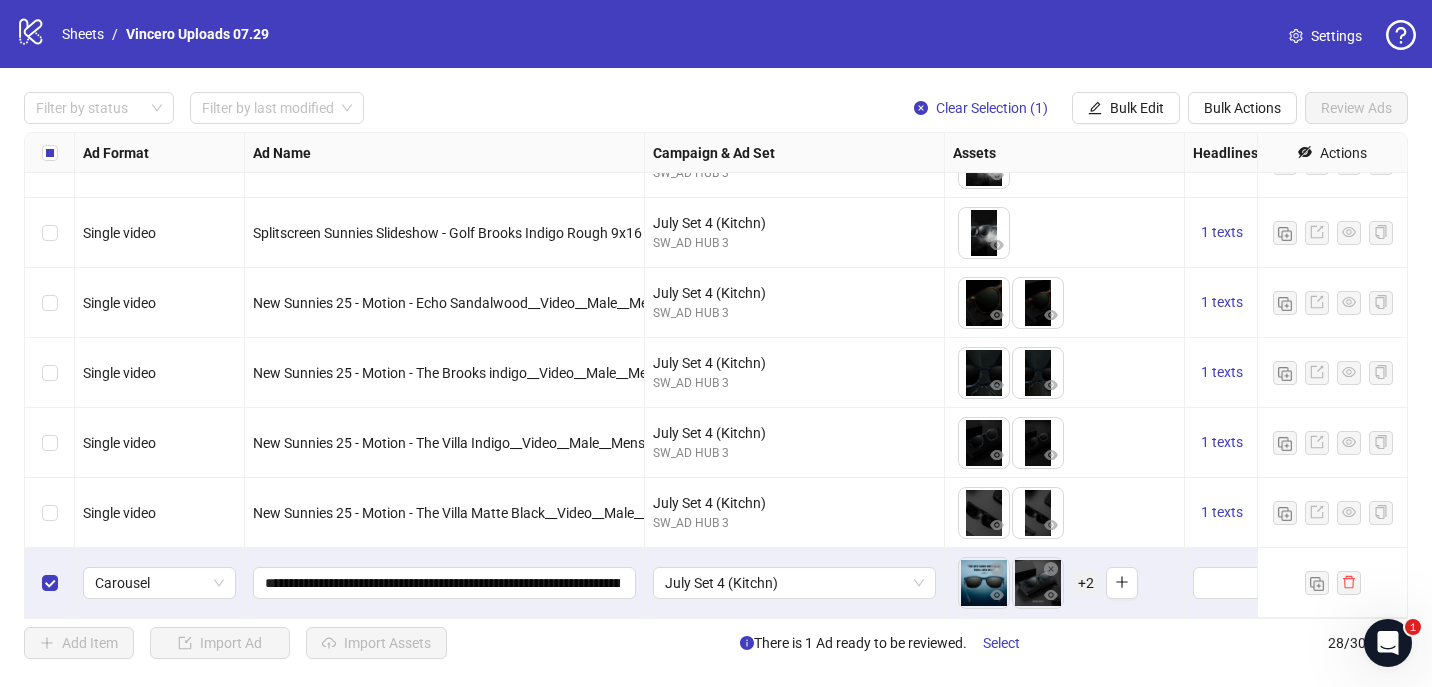 click 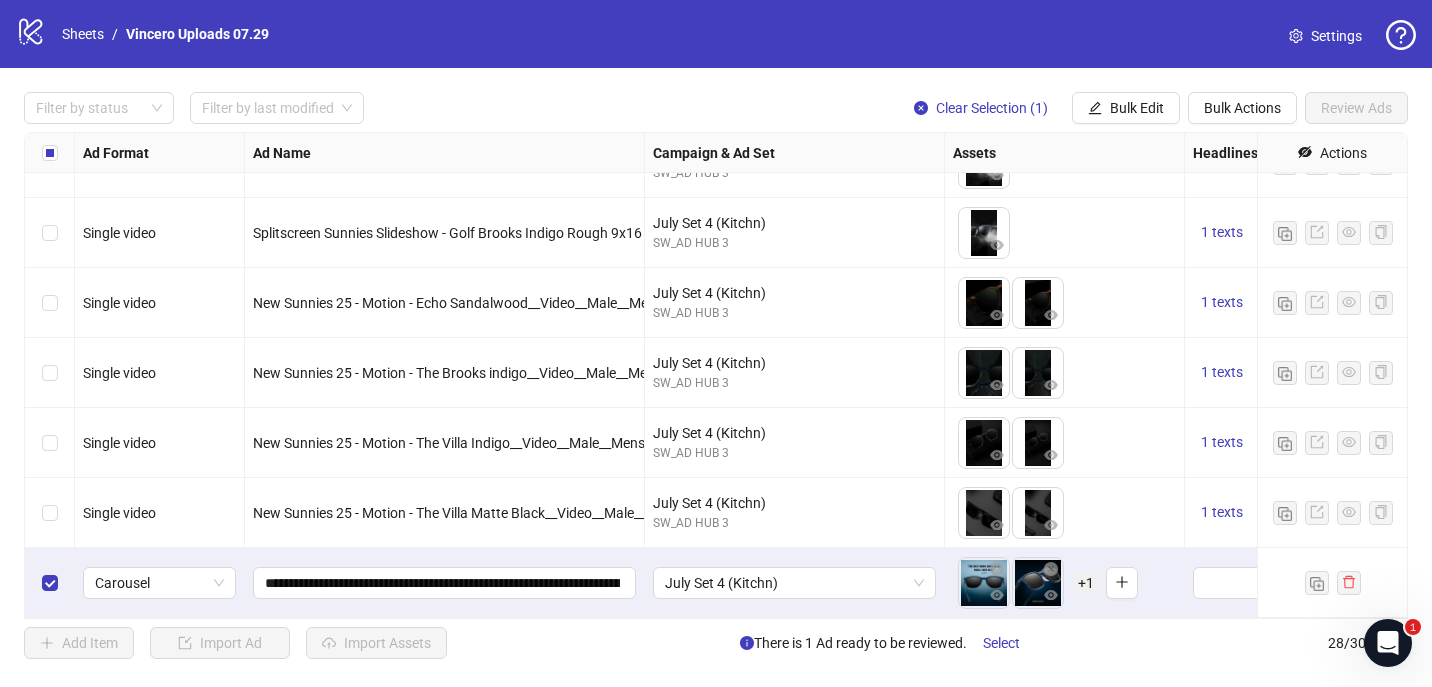 click 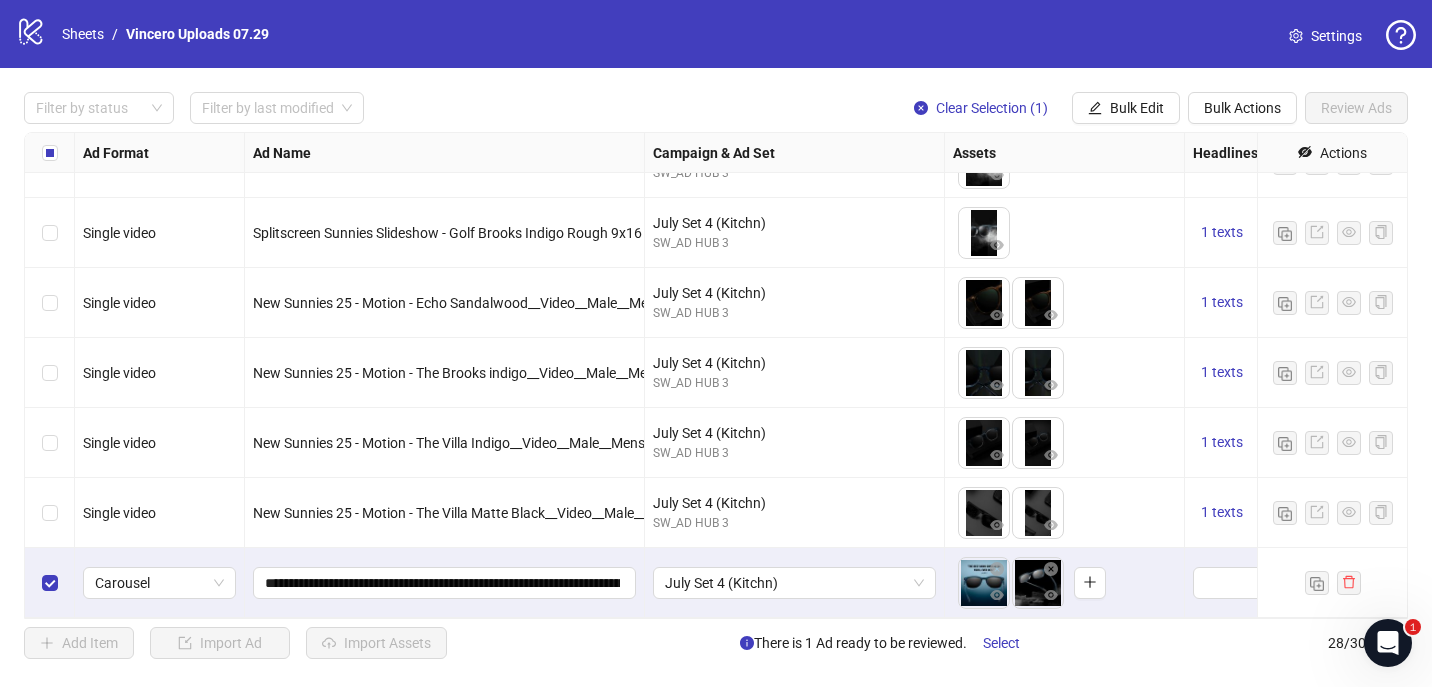 click 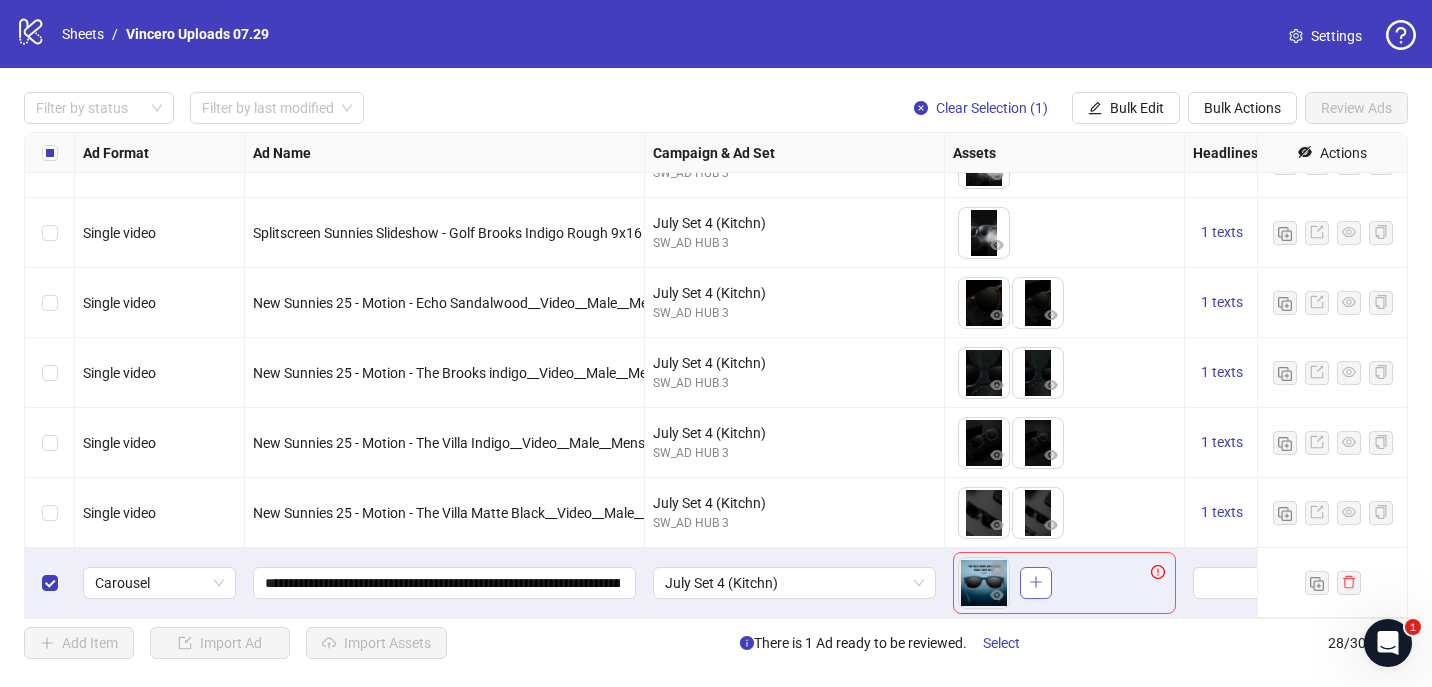click at bounding box center [1036, 583] 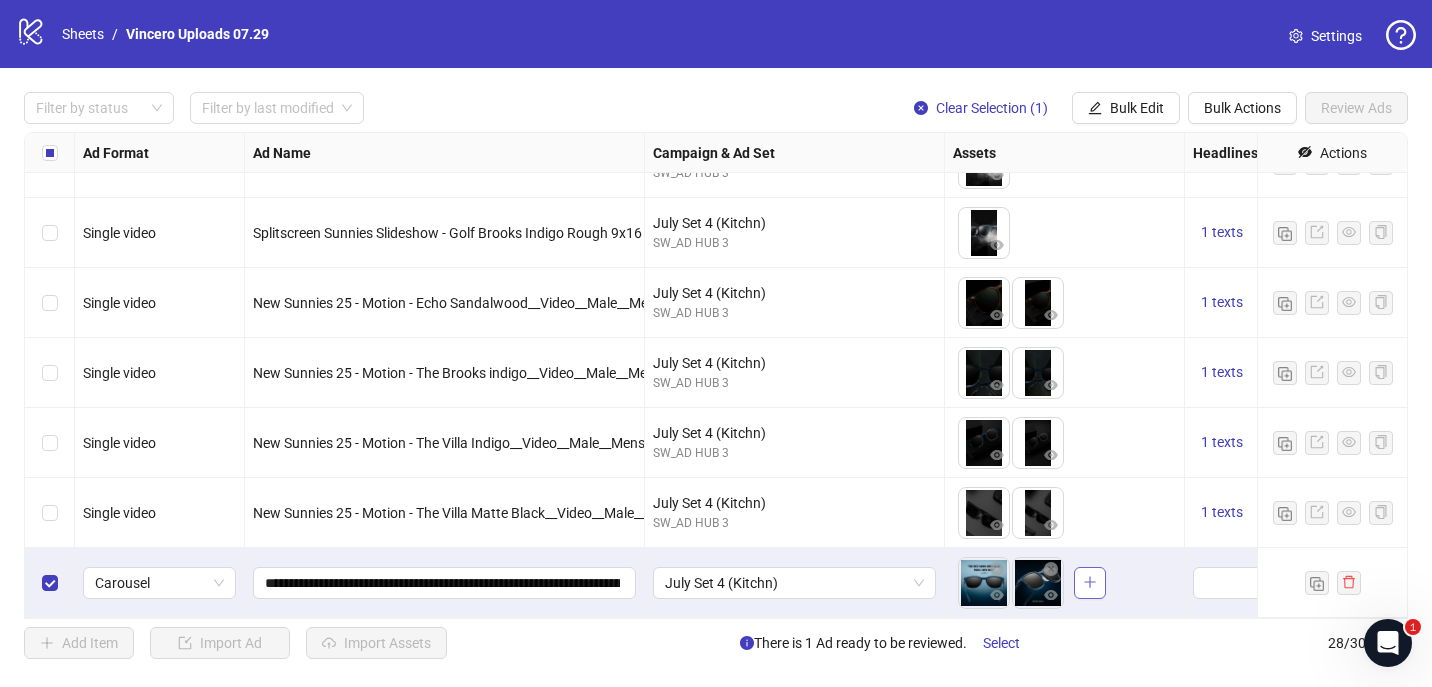 click 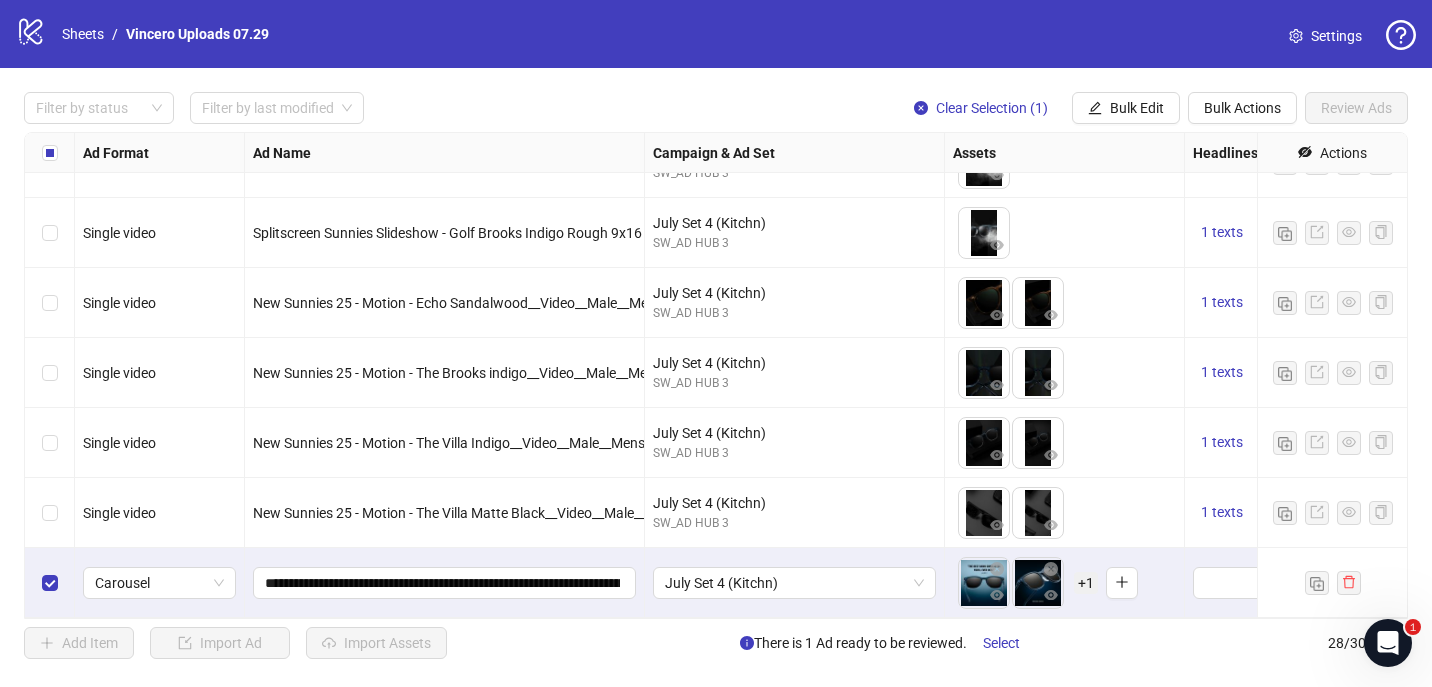 click on "+ 1" at bounding box center (1086, 583) 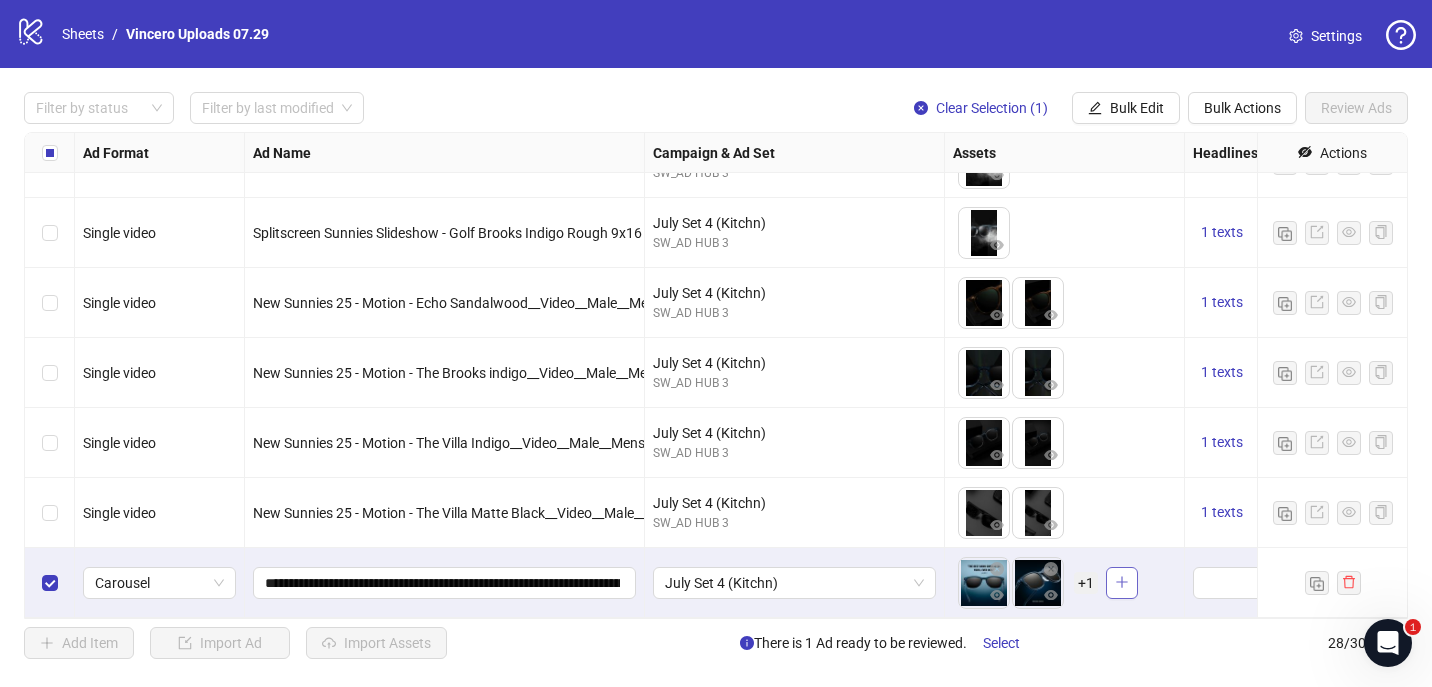 click at bounding box center [1122, 583] 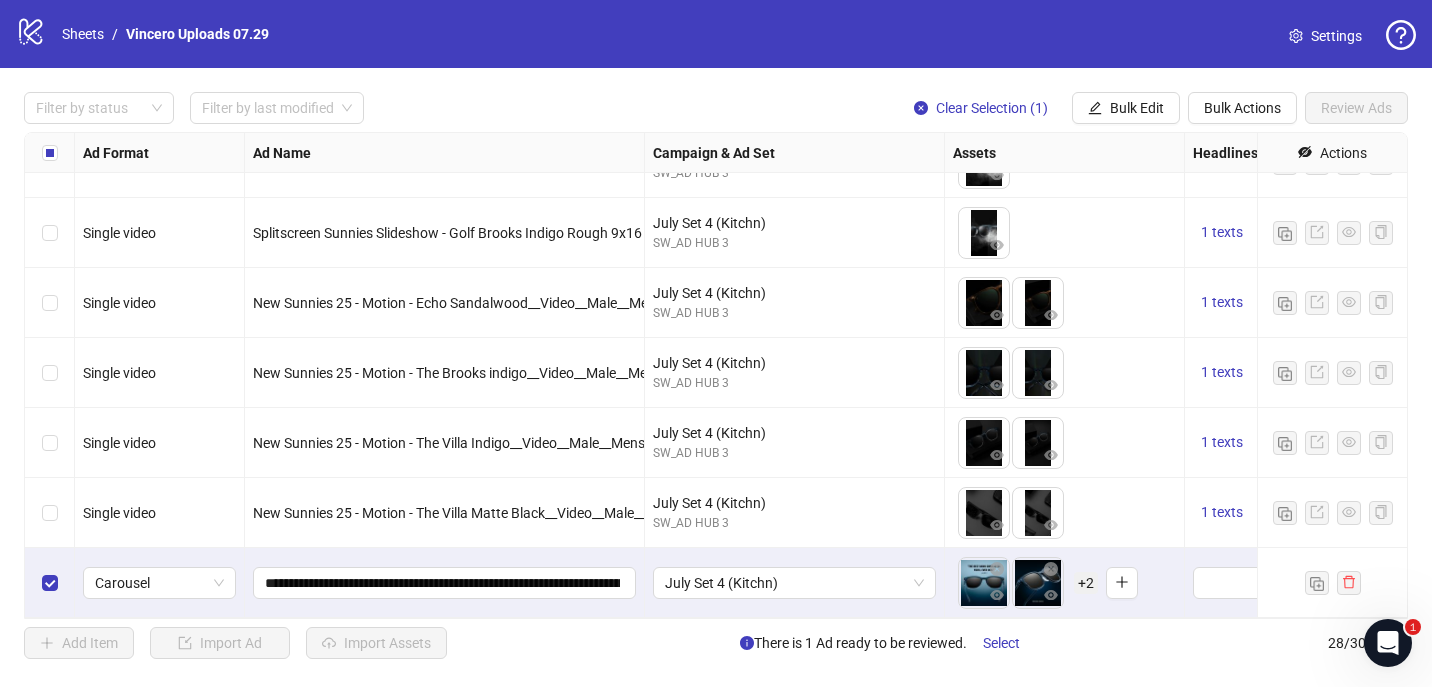 click on "To pick up a draggable item, press the space bar.
While dragging, use the arrow keys to move the item.
Press space again to drop the item in its new position, or press escape to cancel.
+ 2" at bounding box center (1048, 583) 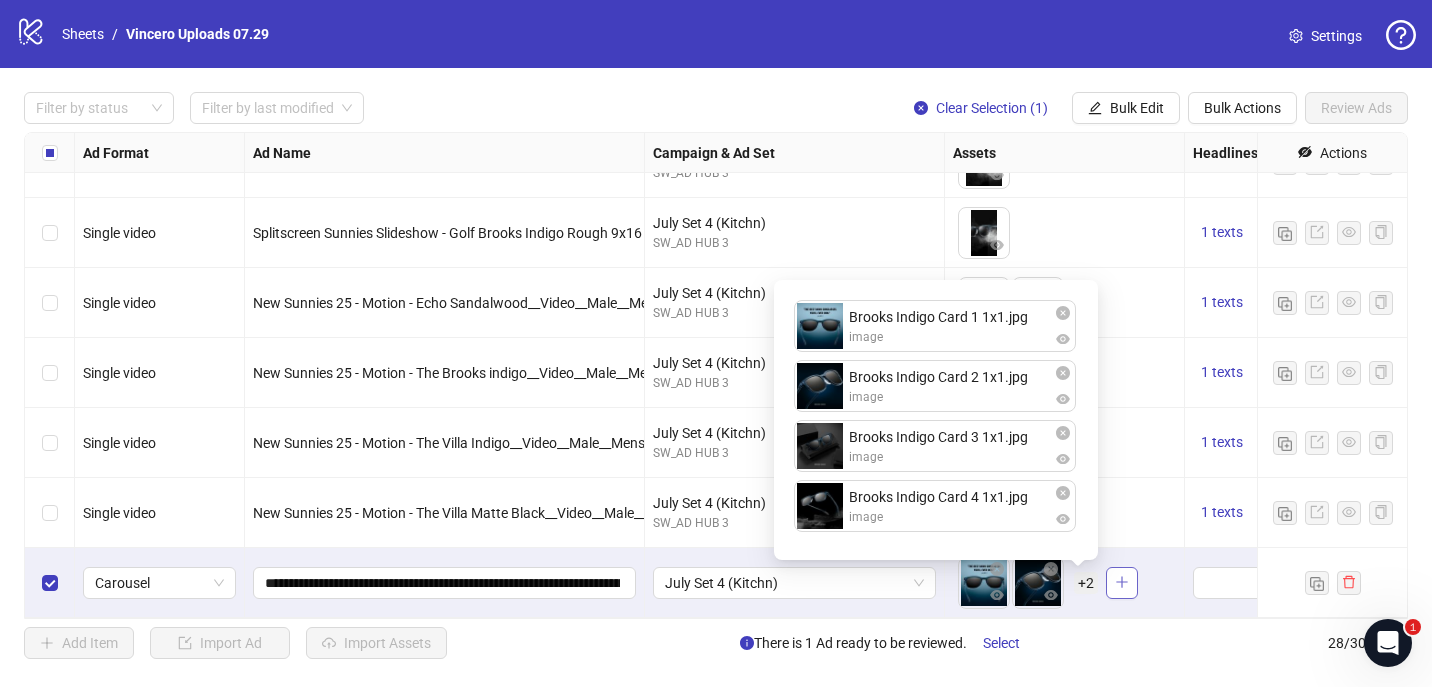 click at bounding box center (1122, 583) 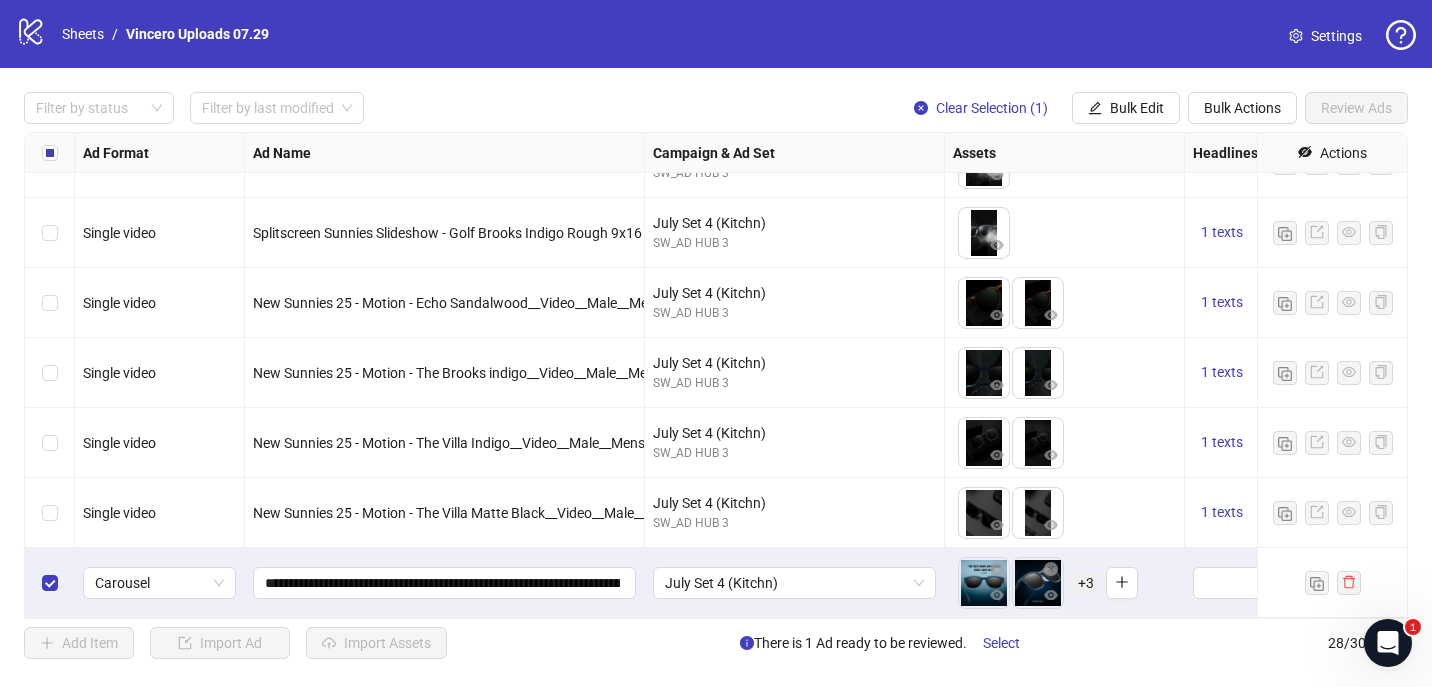 click on "+ 3" at bounding box center (1086, 583) 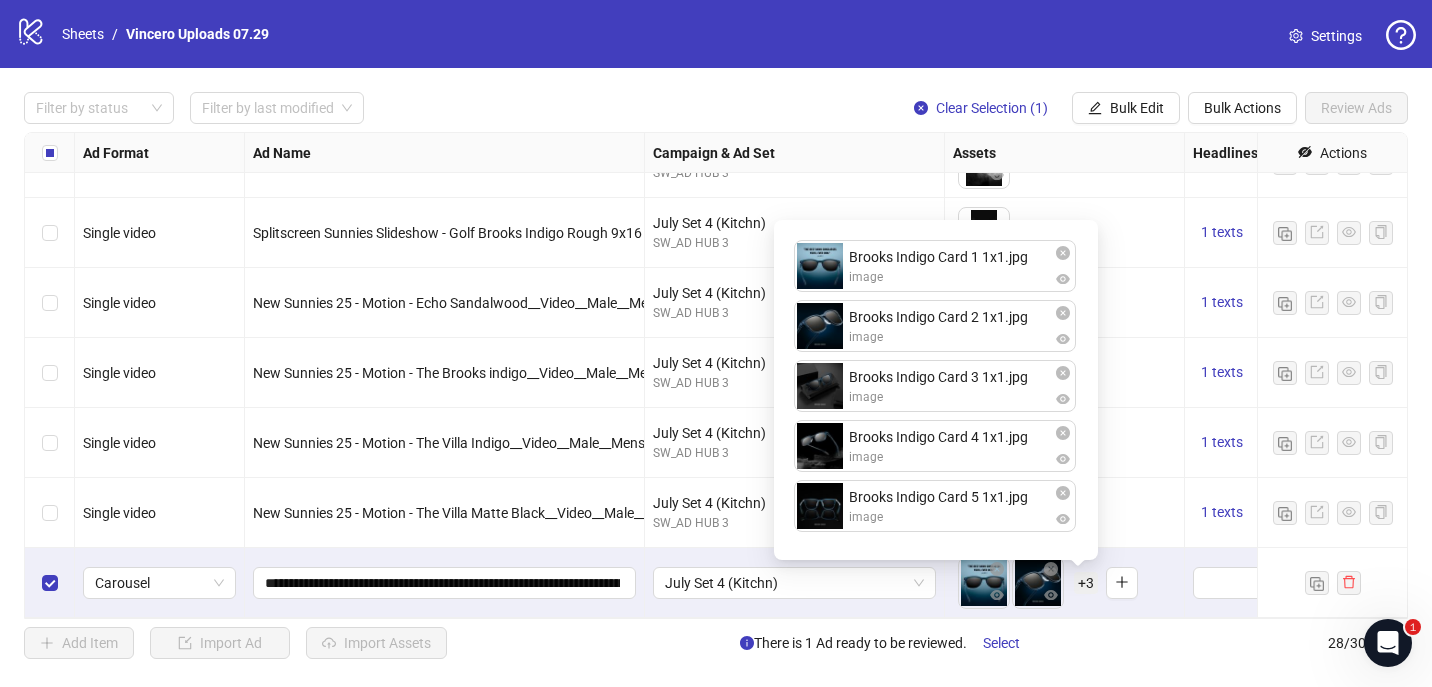 click on "Filter by status Filter by last modified Clear Selection (1) Bulk Edit Bulk Actions Review Ads Ad Format Ad Name Campaign & Ad Set Assets Headlines Primary Texts Destination URL Call to Action Actions Single video Splitscreen Sunnies Slideshow - Golf Villa Matte Black - Water__Video__Male__Mens Sunglasses__07-31-2025 July Set 4 (Kitchn) SW_AD HUB 3
To pick up a draggable item, press the space bar.
While dragging, use the arrow keys to move the item.
Press space again to drop the item in its new position, or press escape to cancel.
1 texts 1 texts Single video Splitscreen Sunnies Slideshow - Golf Brooks Indigo - Rough 4x5__Video__Male__Mens Sunglasses__07-31-2025 July Set 4 (Kitchn) SW_AD HUB 3
To pick up a draggable item, press the space bar.
While dragging, use the arrow keys to move the item.
Press space again to drop the item in its new position, or press escape to cancel.
1 texts 1 texts Single video Splitscreen Sunnies Slideshow - Golf Brooks Indigo Rough 9x16 1 texts +" at bounding box center [716, 375] 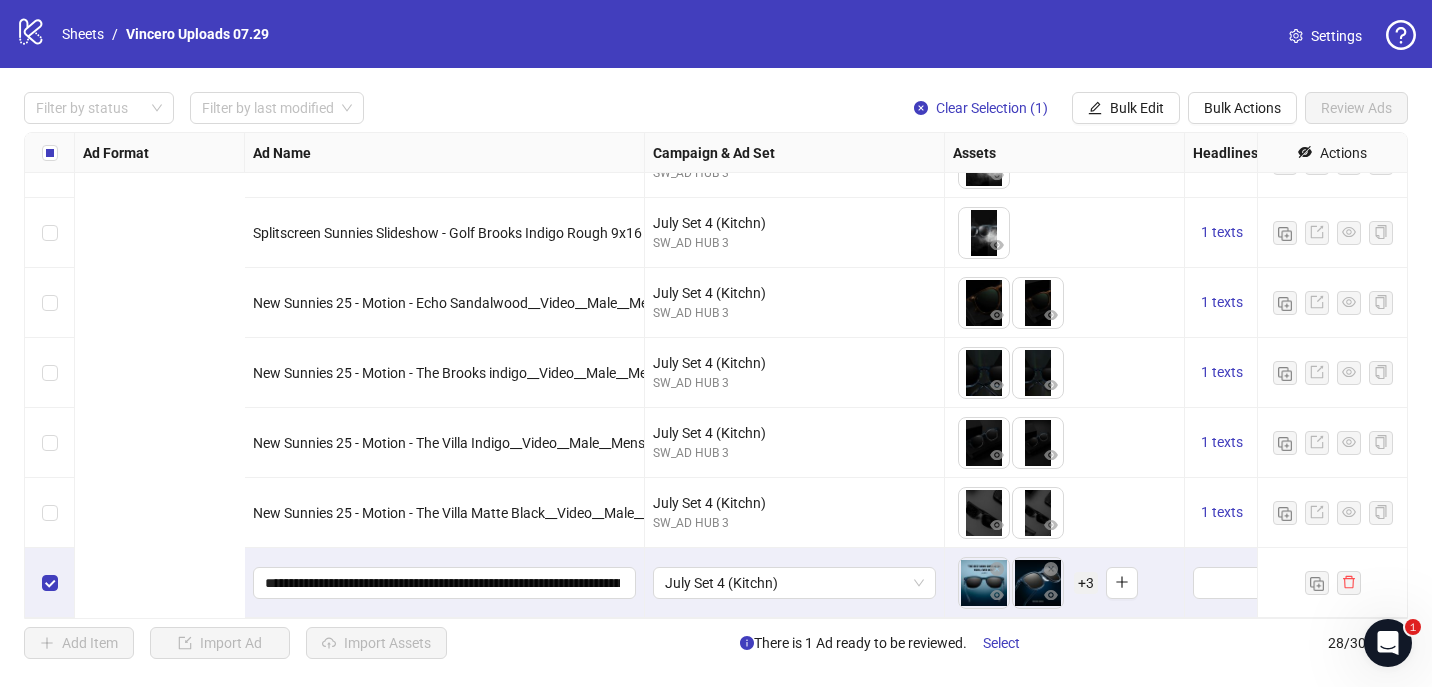 scroll, scrollTop: 1515, scrollLeft: 684, axis: both 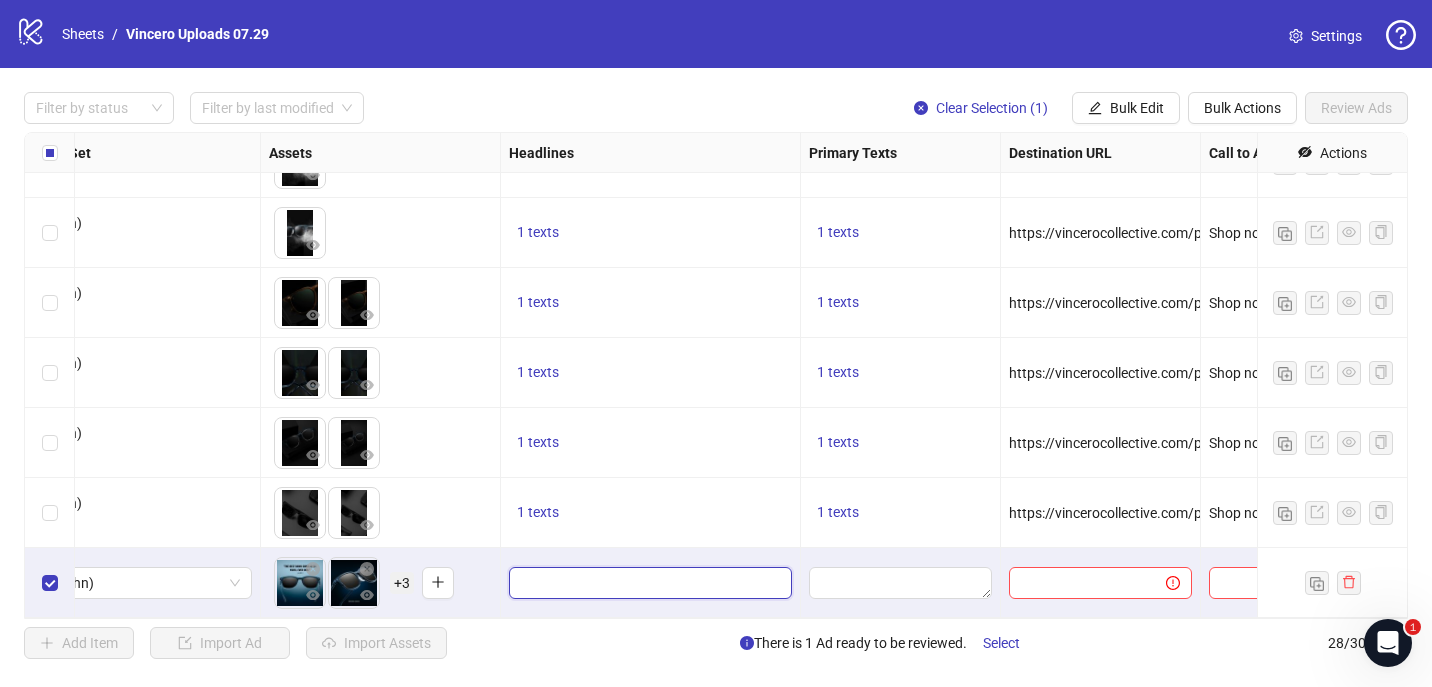 click at bounding box center (648, 583) 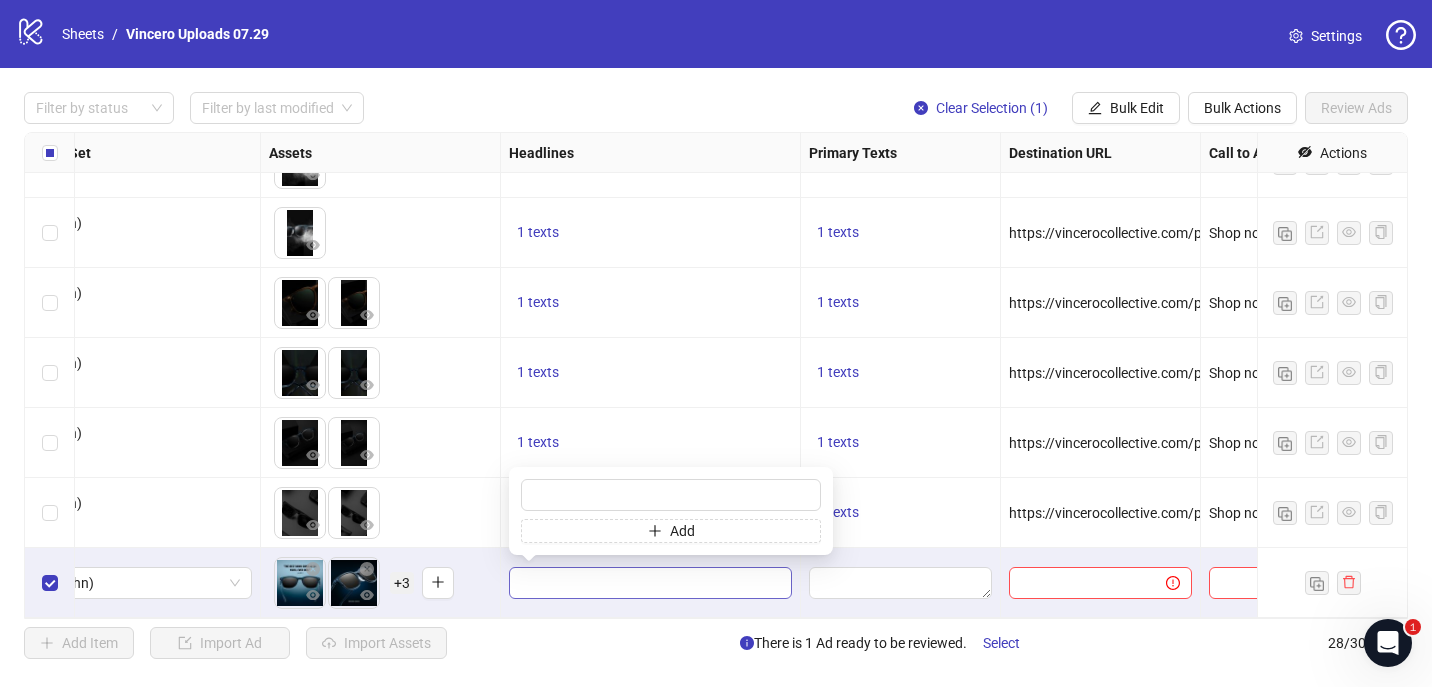 type on "**********" 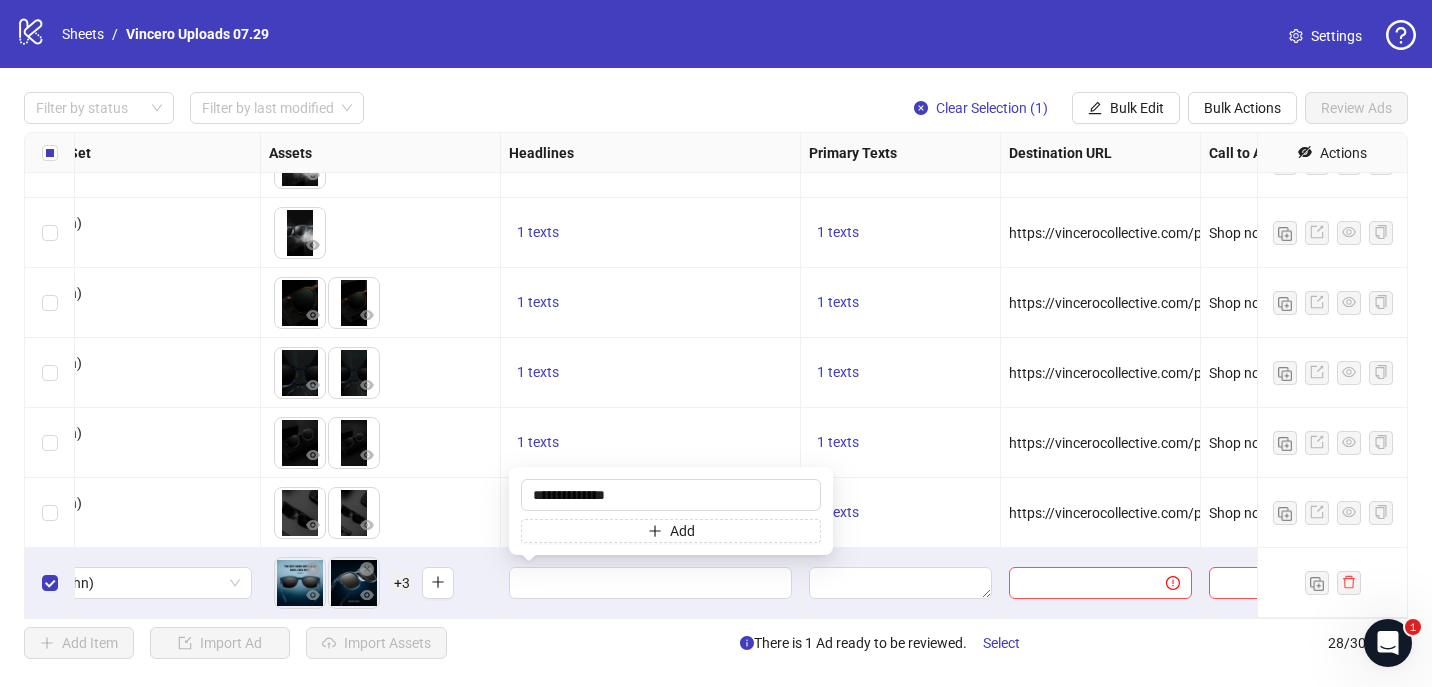 click at bounding box center (901, 583) 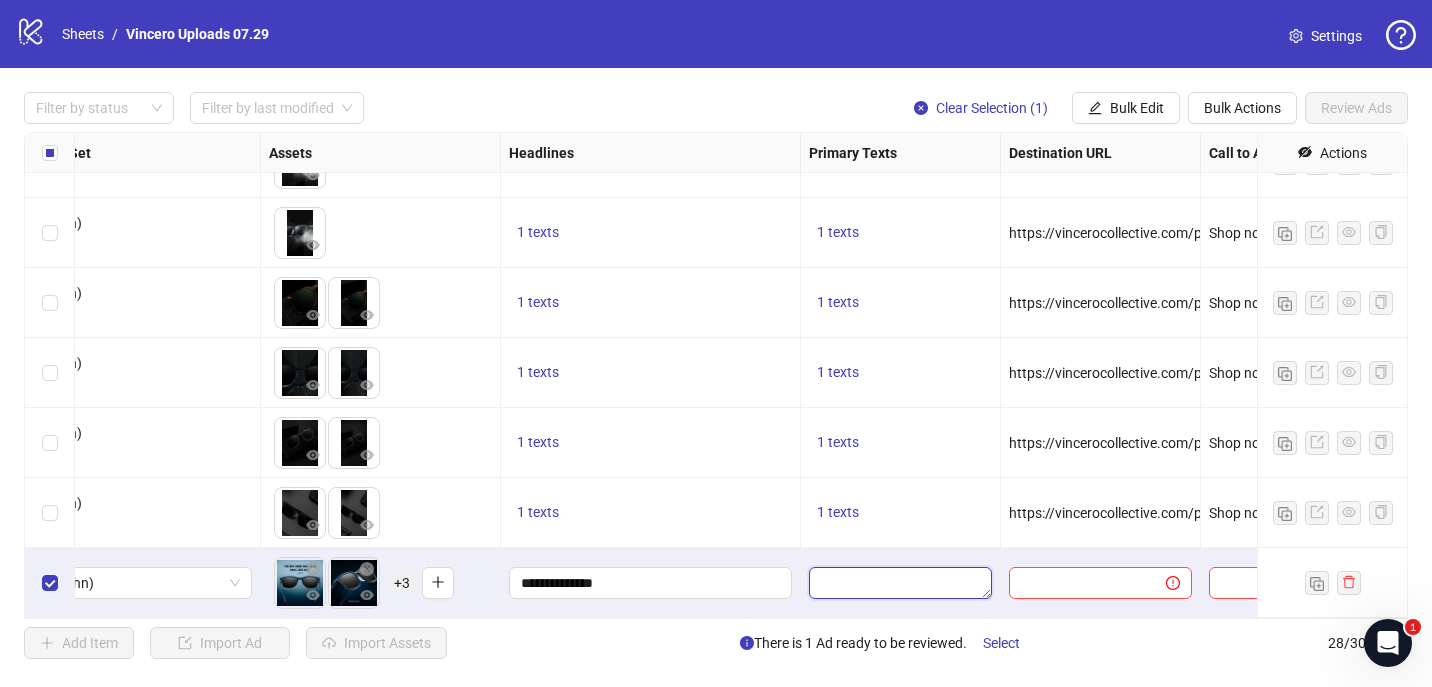 click at bounding box center [900, 583] 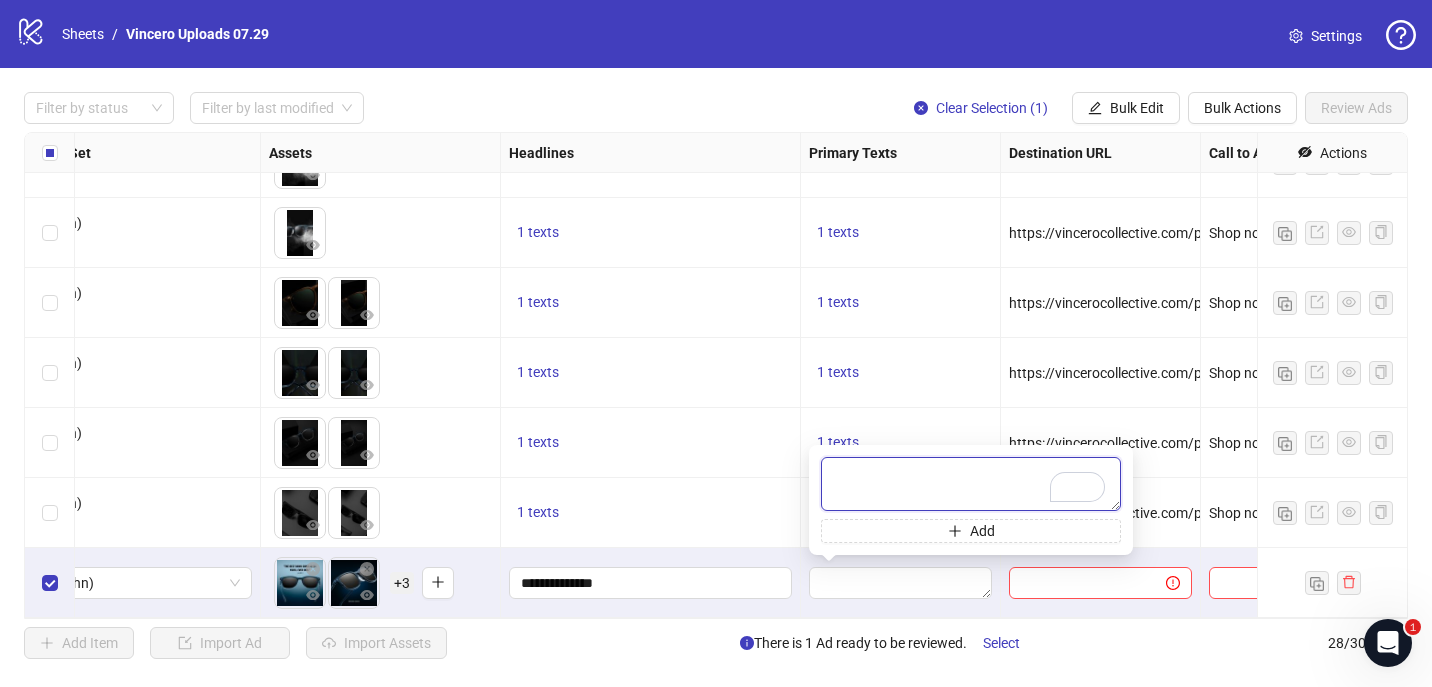 paste on "**********" 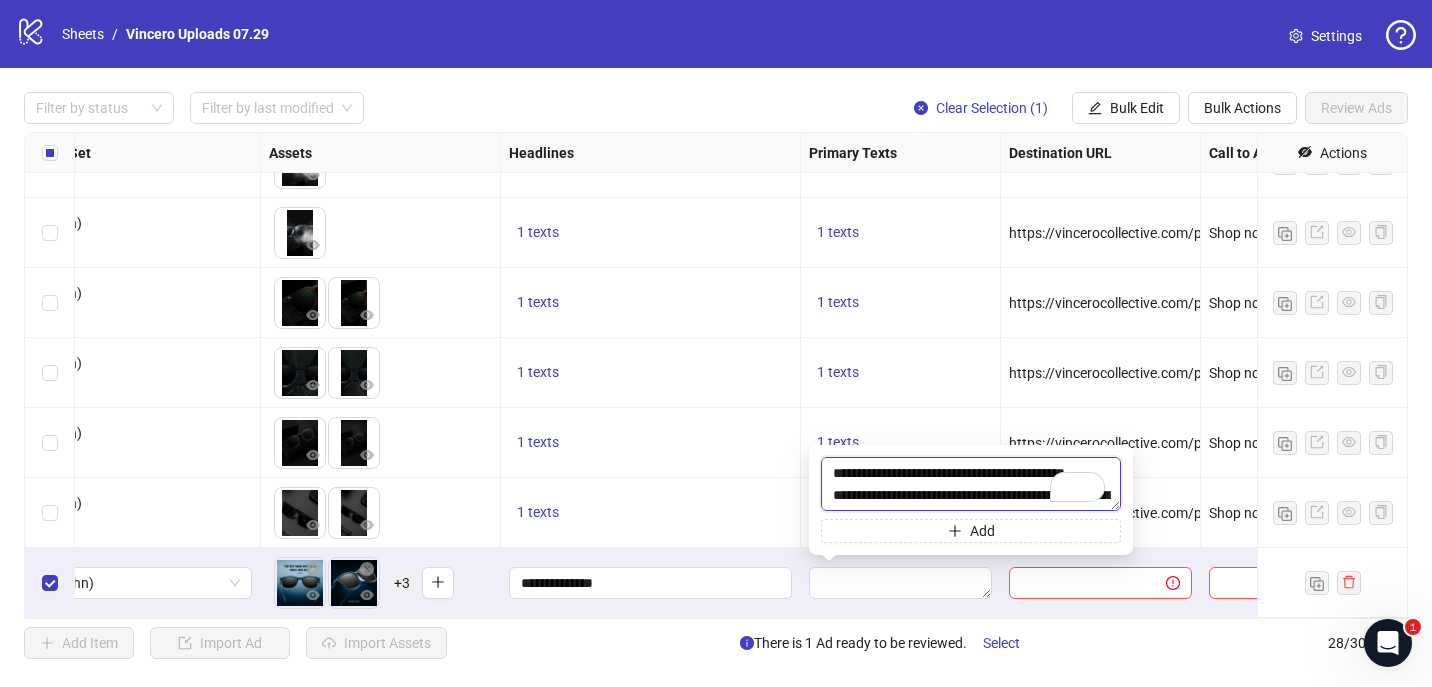 scroll, scrollTop: 59, scrollLeft: 0, axis: vertical 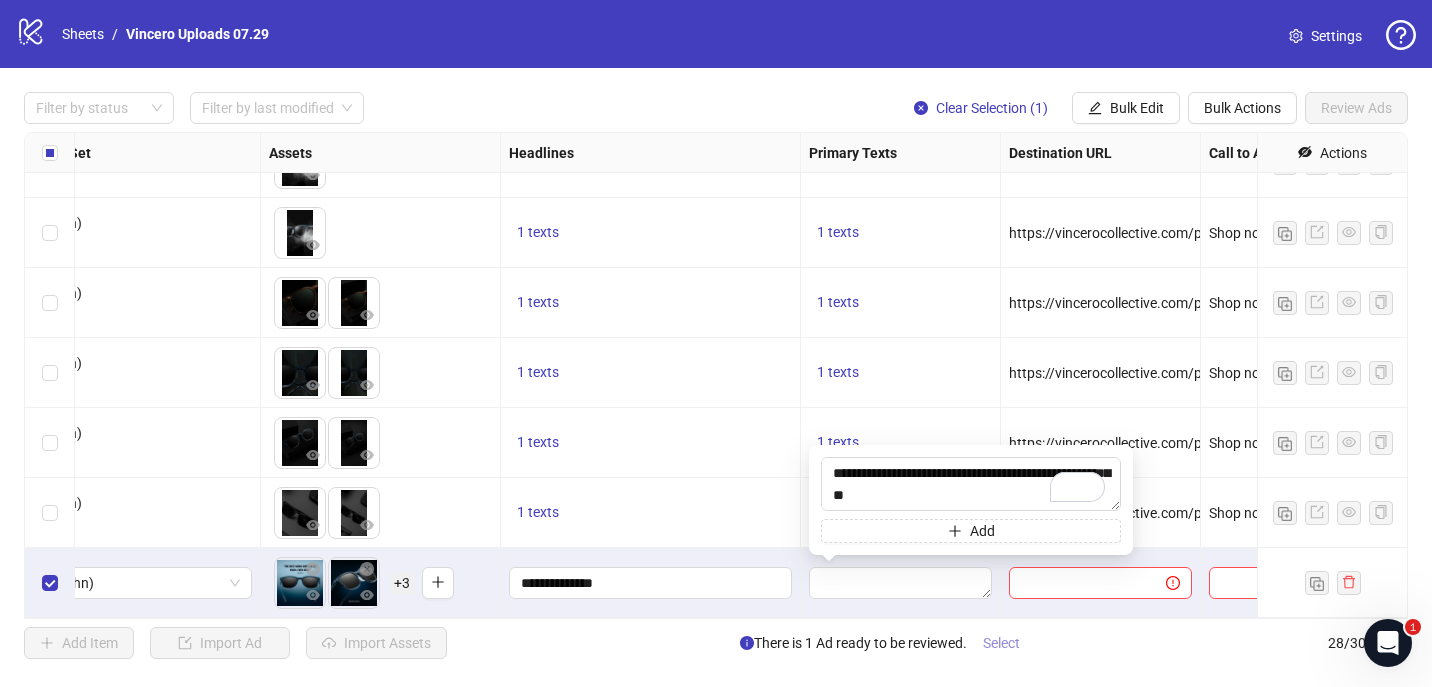 click on "Select" at bounding box center [1001, 643] 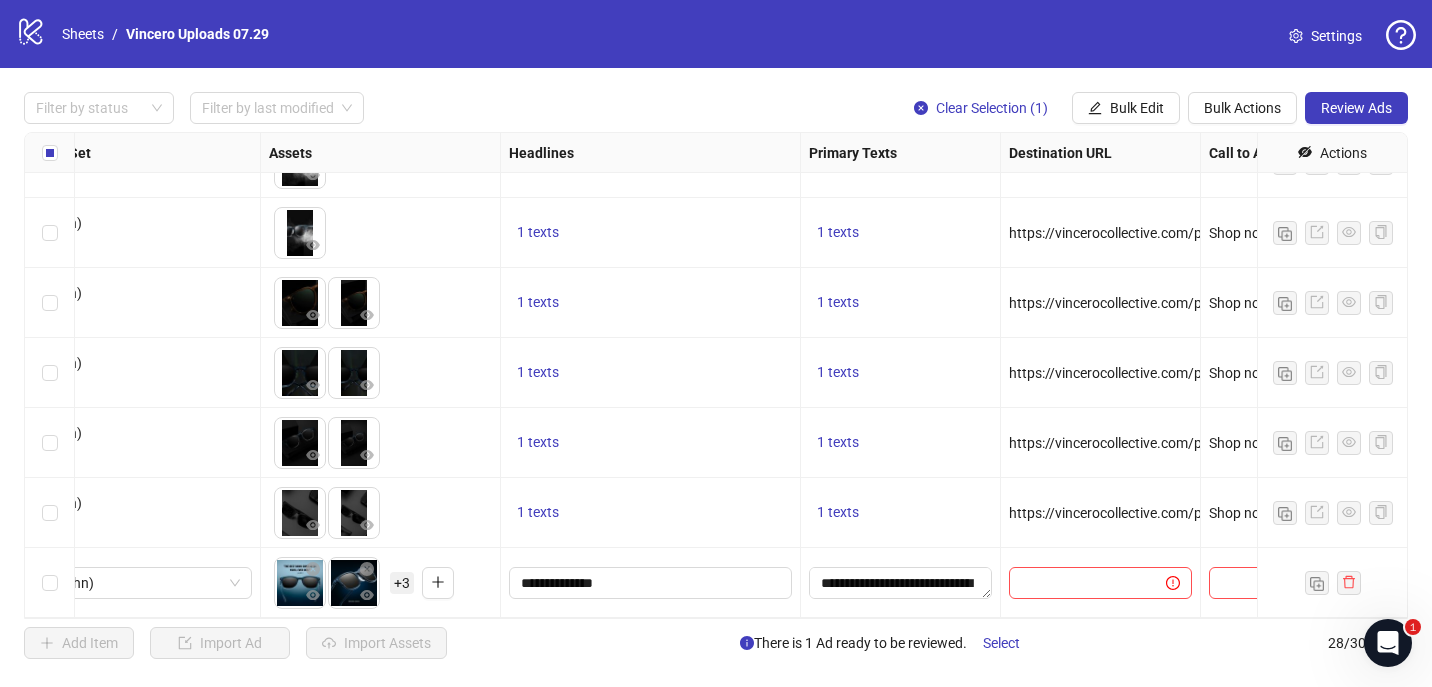 click at bounding box center (1101, 583) 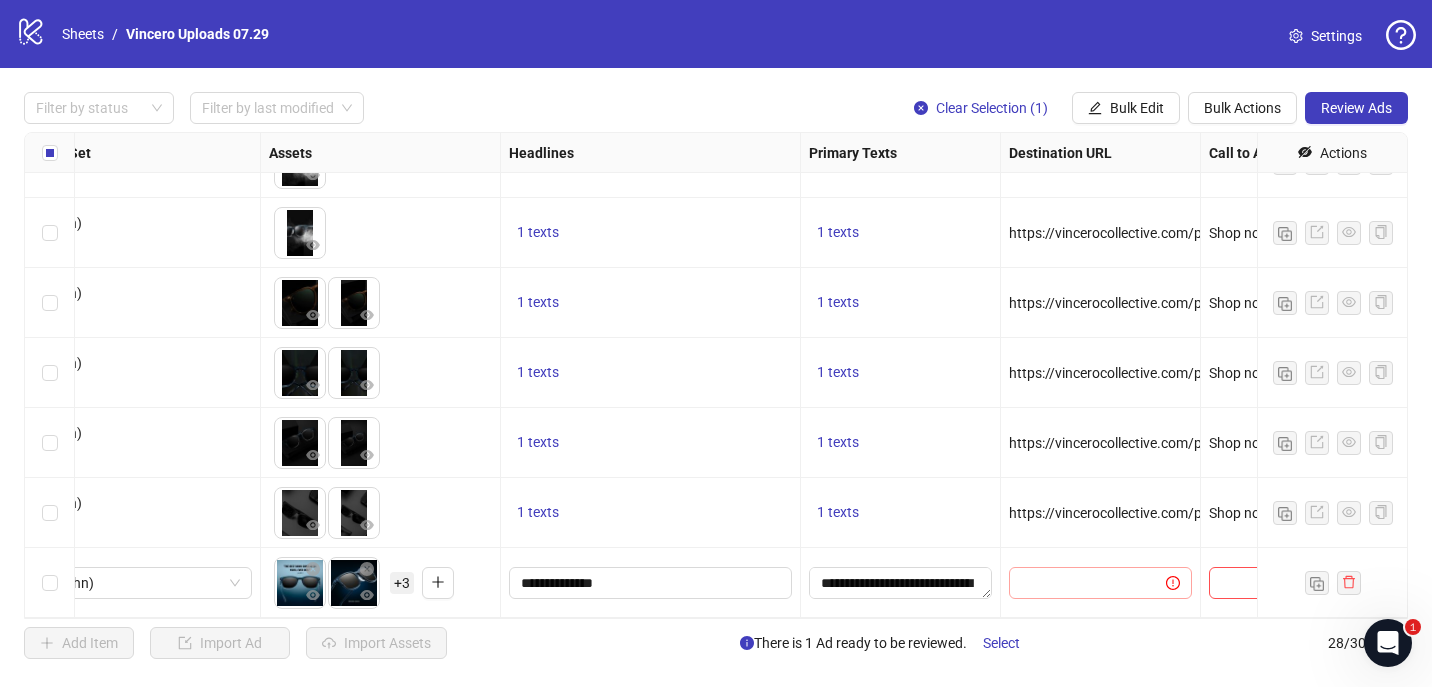 click at bounding box center (1100, 583) 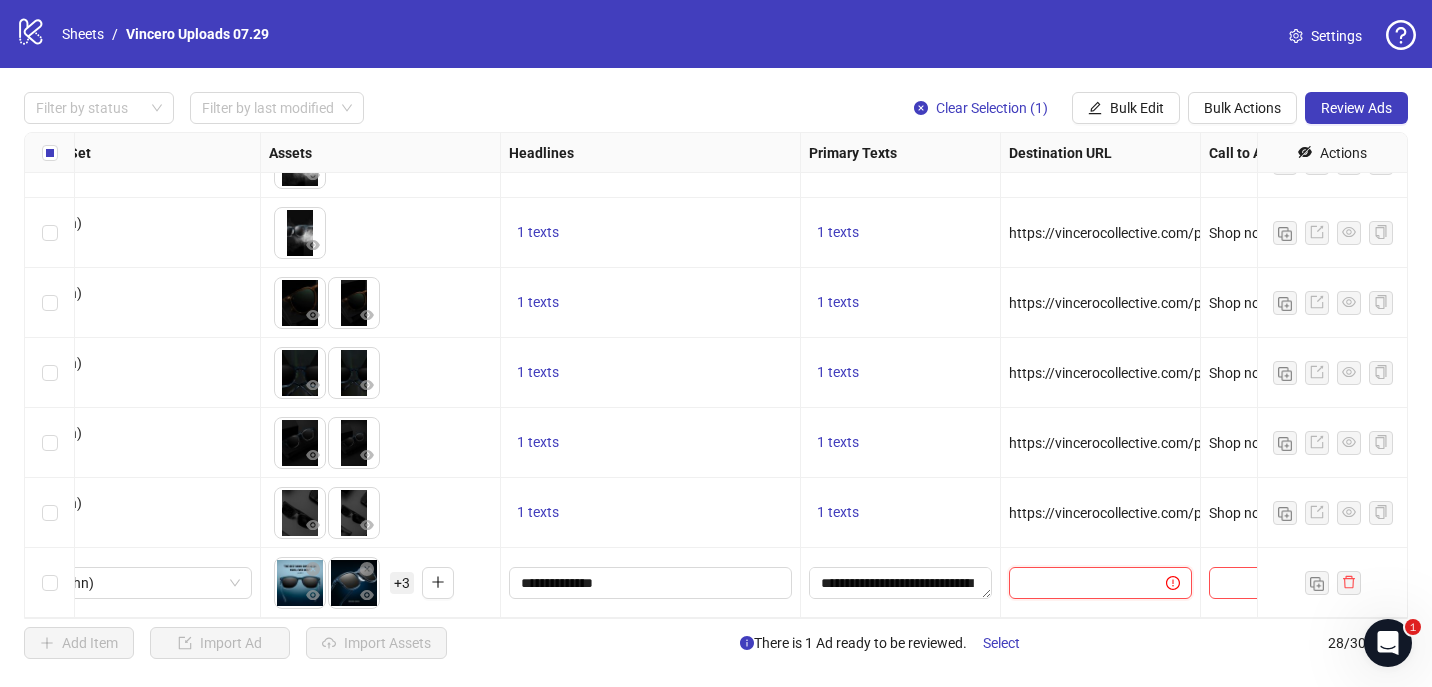 click at bounding box center [1079, 583] 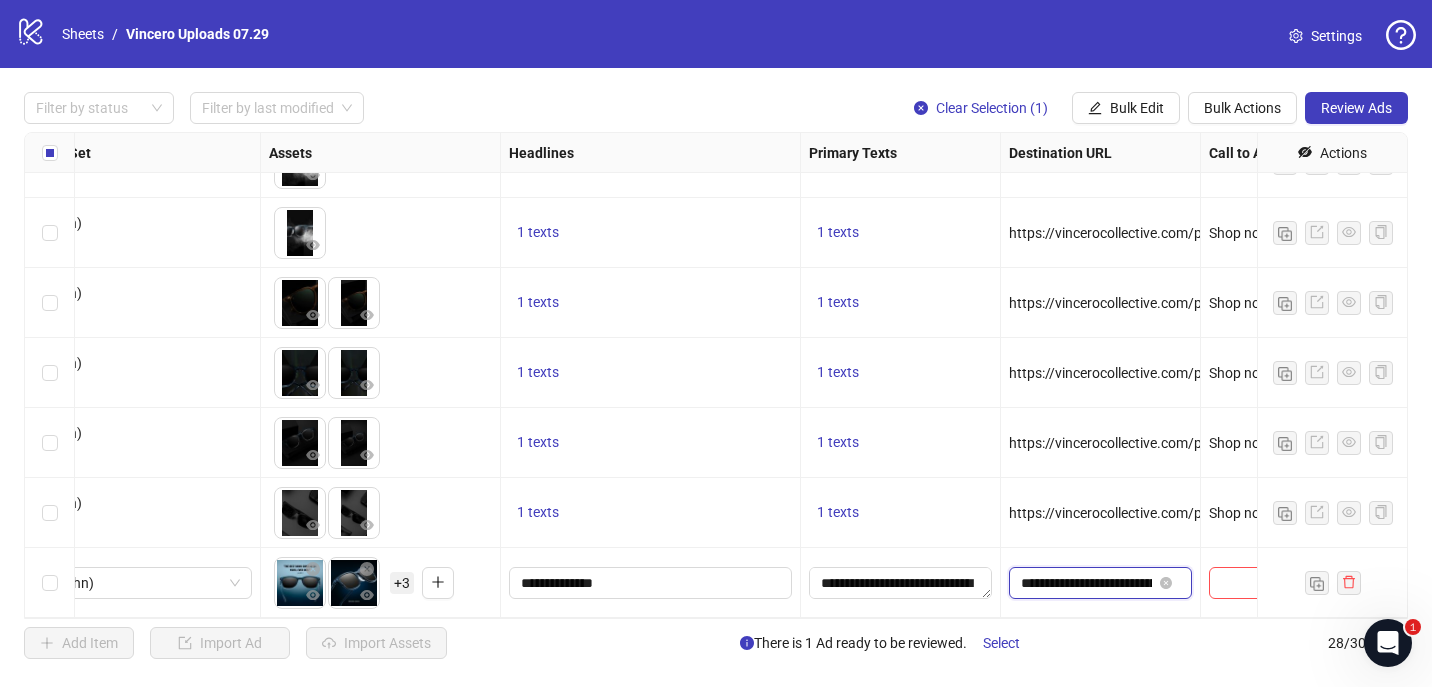 scroll, scrollTop: 0, scrollLeft: 236, axis: horizontal 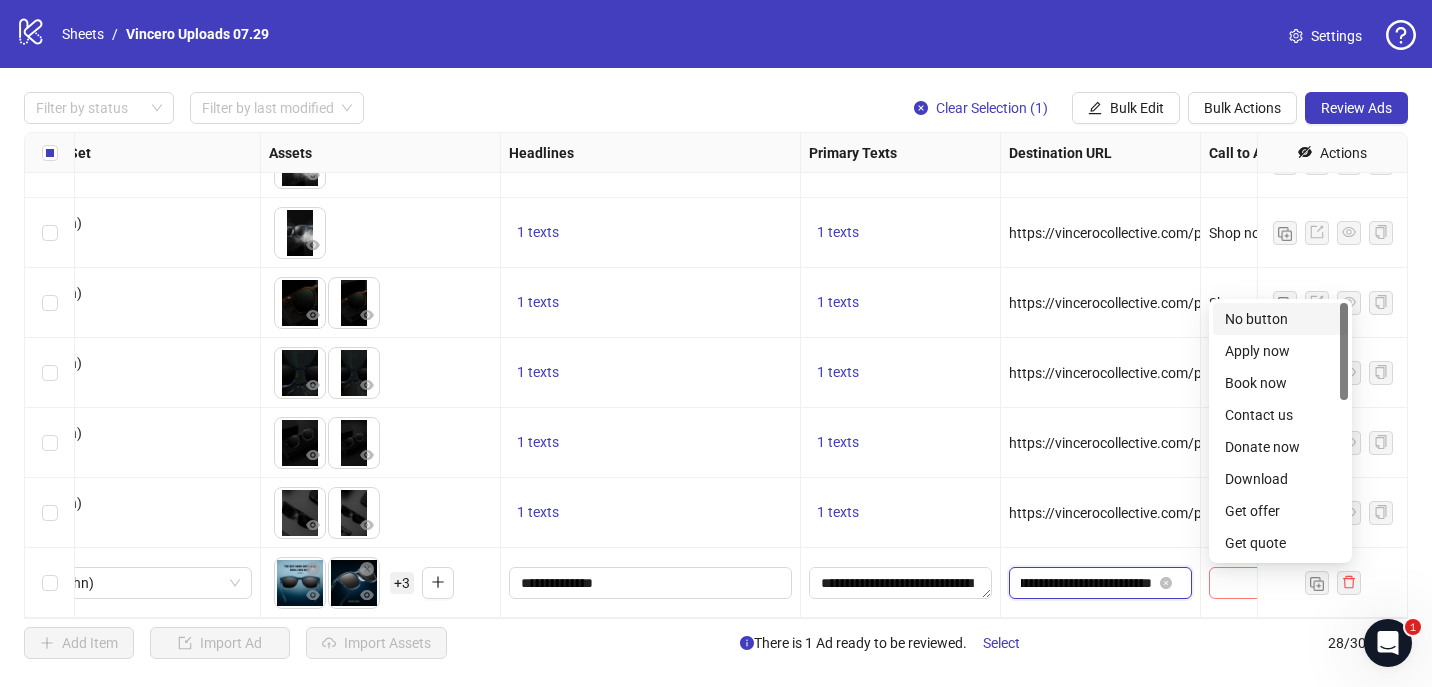 click at bounding box center [1280, 583] 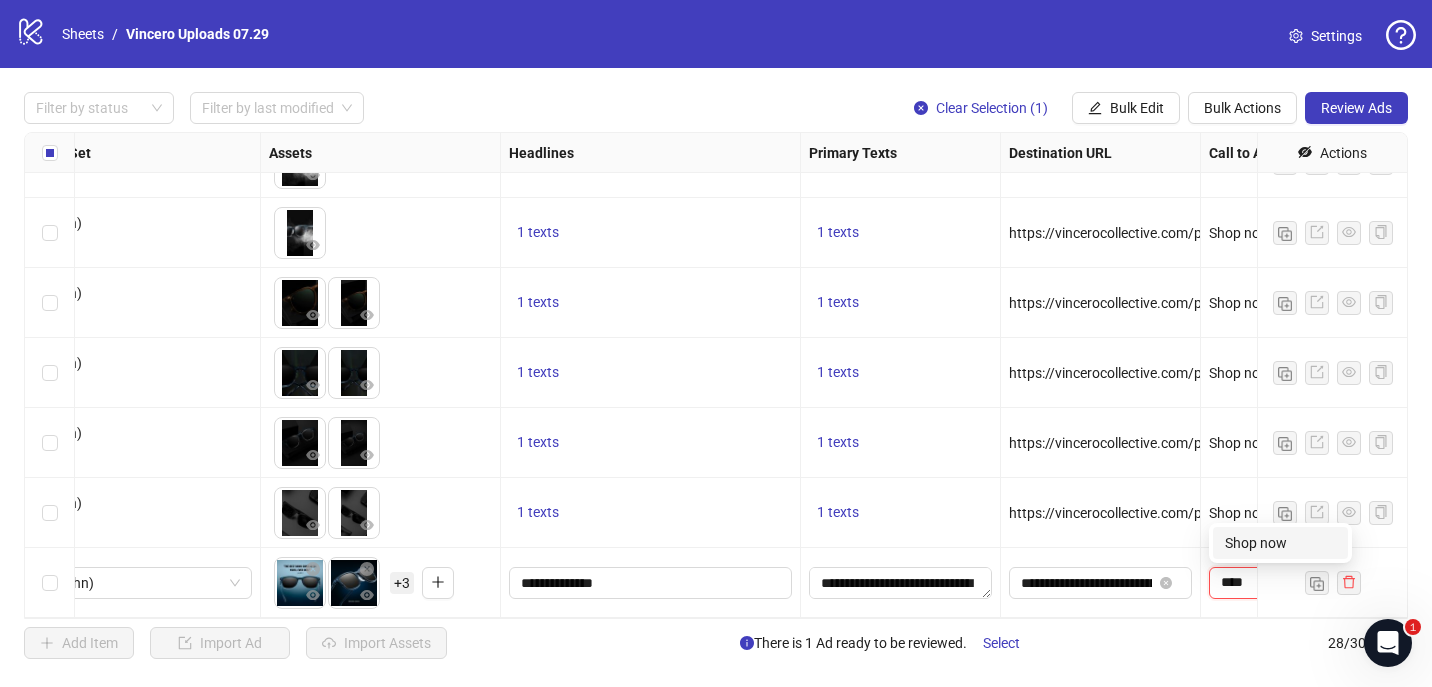 type on "****" 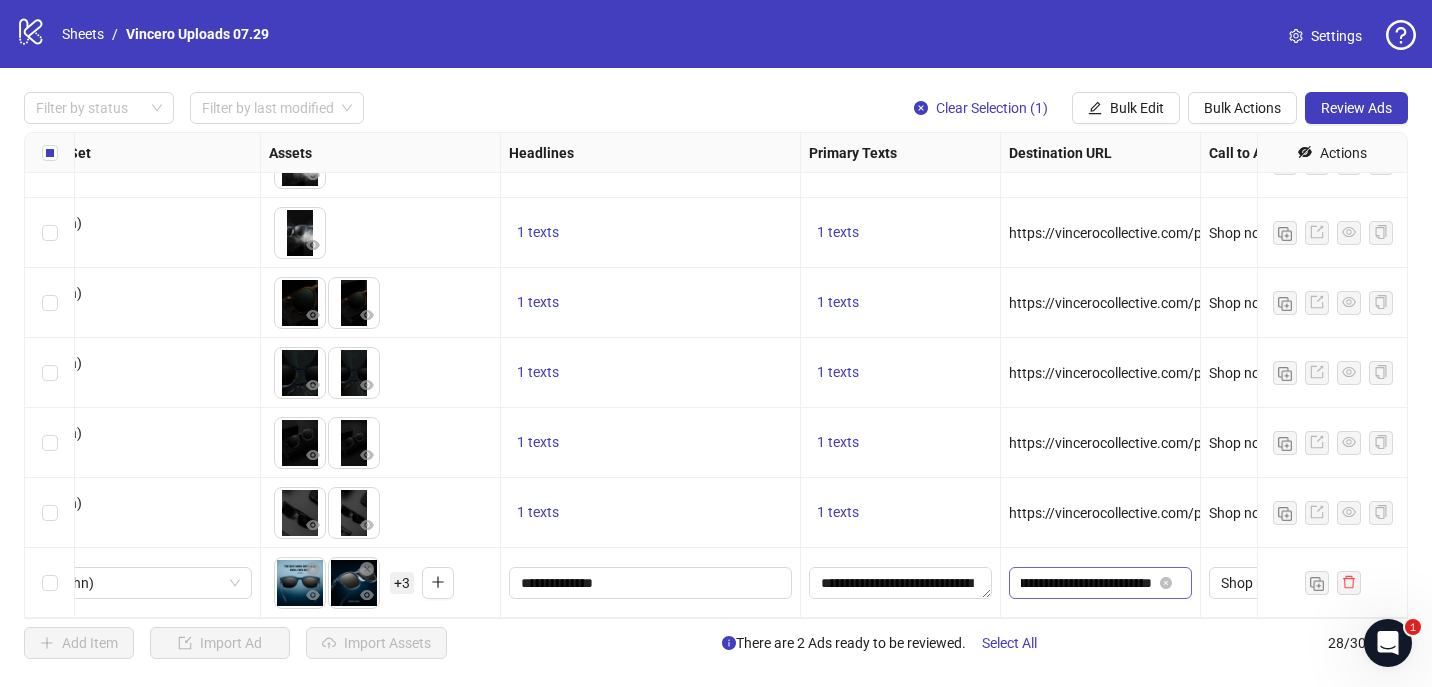 scroll, scrollTop: 0, scrollLeft: 237, axis: horizontal 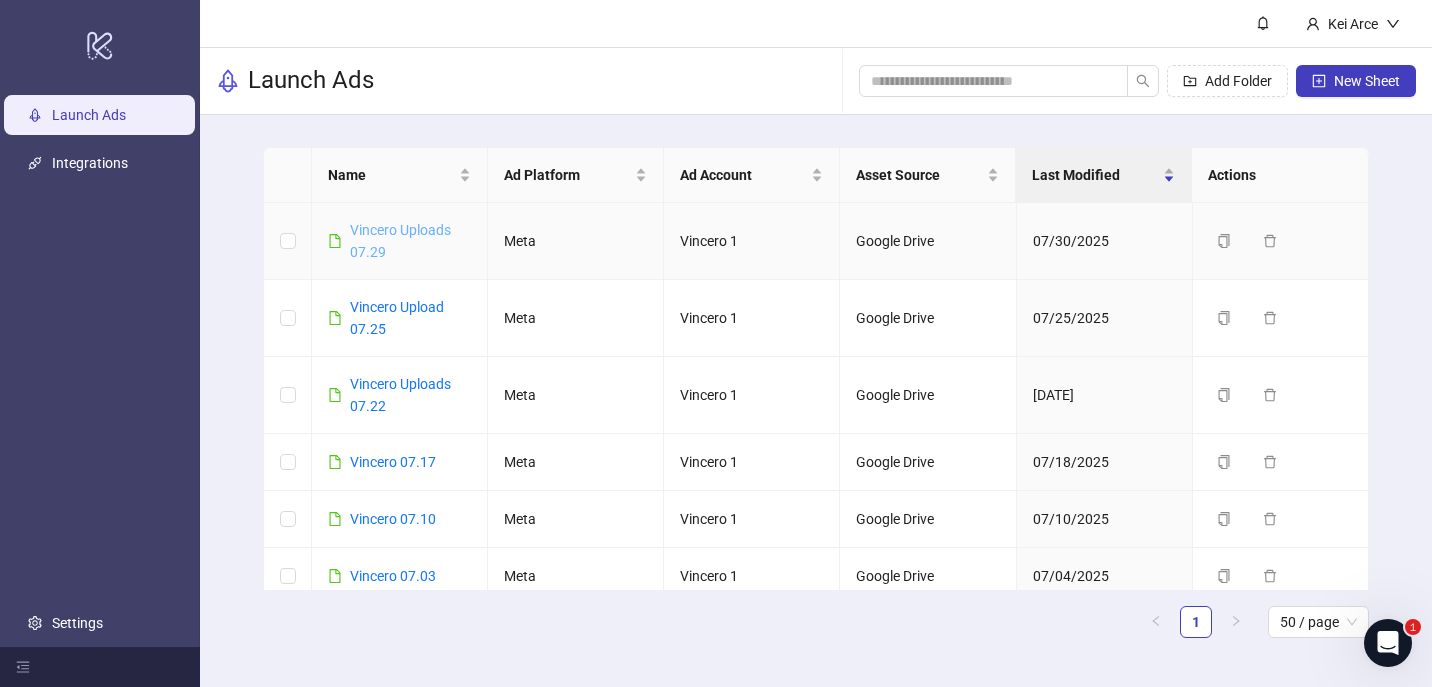 click on "Vincero Uploads 07.29" at bounding box center [400, 241] 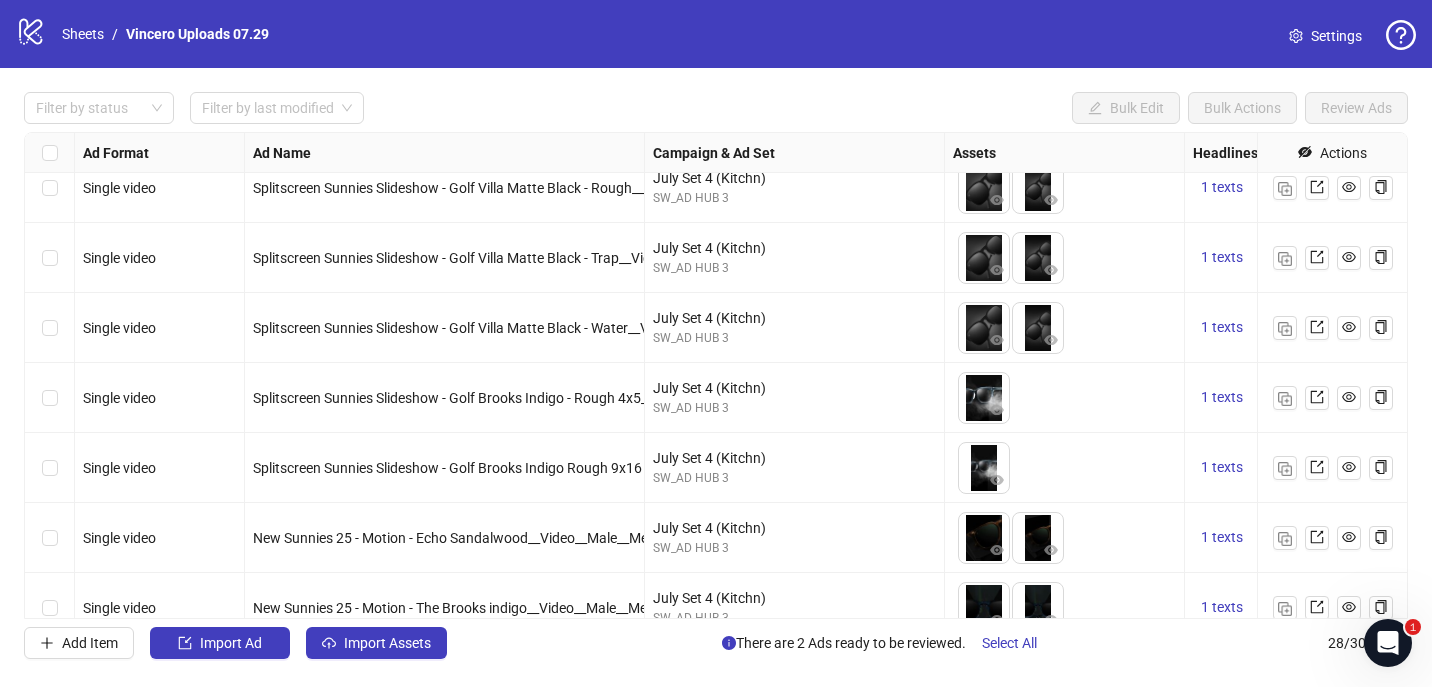 scroll, scrollTop: 1515, scrollLeft: 0, axis: vertical 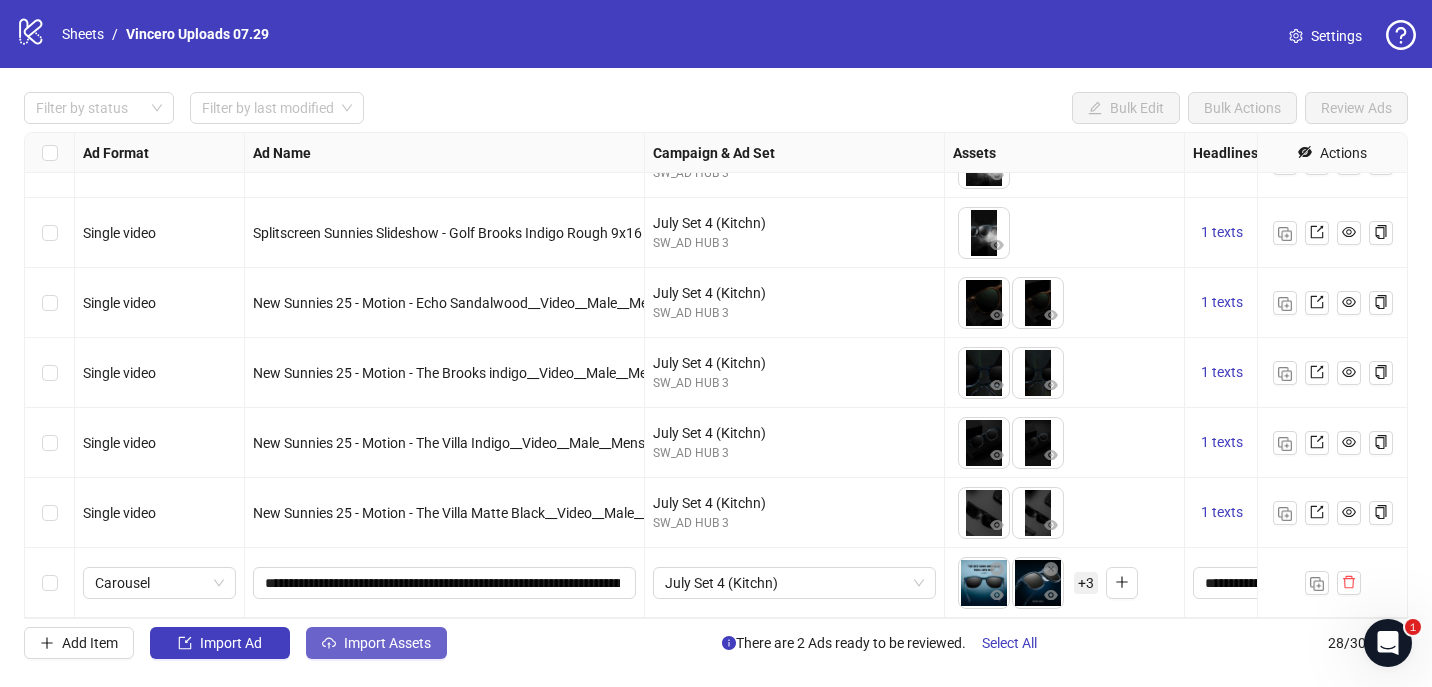 click on "Import Assets" at bounding box center (376, 643) 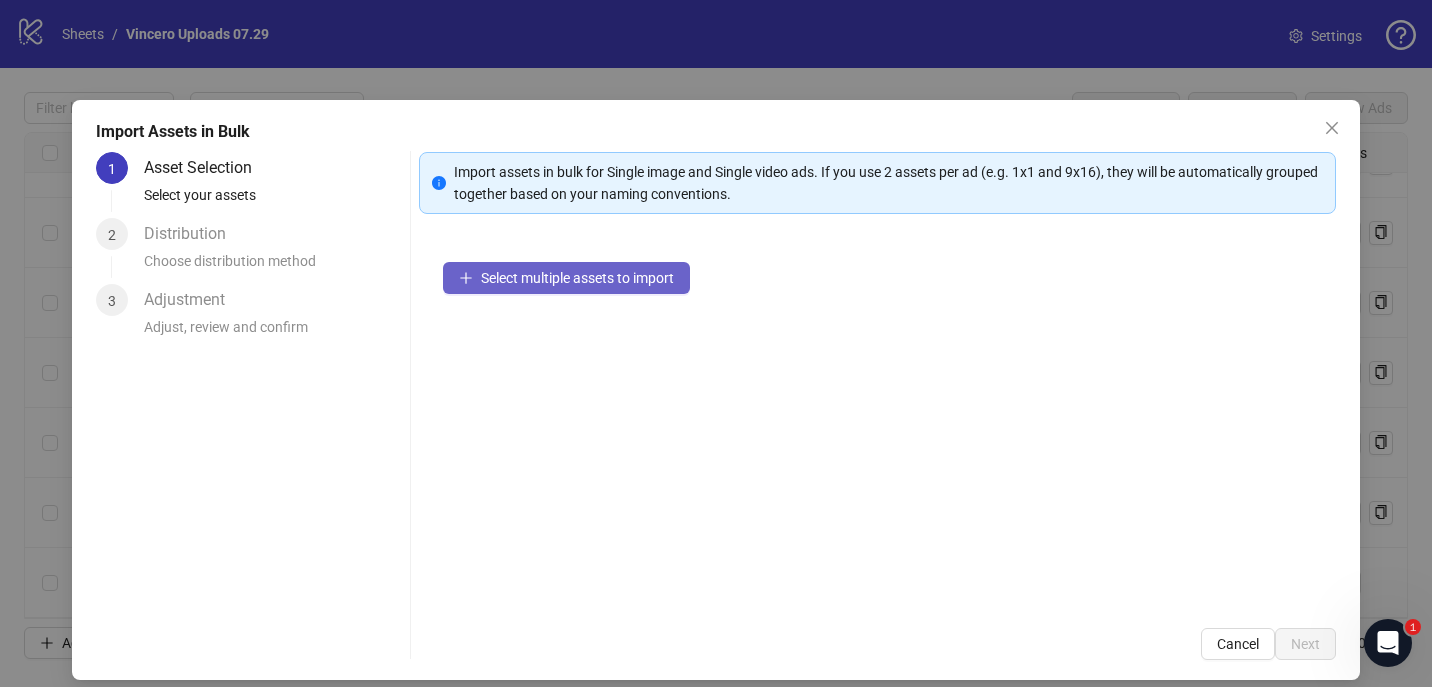 click on "Select multiple assets to import" at bounding box center [577, 278] 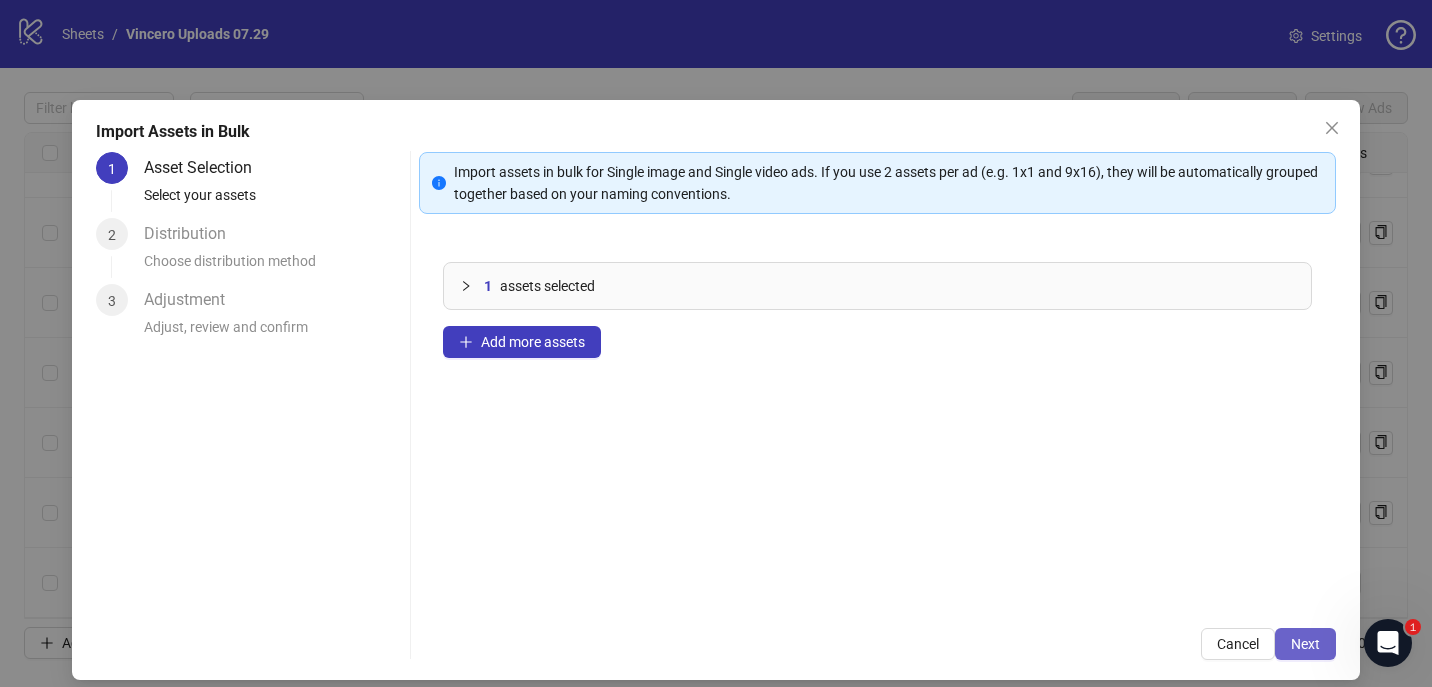 click on "Next" at bounding box center (1305, 644) 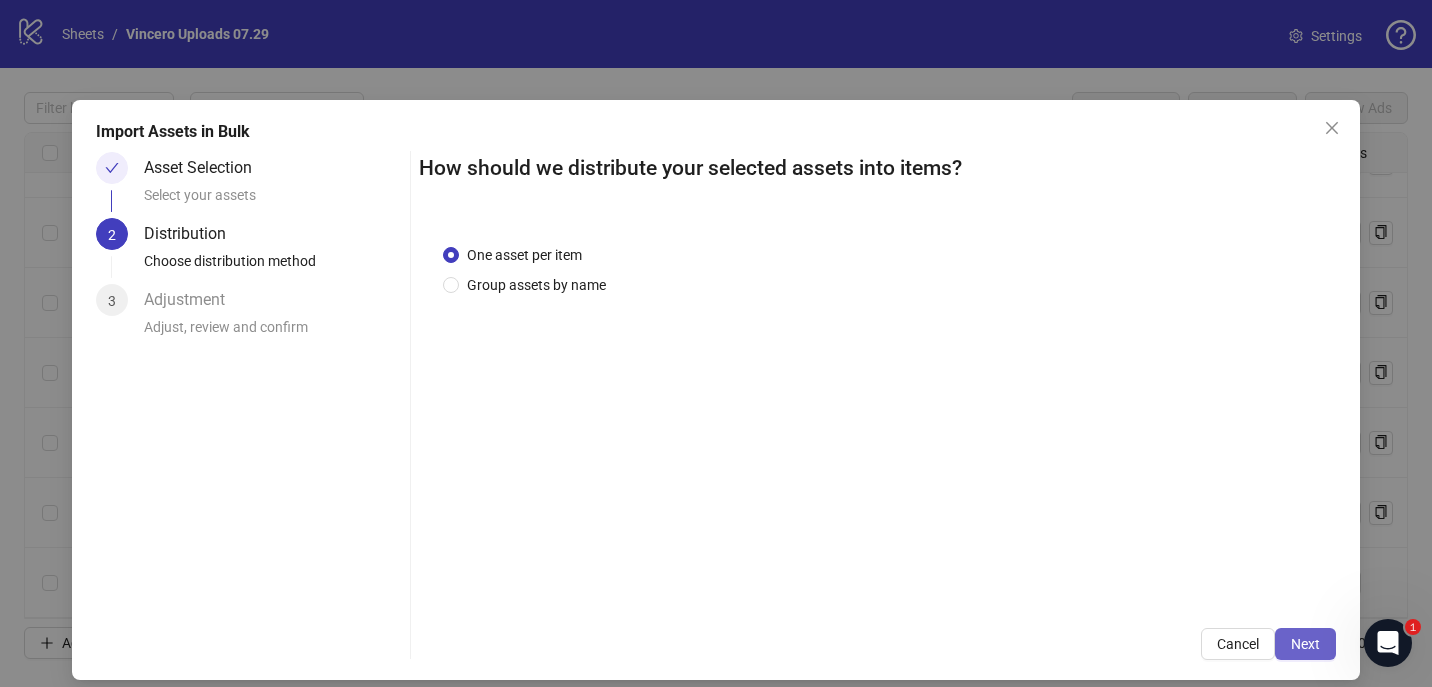 click on "Next" at bounding box center [1305, 644] 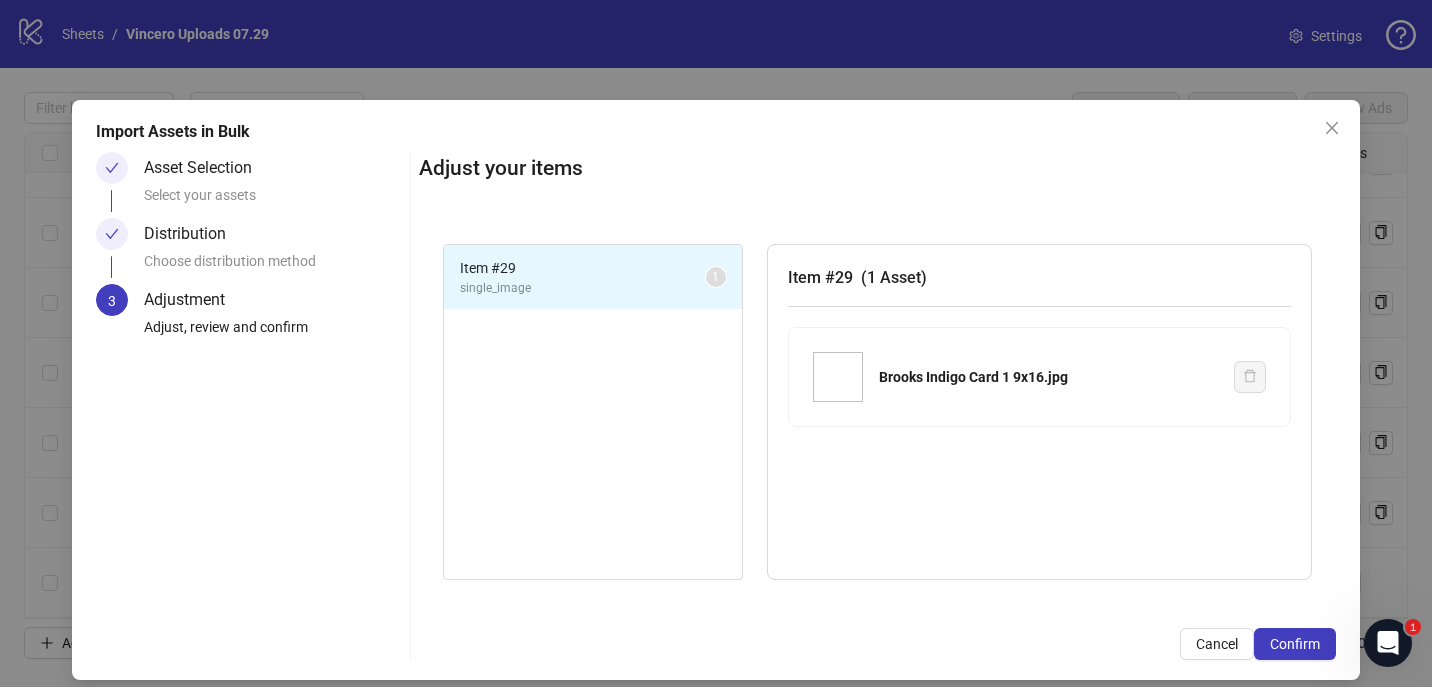 click on "Confirm" at bounding box center (1295, 644) 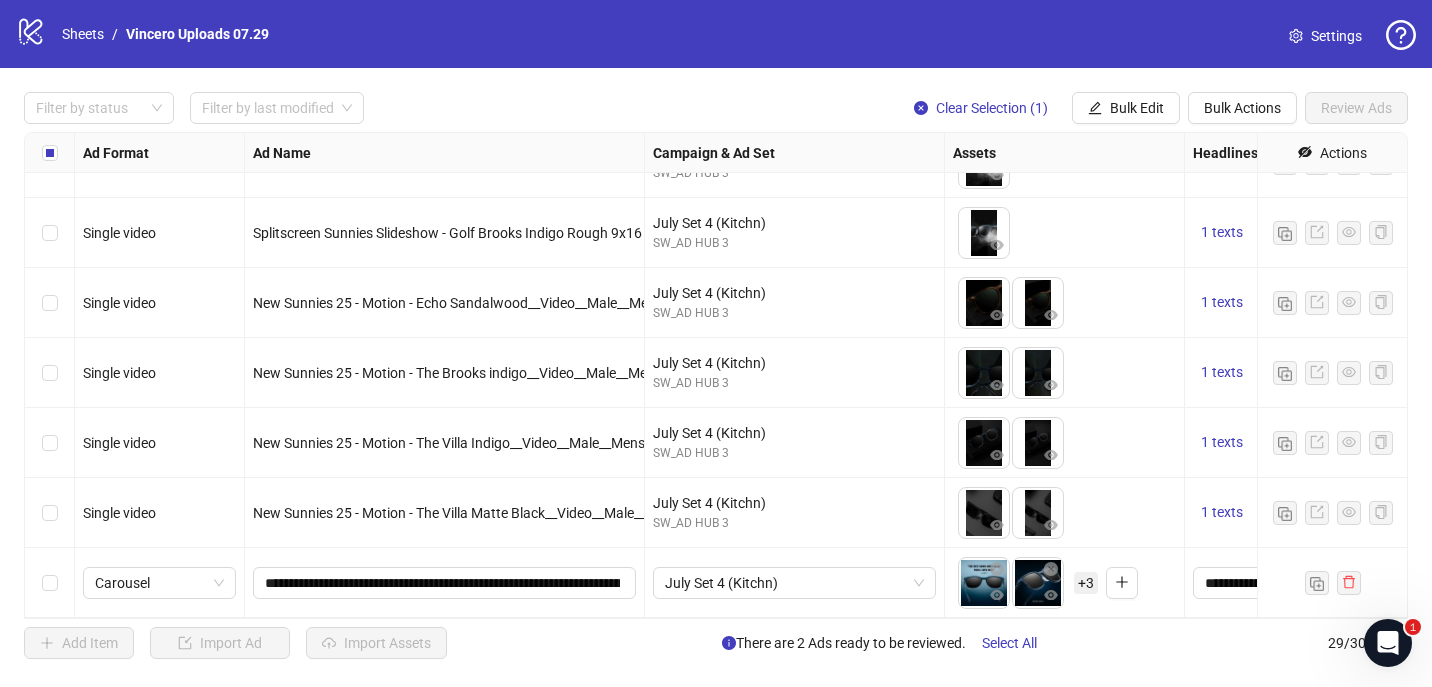 scroll, scrollTop: 1585, scrollLeft: 0, axis: vertical 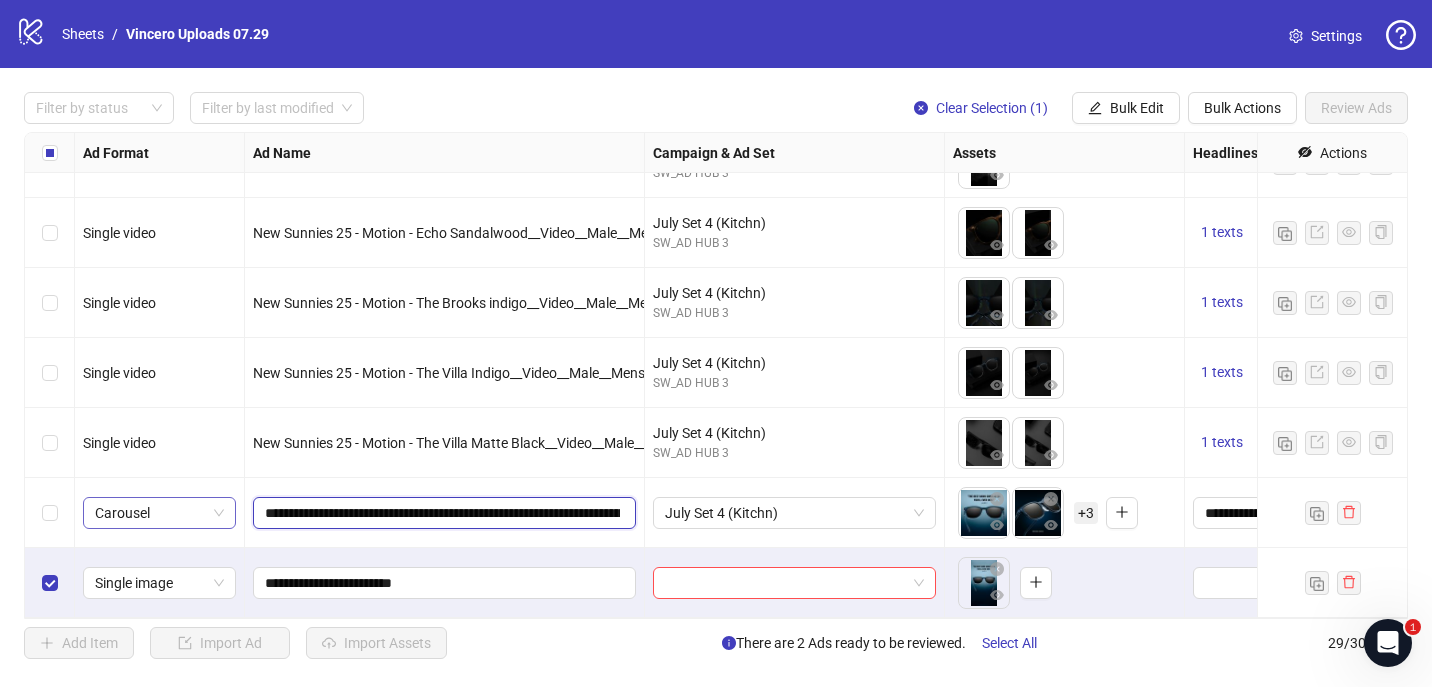 drag, startPoint x: 455, startPoint y: 513, endPoint x: 200, endPoint y: 512, distance: 255.00197 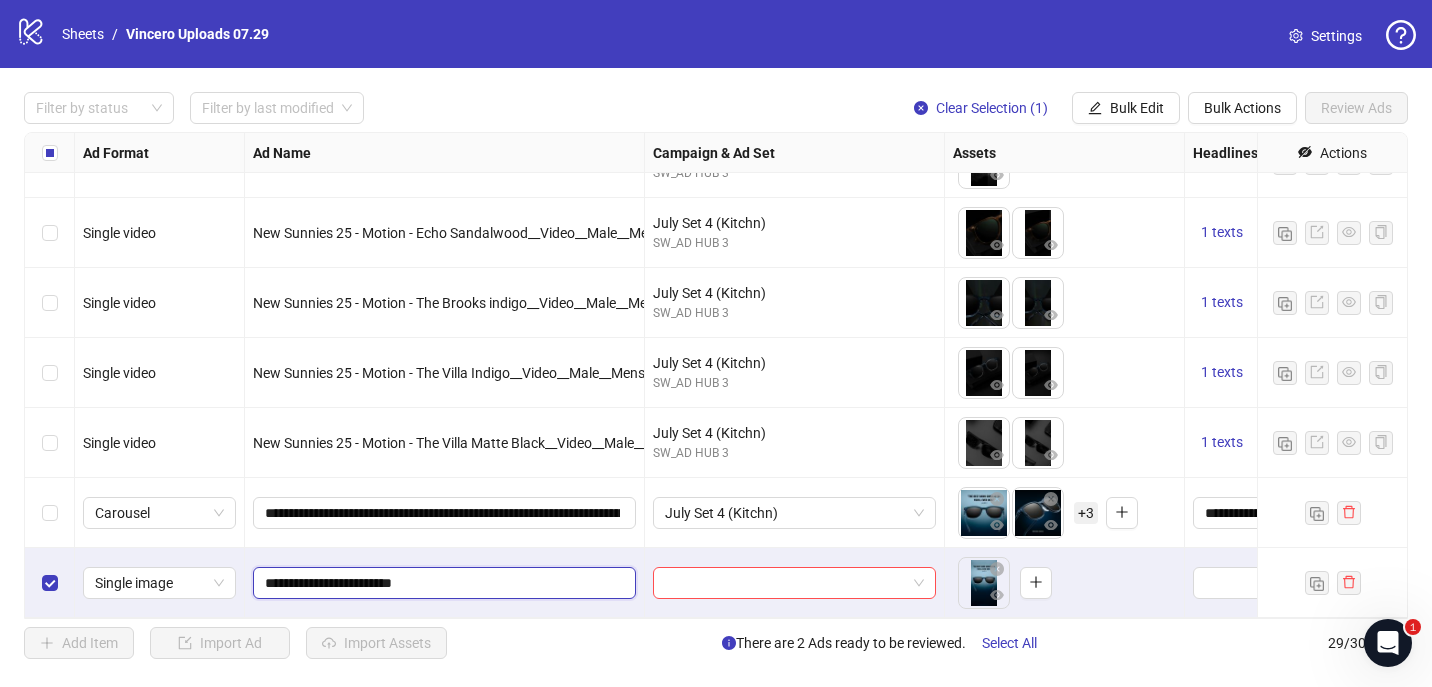 click on "**********" at bounding box center [442, 583] 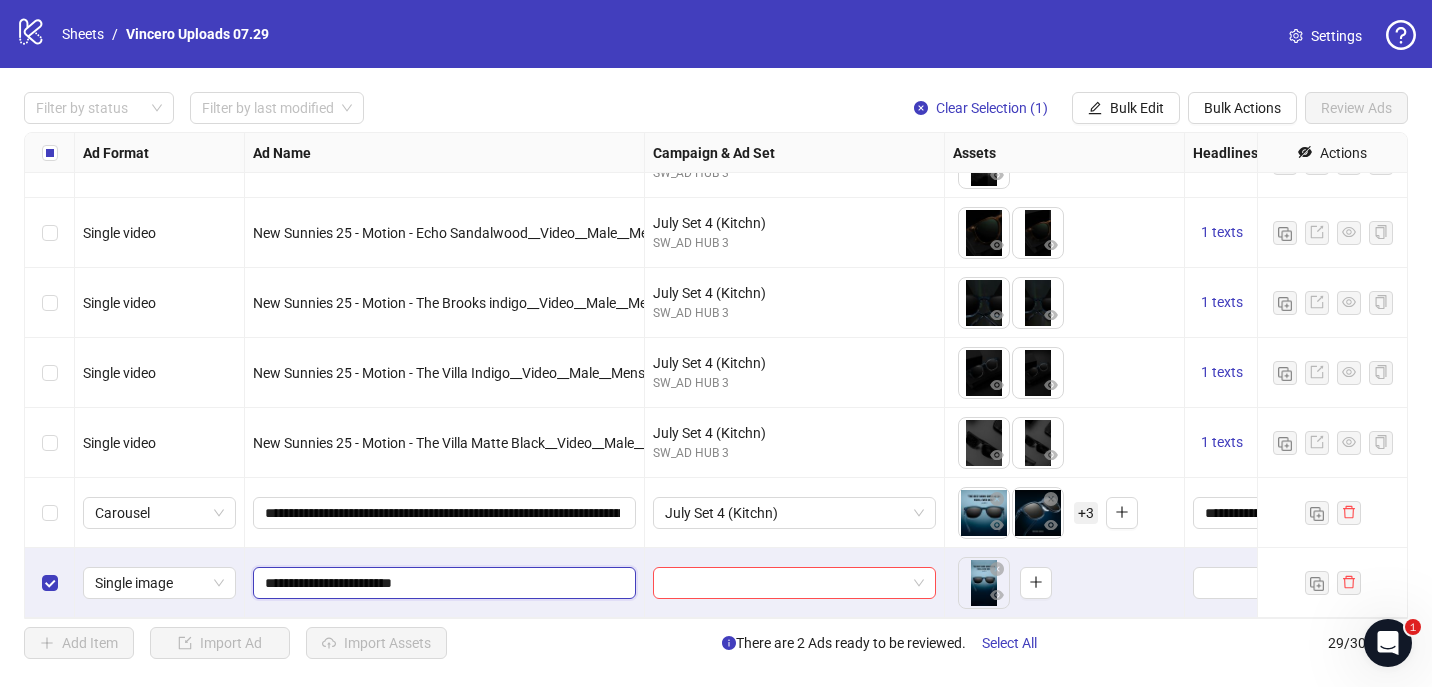 paste on "**********" 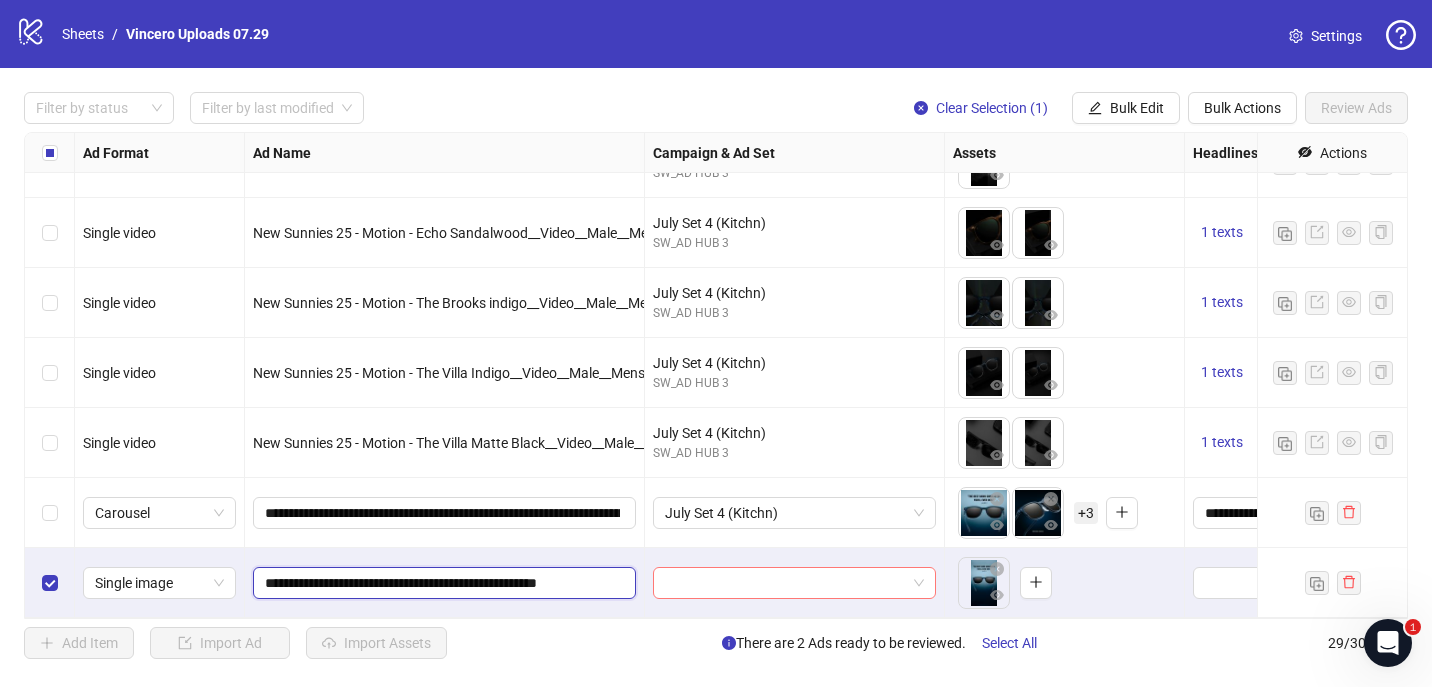 scroll, scrollTop: 0, scrollLeft: 0, axis: both 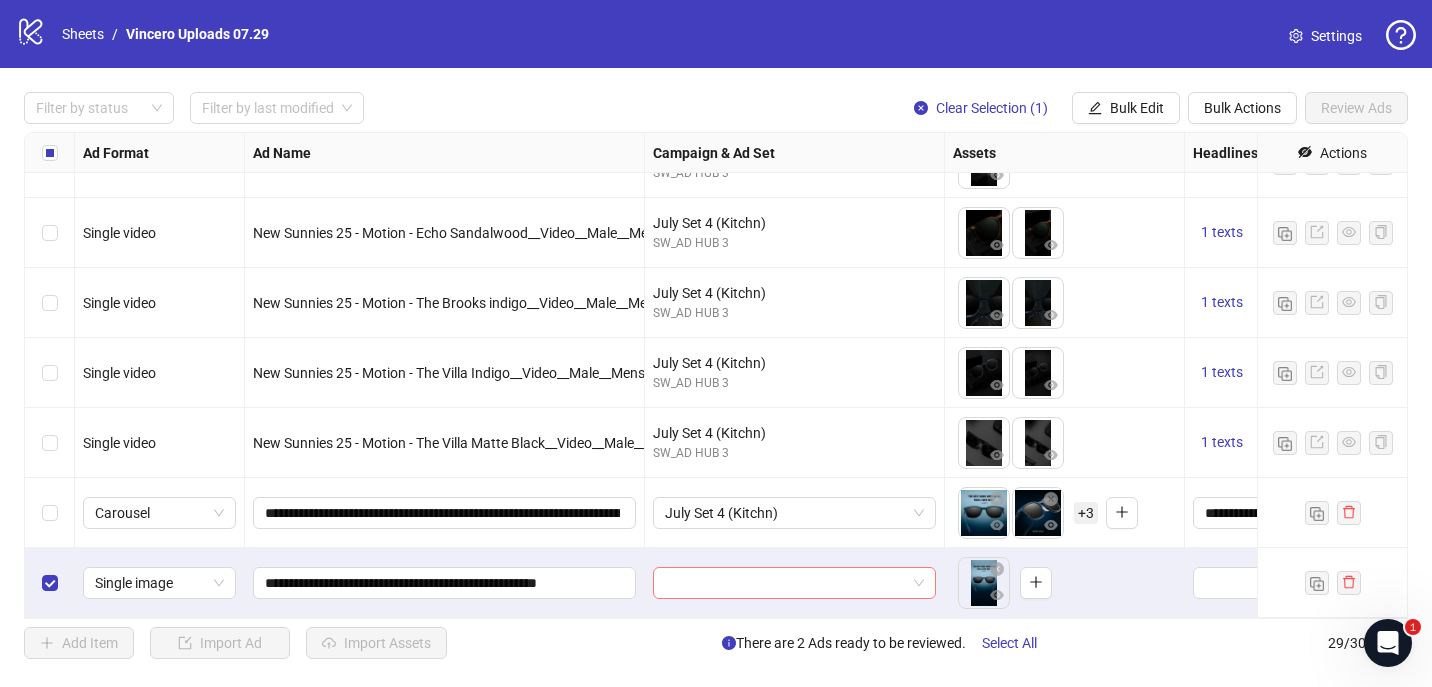 click at bounding box center [785, 583] 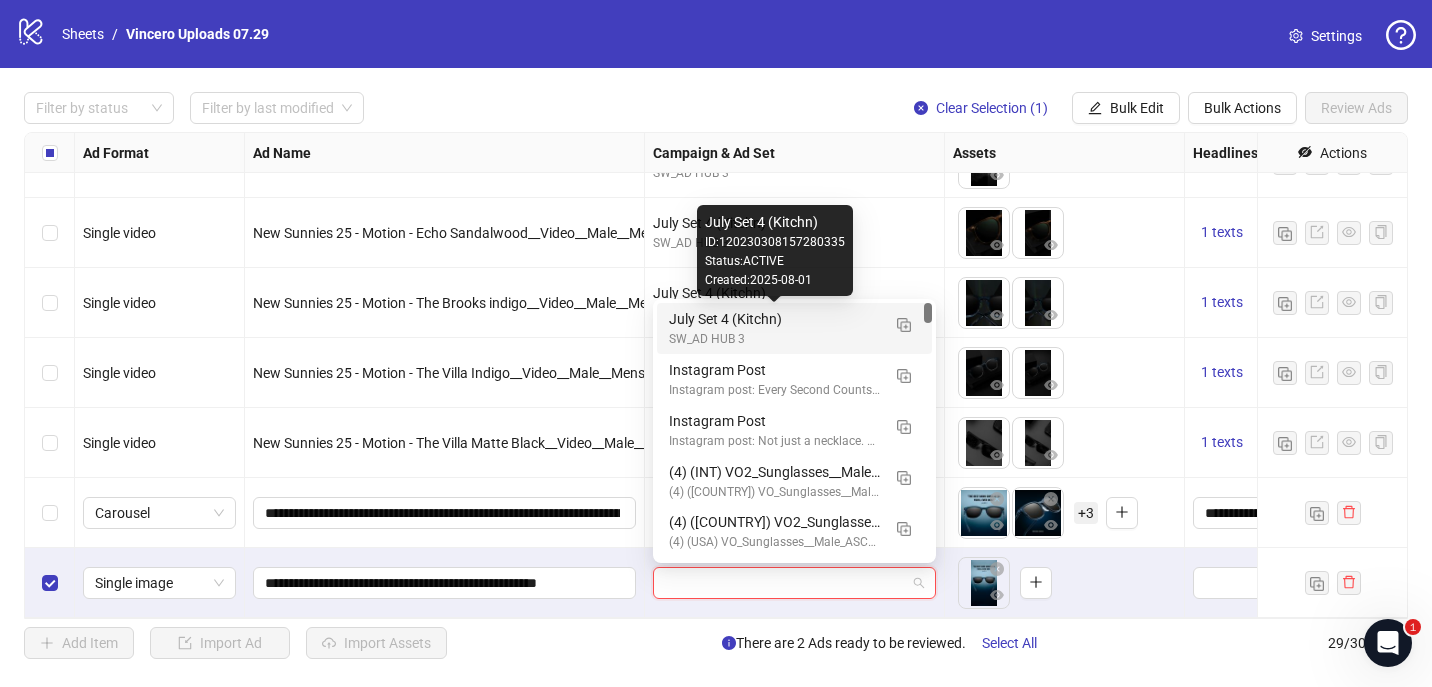 click on "July Set 4 (Kitchn)" at bounding box center [774, 319] 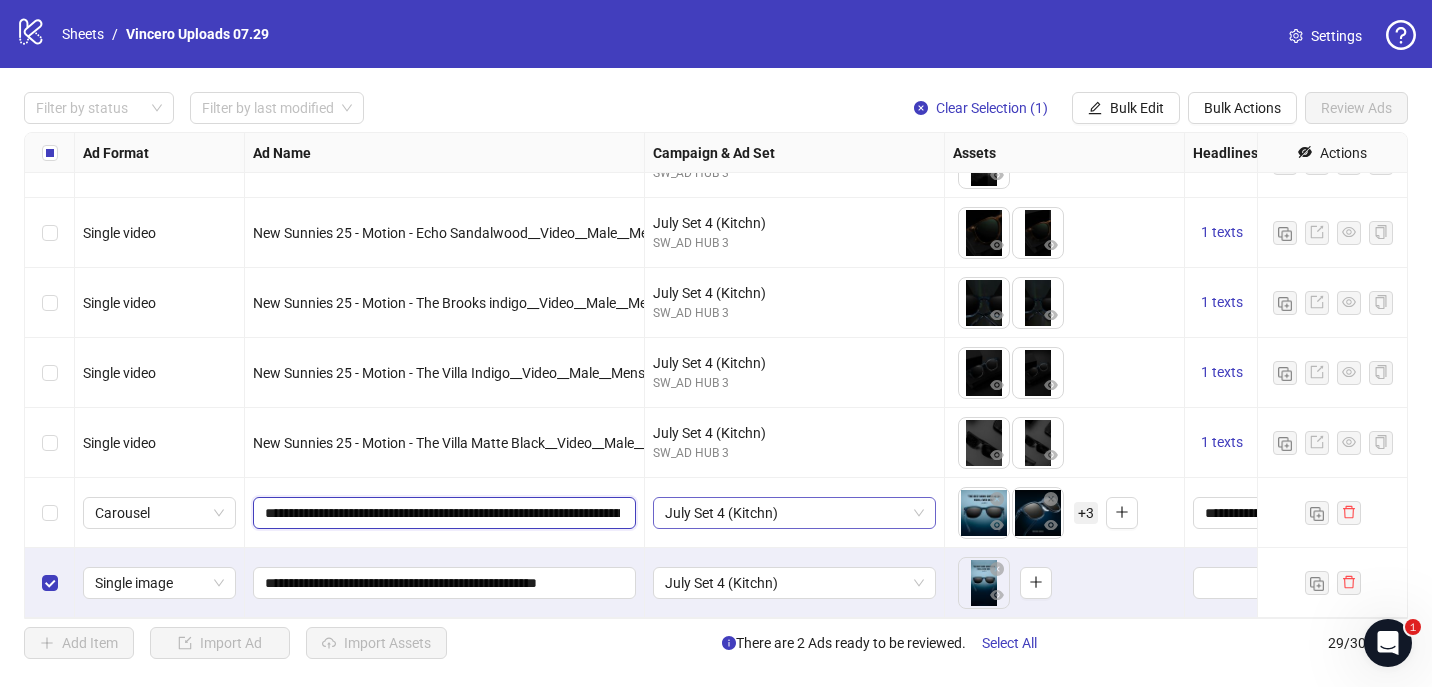 scroll, scrollTop: 0, scrollLeft: 309, axis: horizontal 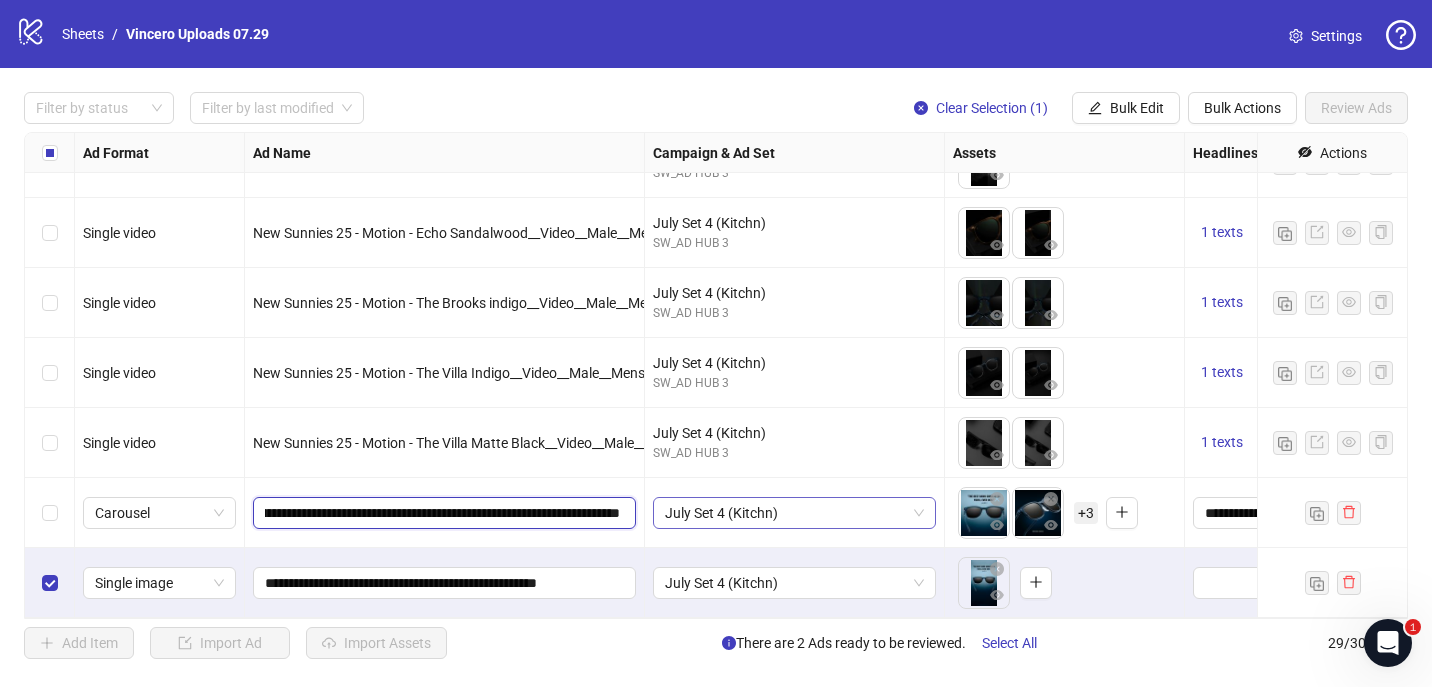 drag, startPoint x: 576, startPoint y: 513, endPoint x: 704, endPoint y: 511, distance: 128.01562 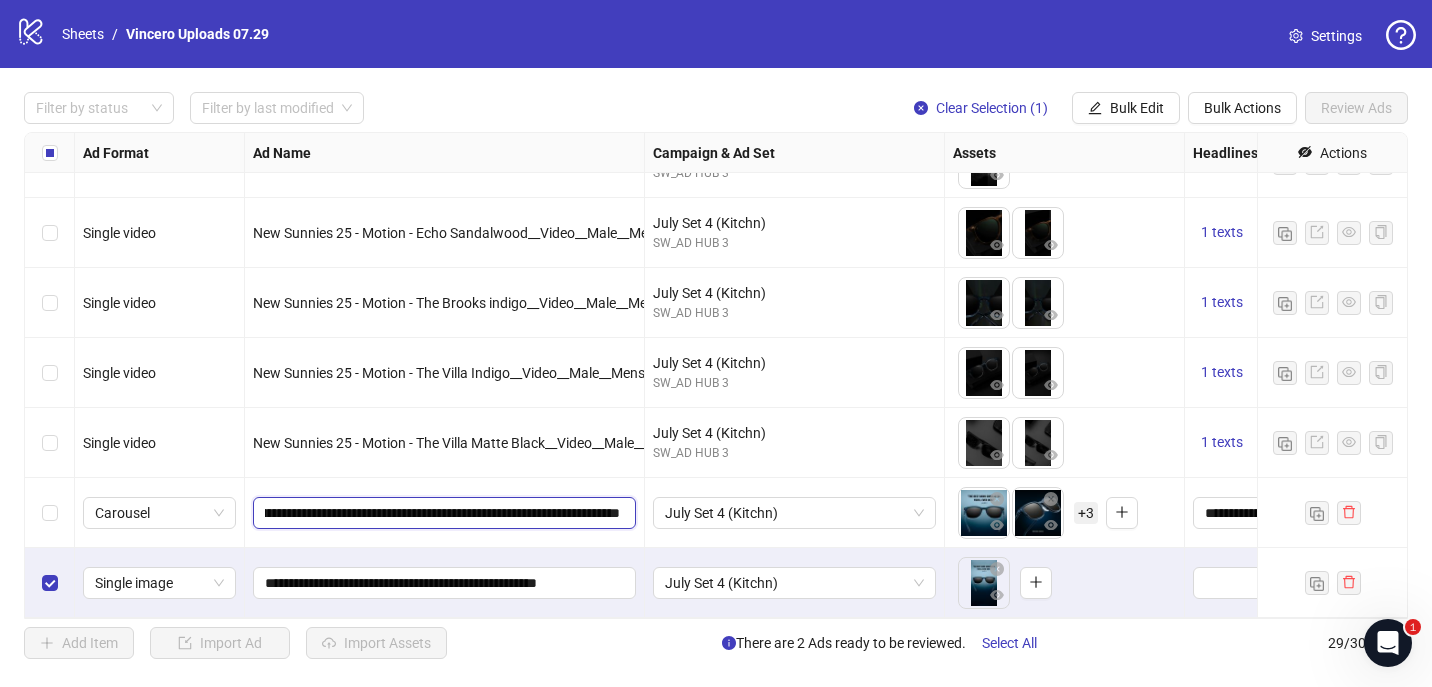 click on "**********" at bounding box center (442, 513) 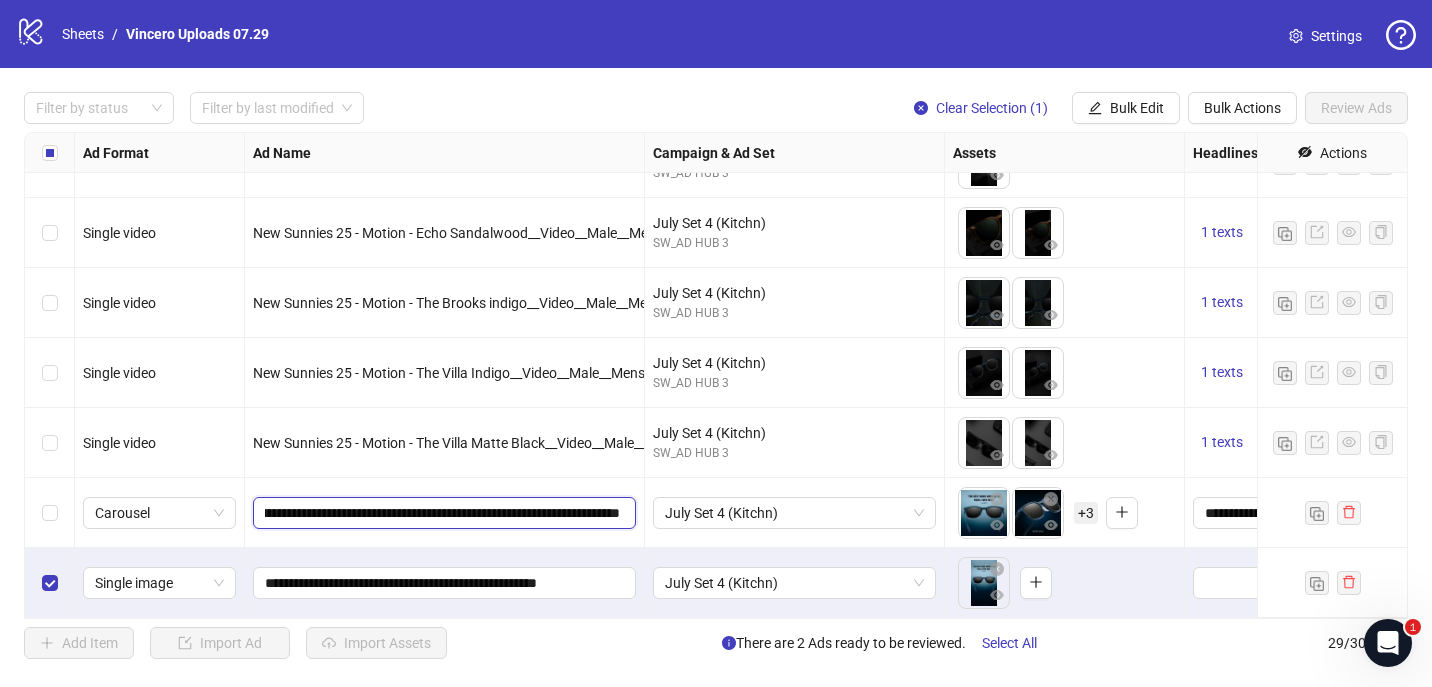 drag, startPoint x: 301, startPoint y: 512, endPoint x: 941, endPoint y: 521, distance: 640.0633 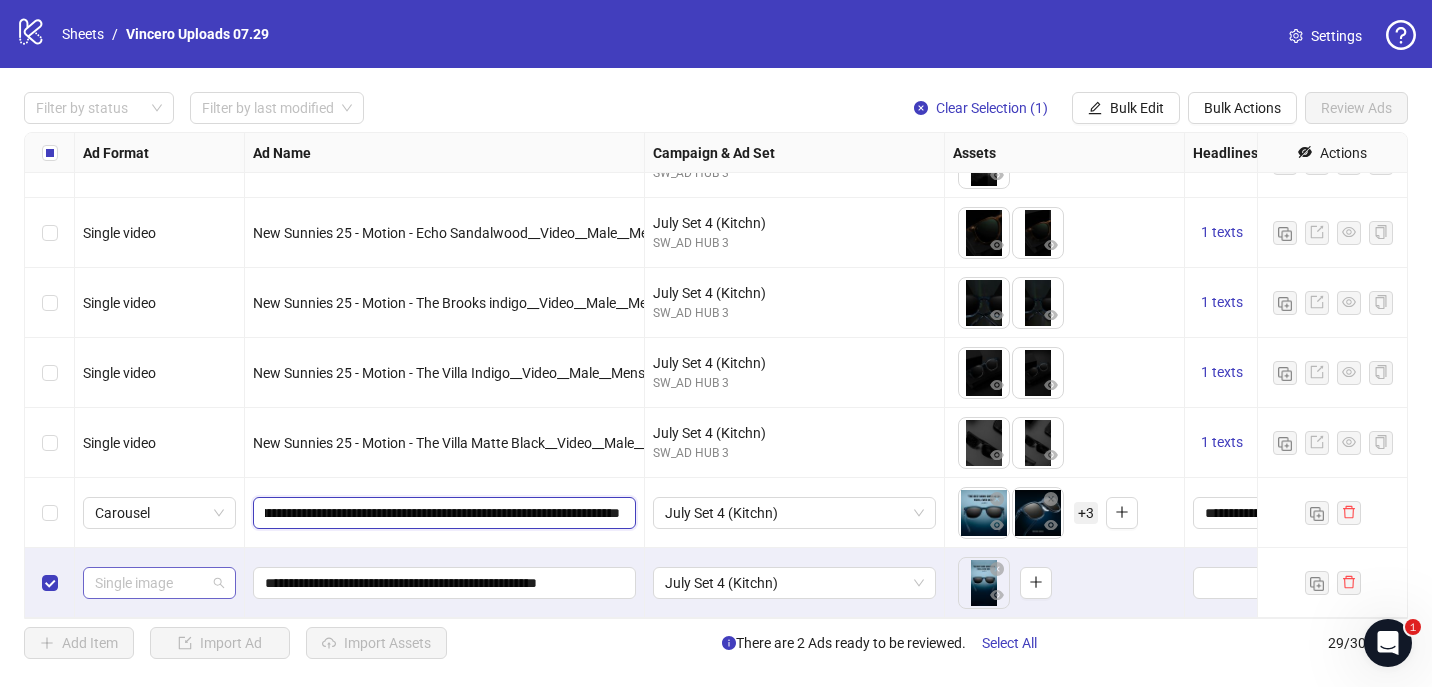 click on "Single image" at bounding box center [159, 583] 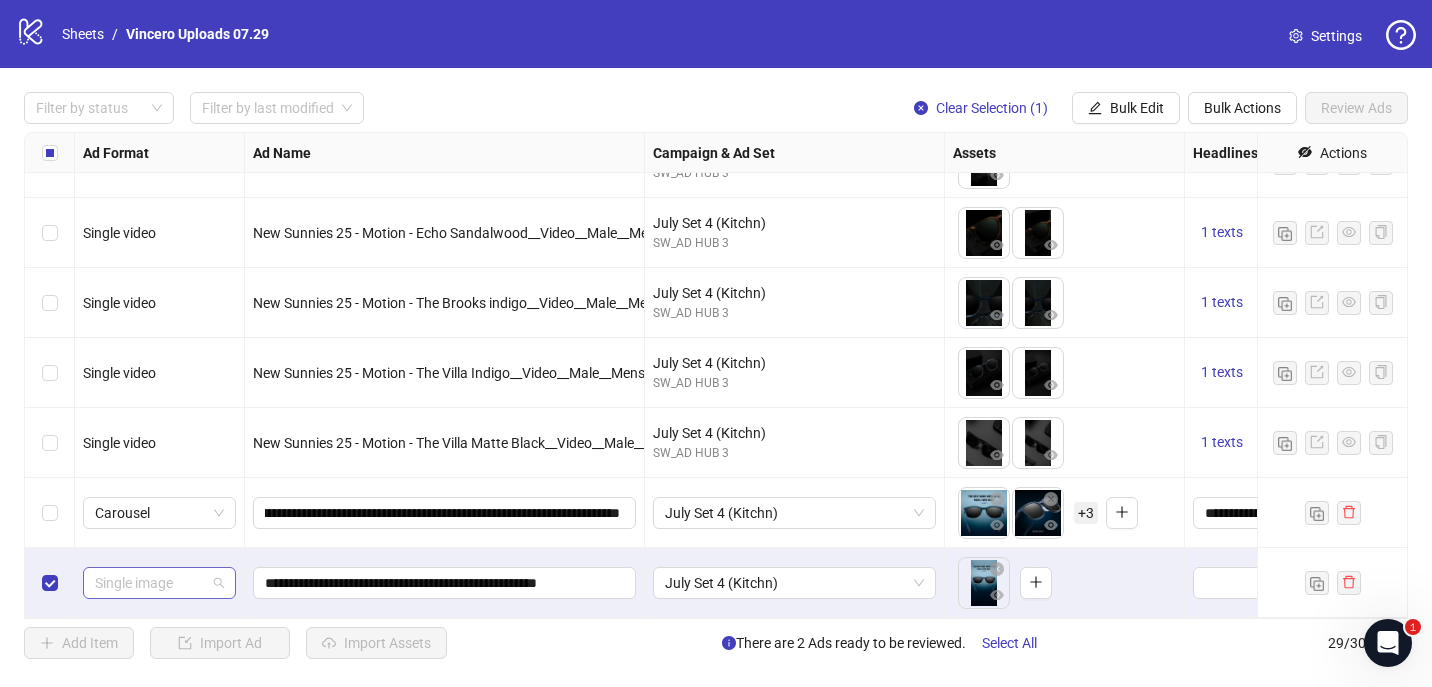 scroll, scrollTop: 0, scrollLeft: 0, axis: both 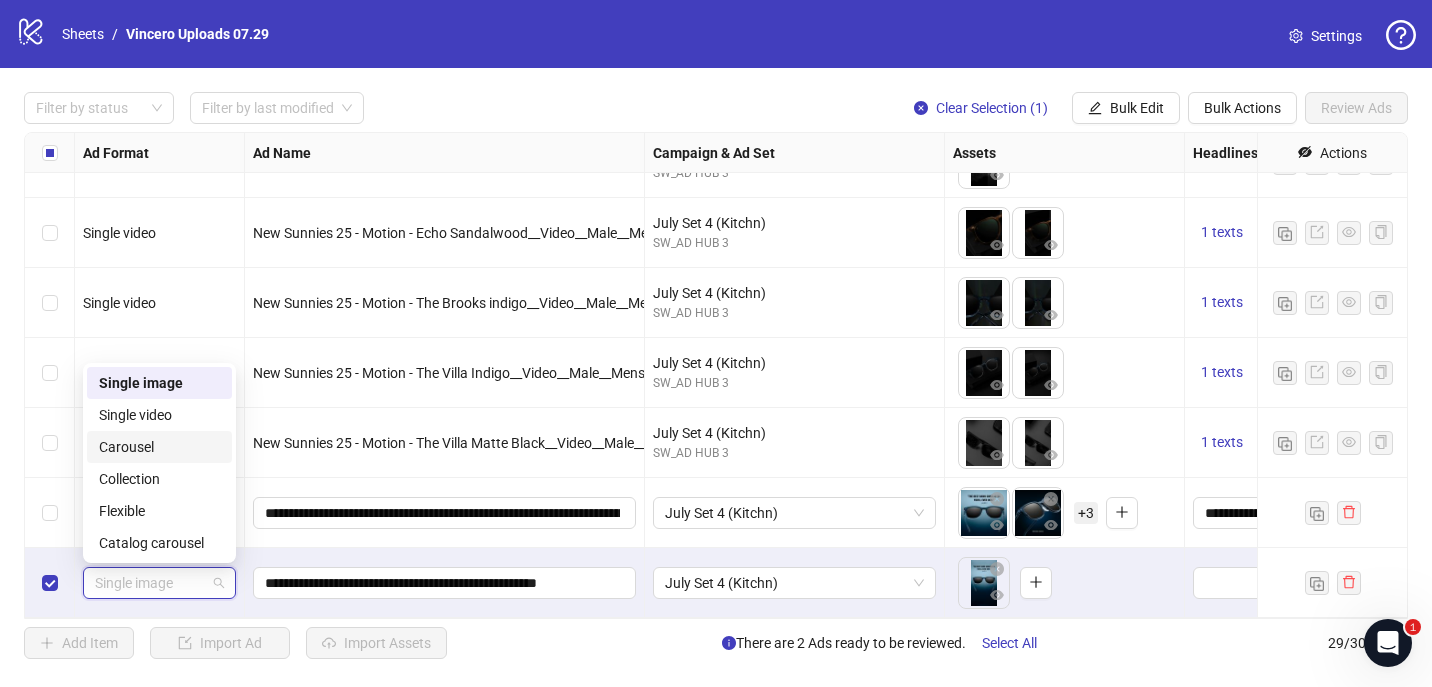 click on "Carousel" at bounding box center [159, 447] 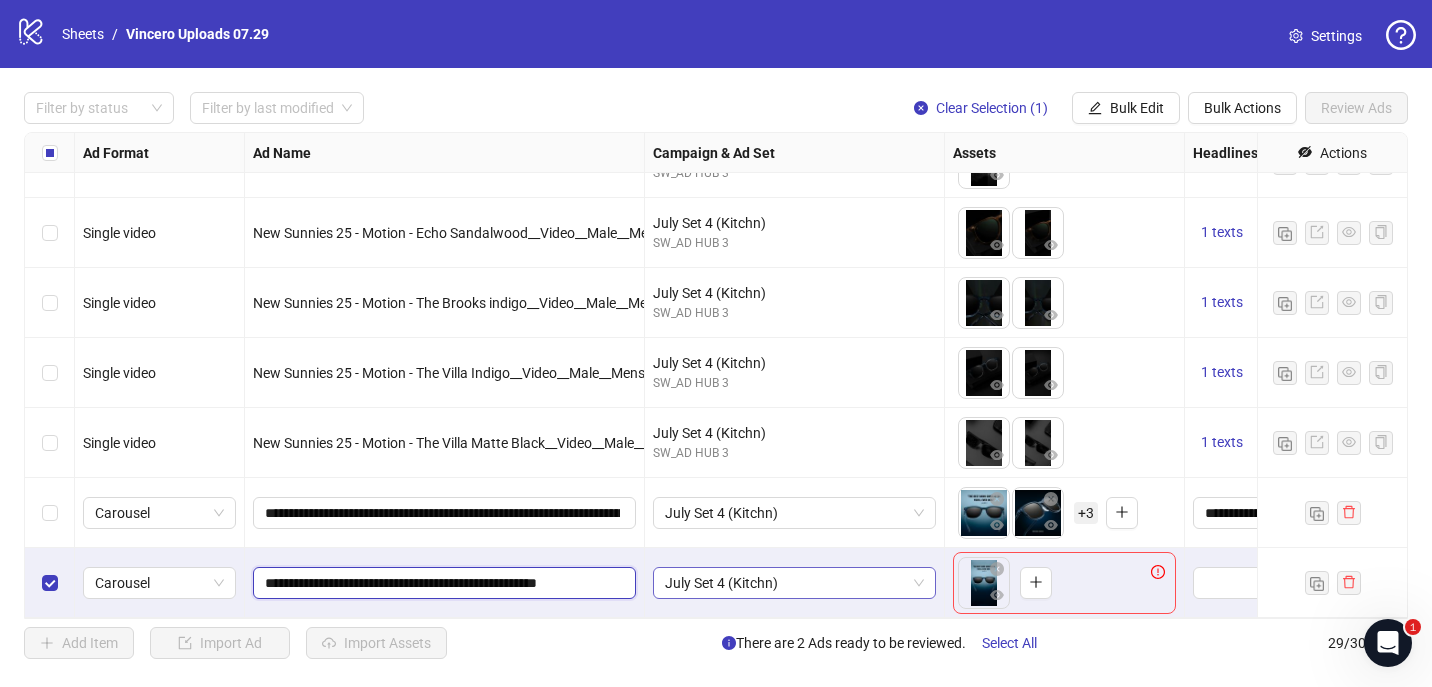 scroll, scrollTop: 0, scrollLeft: 0, axis: both 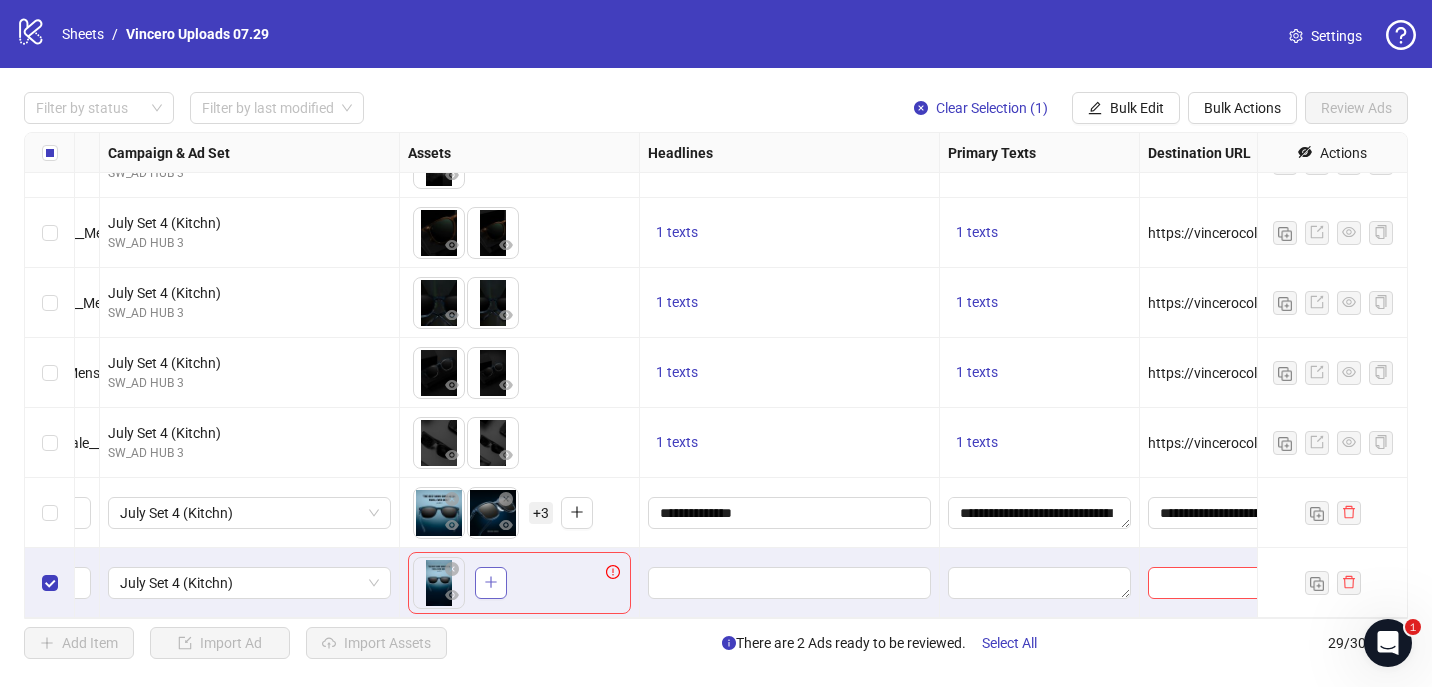 click 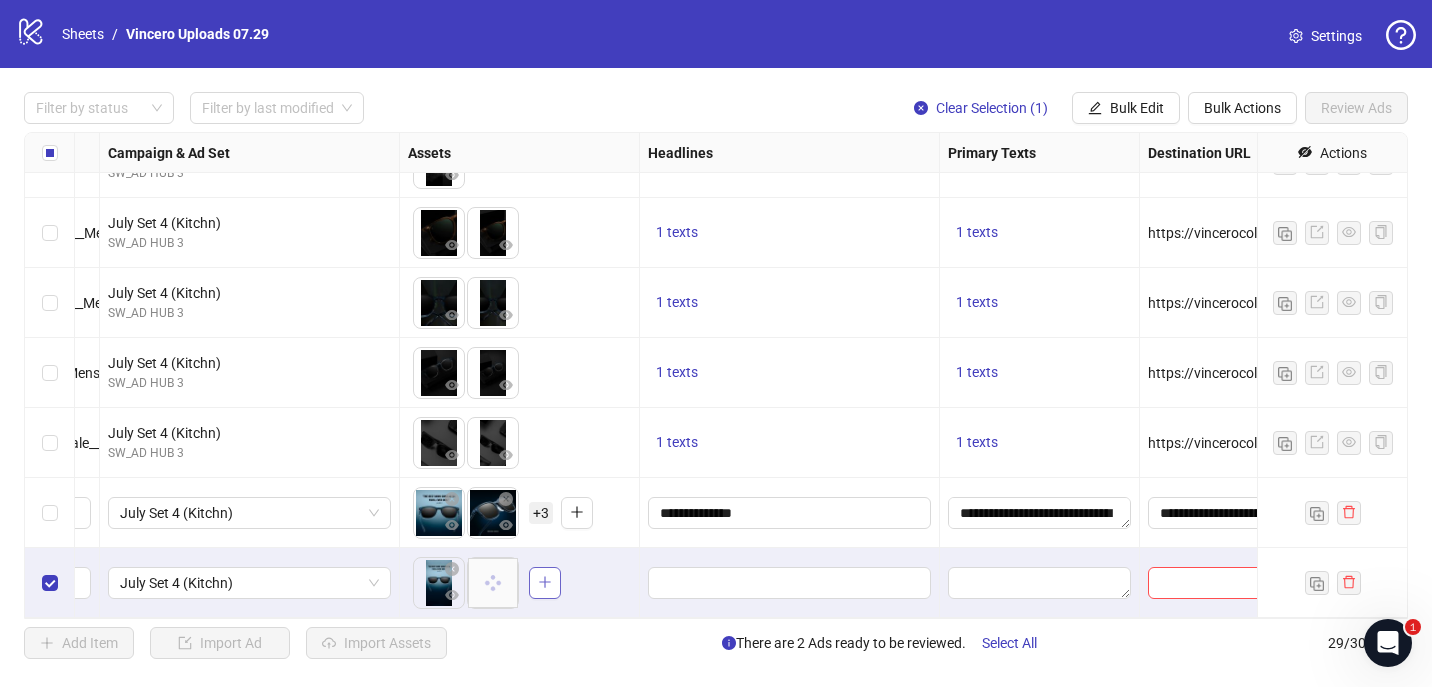 click 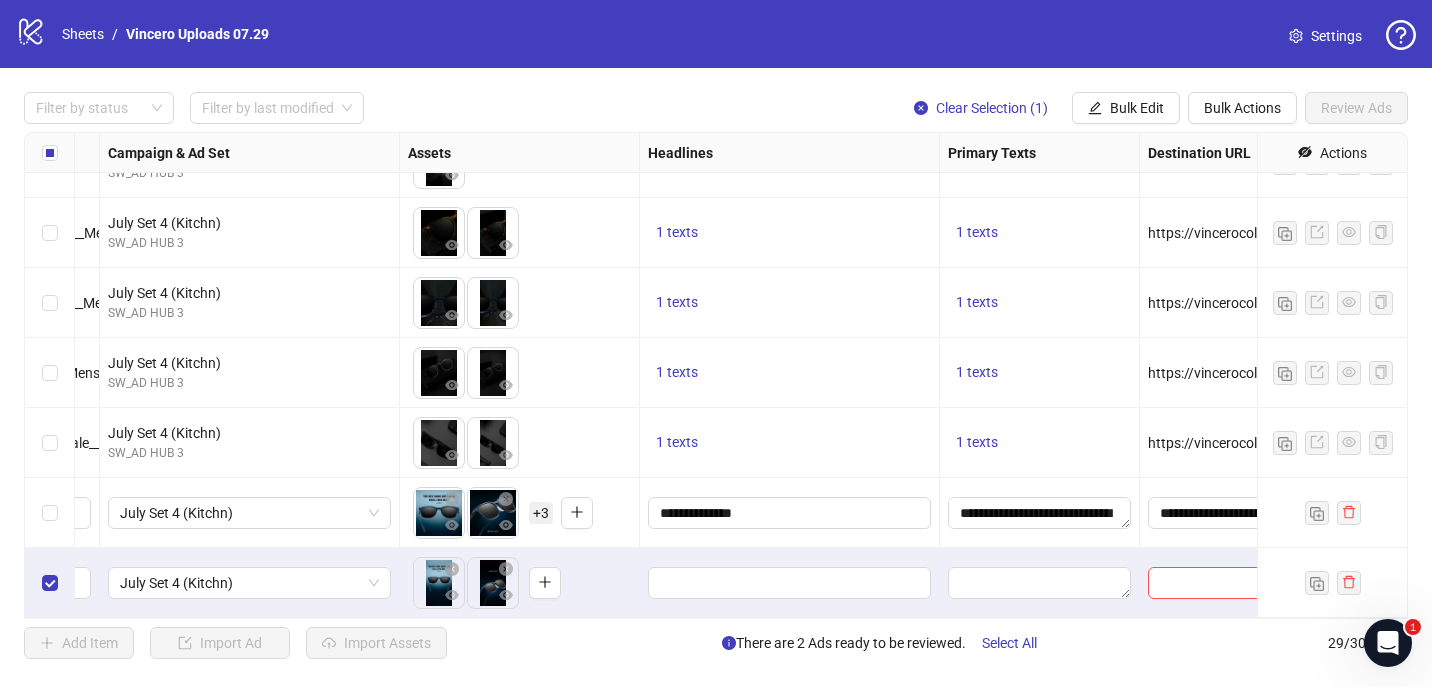 click on "To pick up a draggable item, press the space bar.
While dragging, use the arrow keys to move the item.
Press space again to drop the item in its new position, or press escape to cancel." at bounding box center (519, 583) 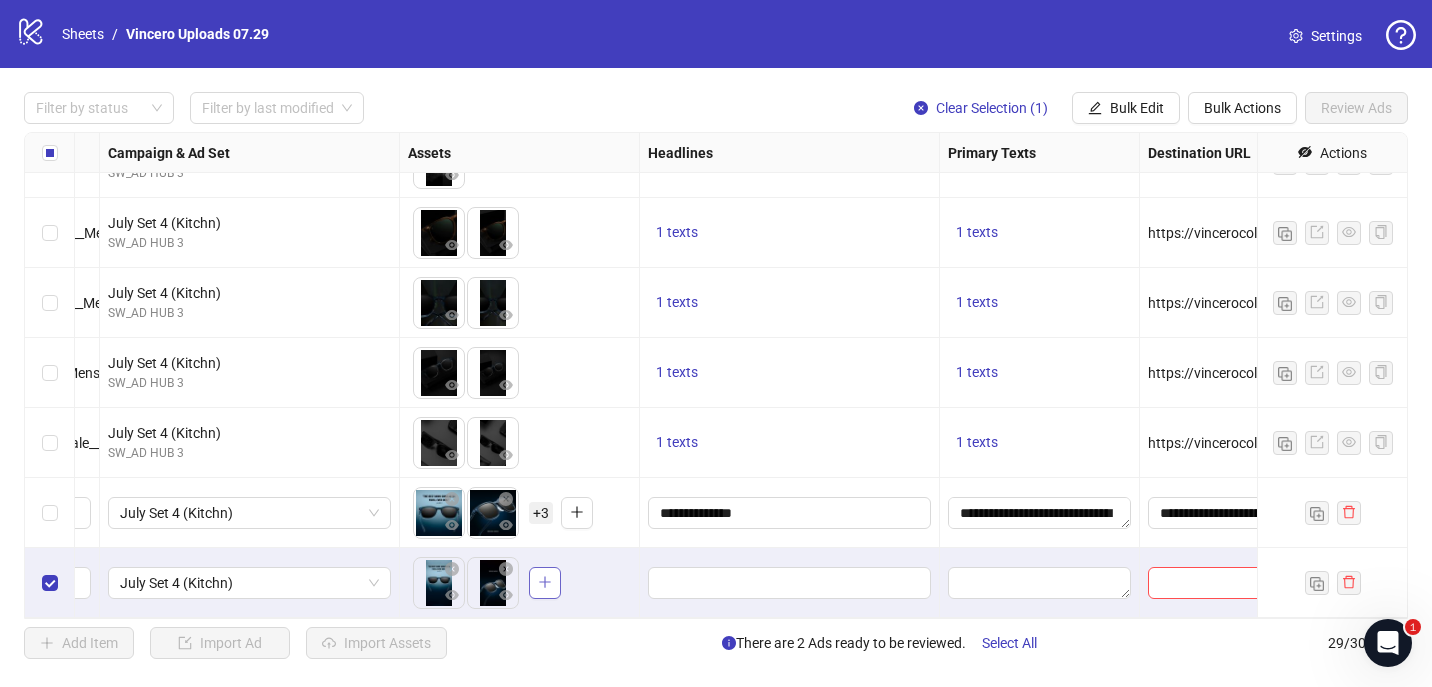 click at bounding box center [545, 583] 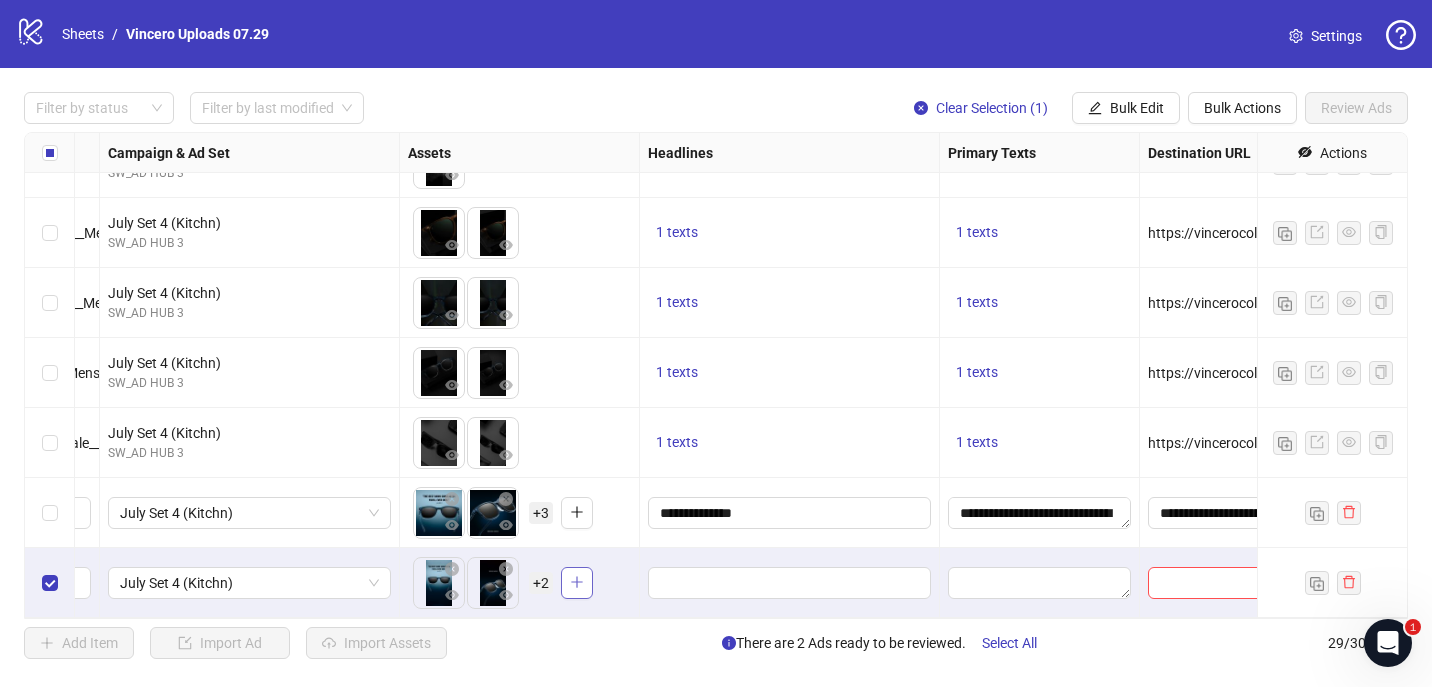 click at bounding box center (577, 583) 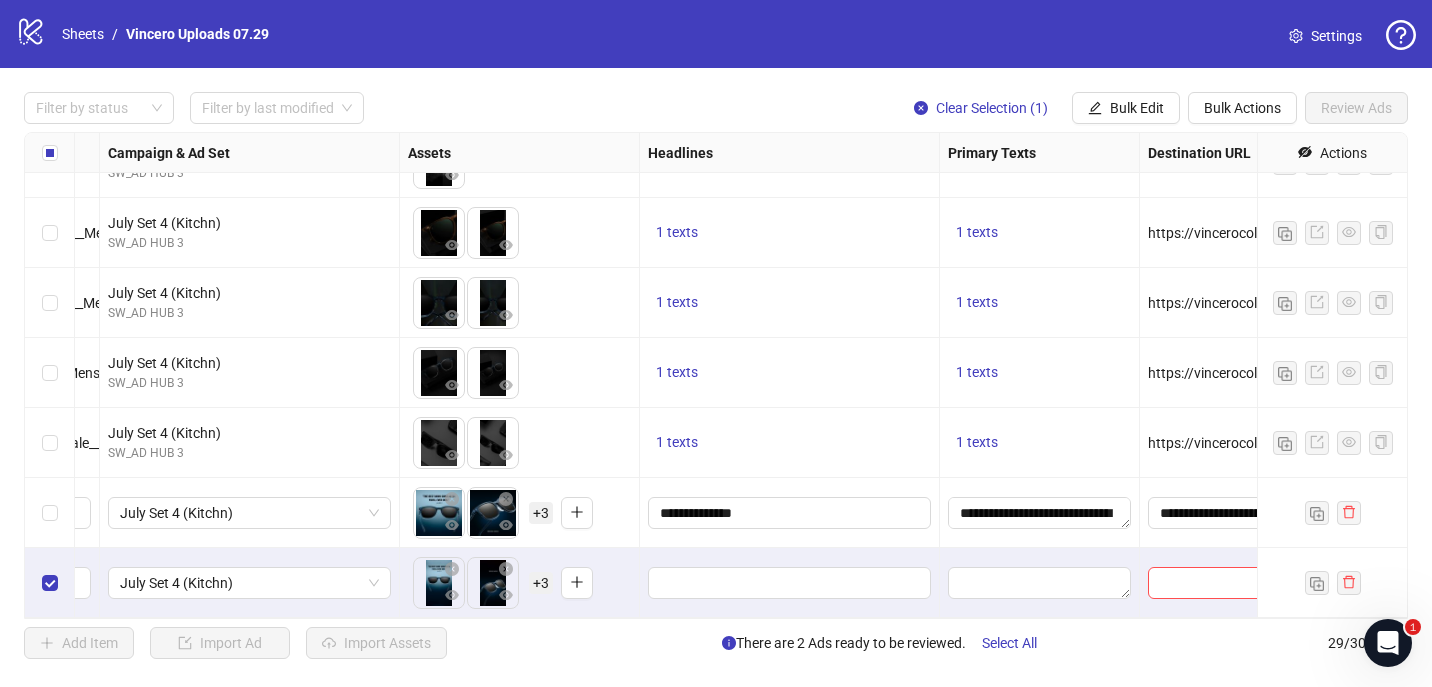 click on "To pick up a draggable item, press the space bar.
While dragging, use the arrow keys to move the item.
Press space again to drop the item in its new position, or press escape to cancel.
+ 3" at bounding box center (483, 583) 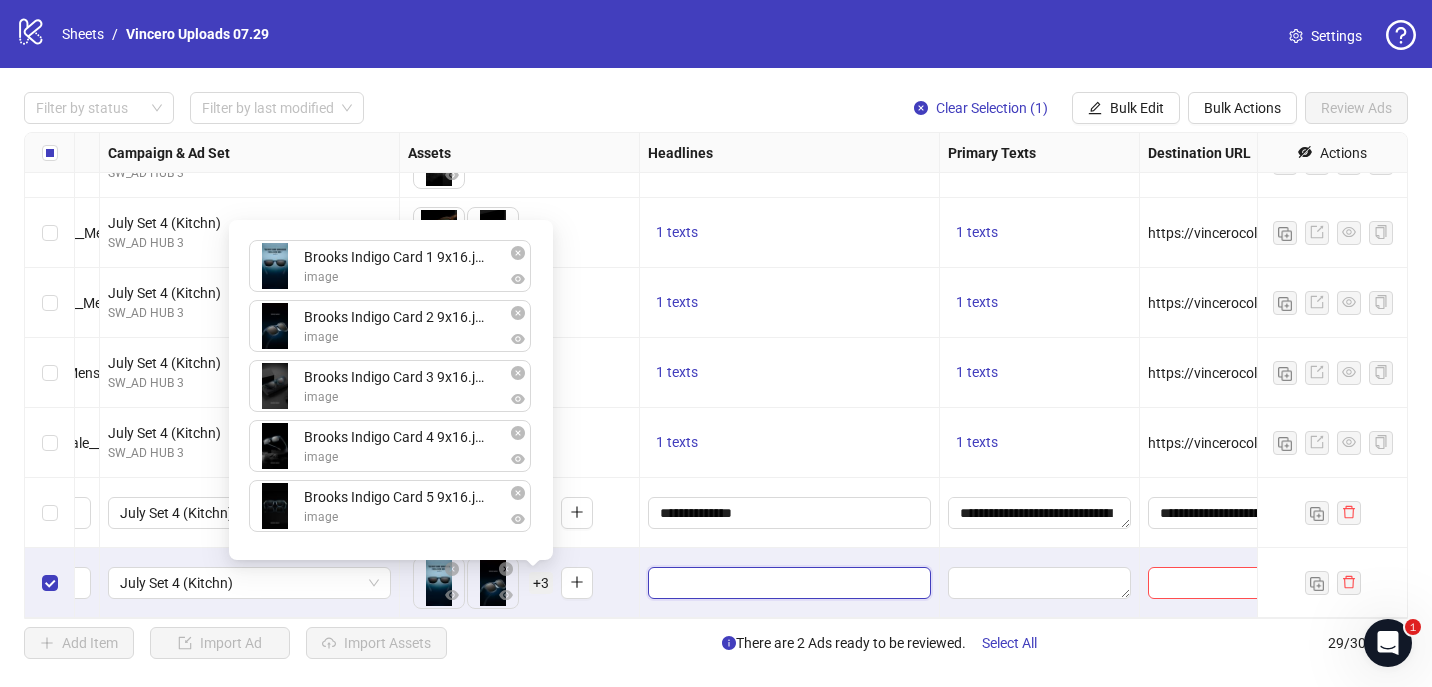 click at bounding box center (787, 583) 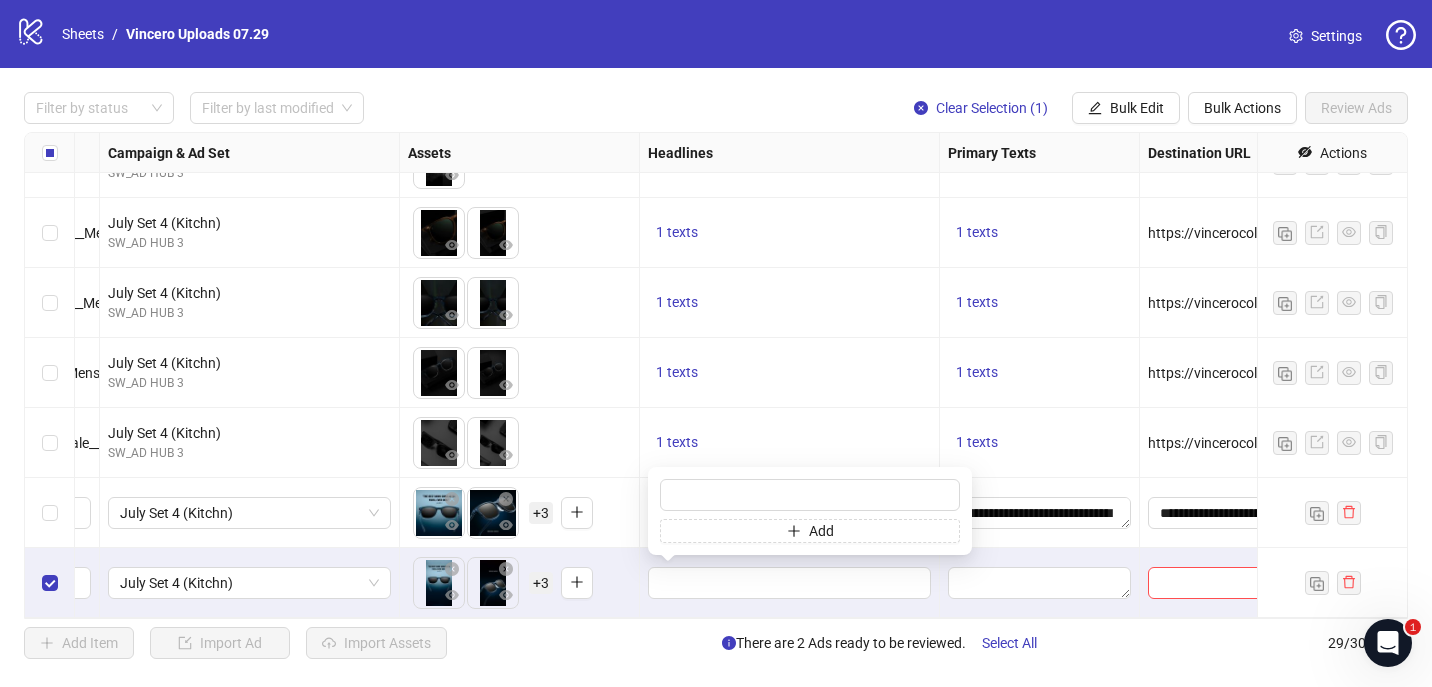 click on "To pick up a draggable item, press the space bar.
While dragging, use the arrow keys to move the item.
Press space again to drop the item in its new position, or press escape to cancel.
+ 3" at bounding box center (519, 583) 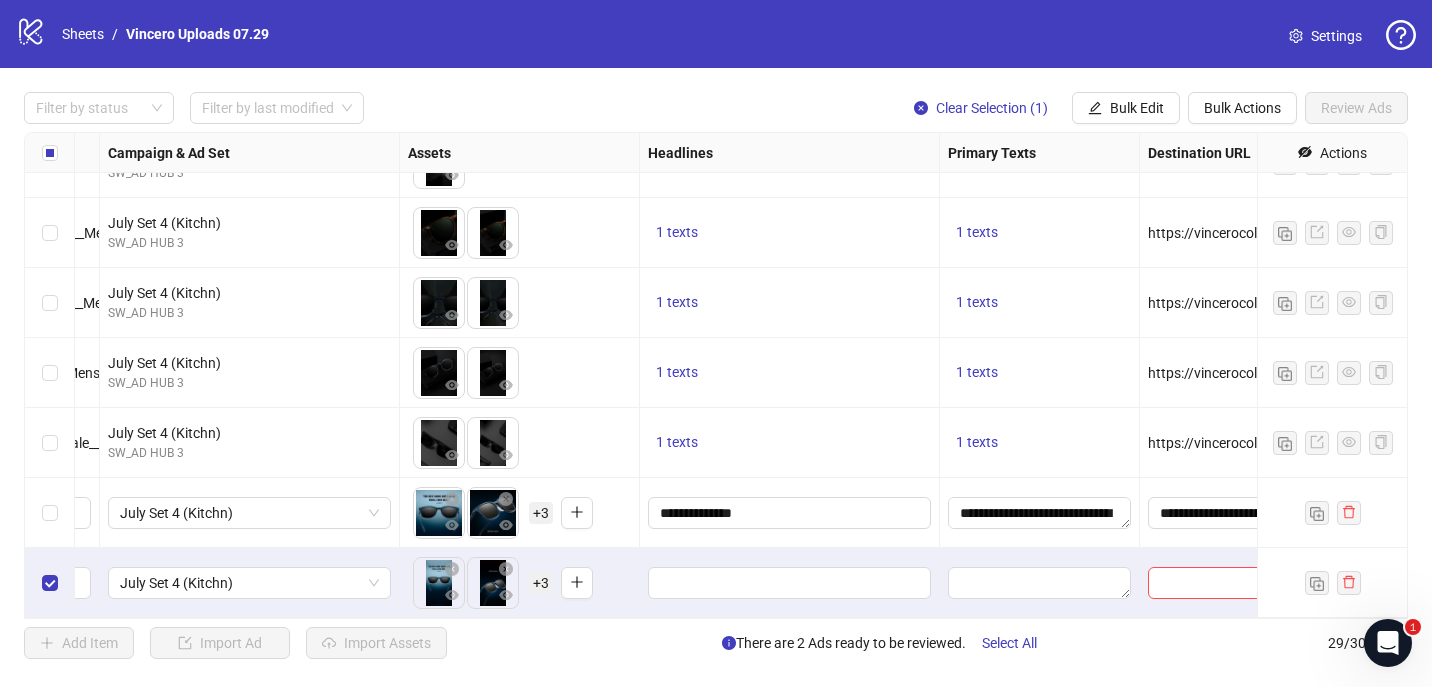 click on "**********" at bounding box center [790, 513] 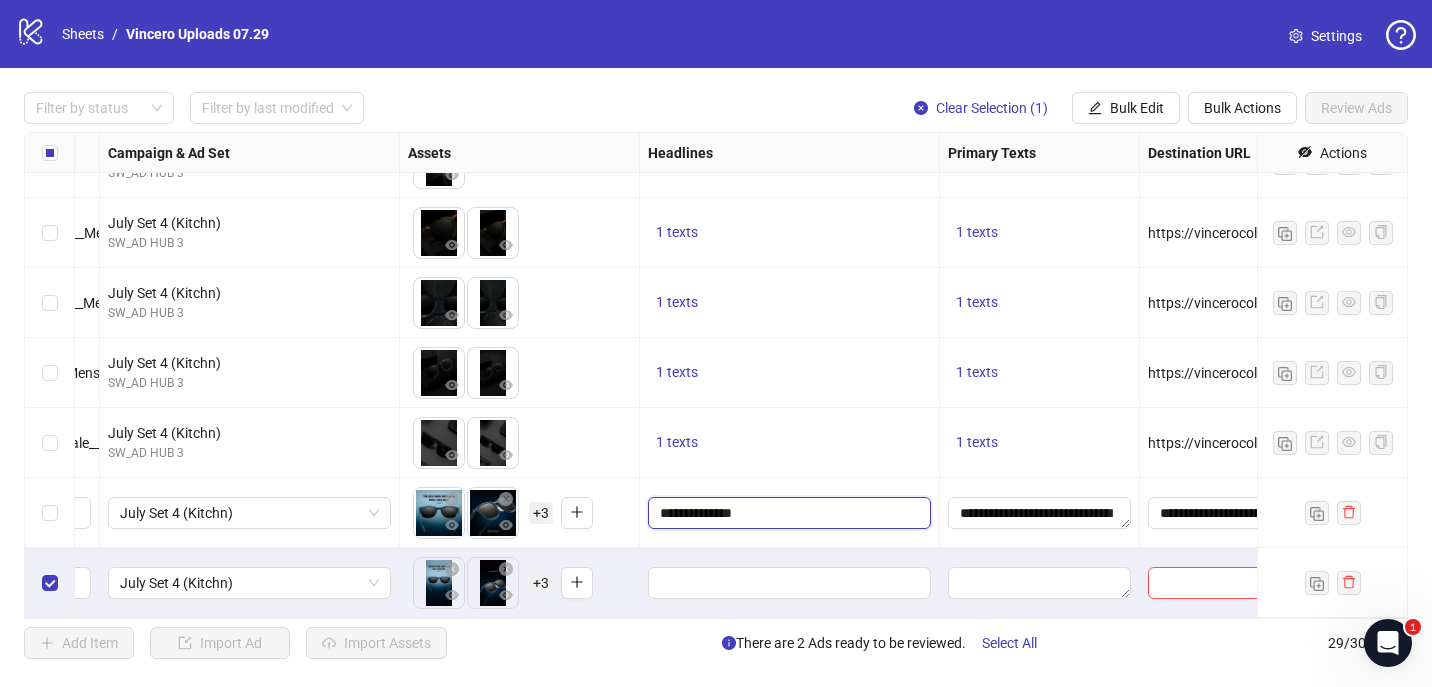 click on "**********" at bounding box center (787, 513) 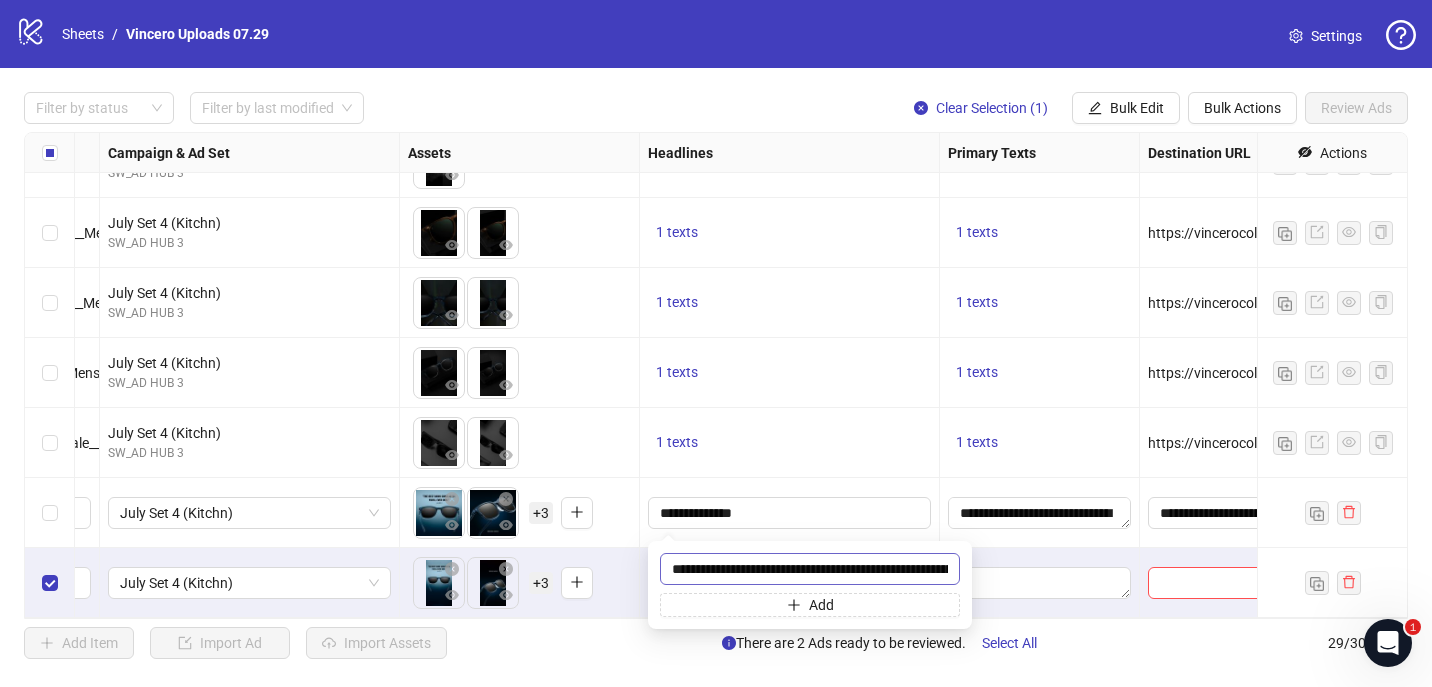scroll, scrollTop: 0, scrollLeft: 130, axis: horizontal 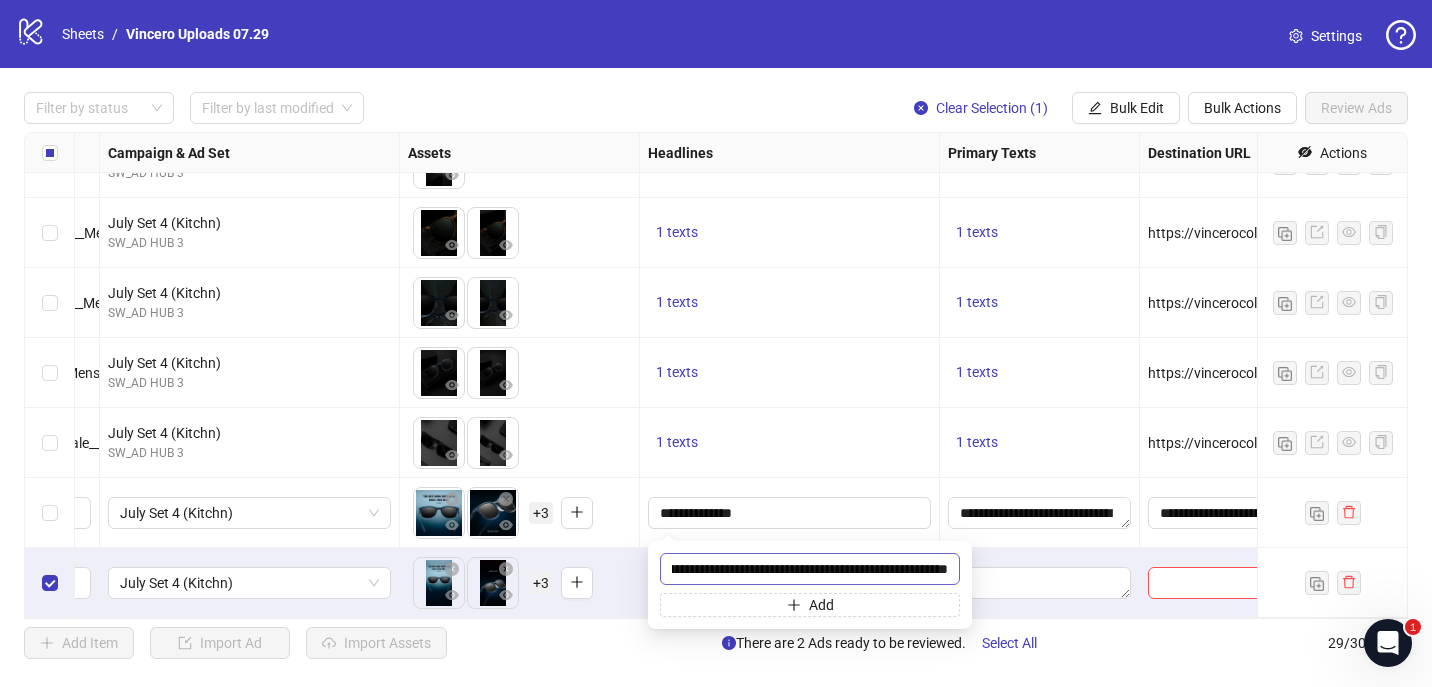 type on "**********" 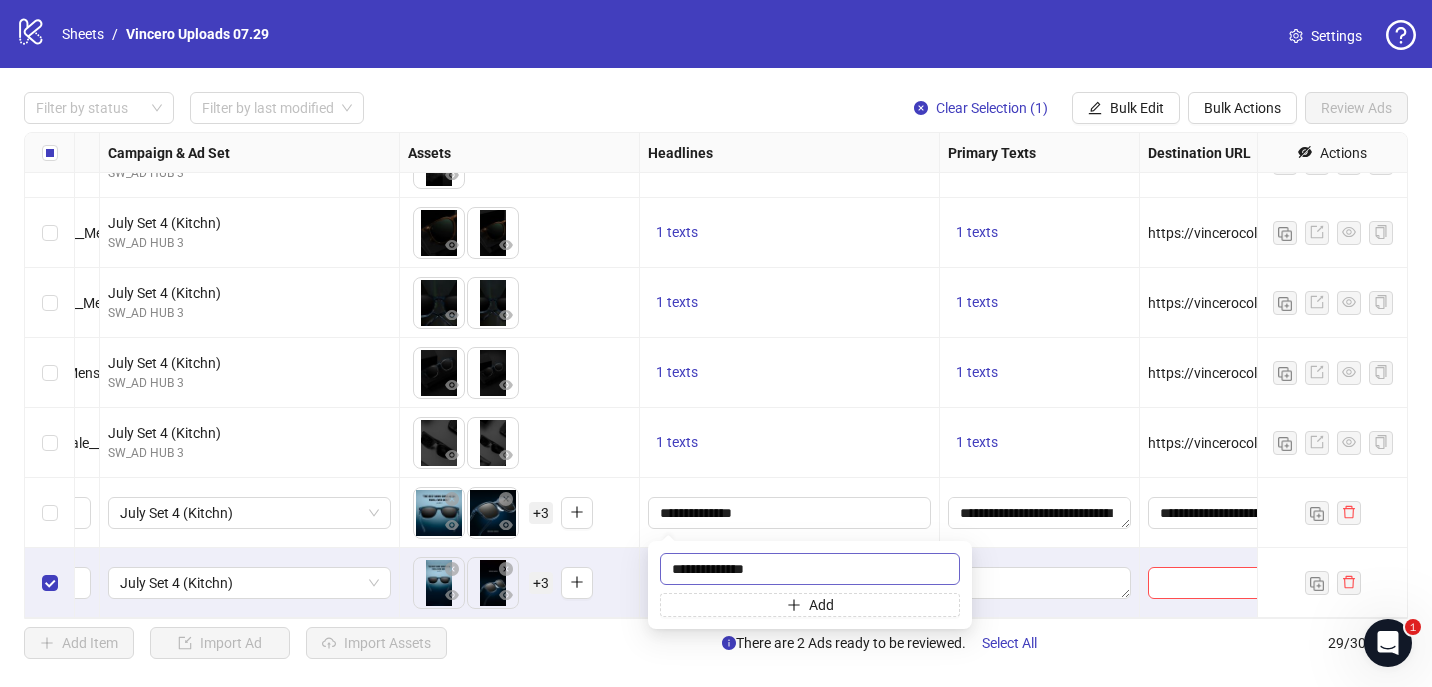 scroll, scrollTop: 0, scrollLeft: 0, axis: both 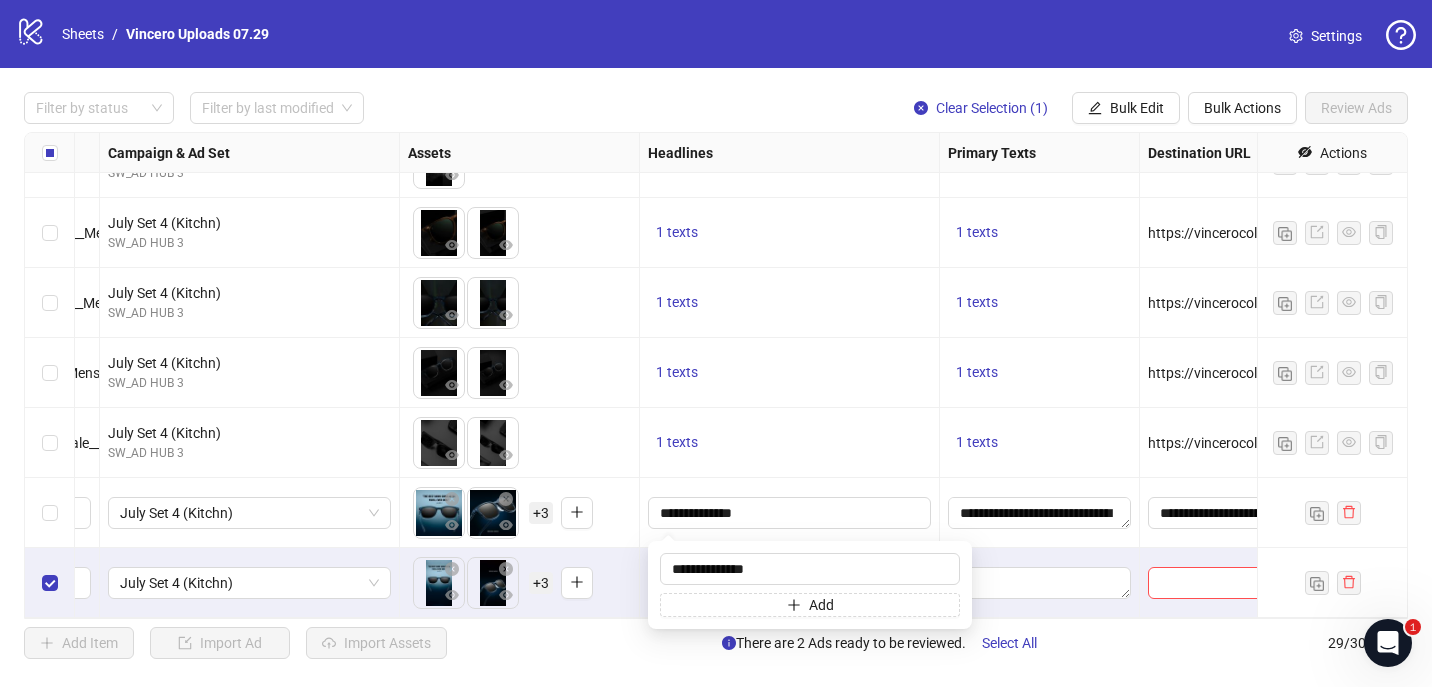 click on "**********" at bounding box center [790, 513] 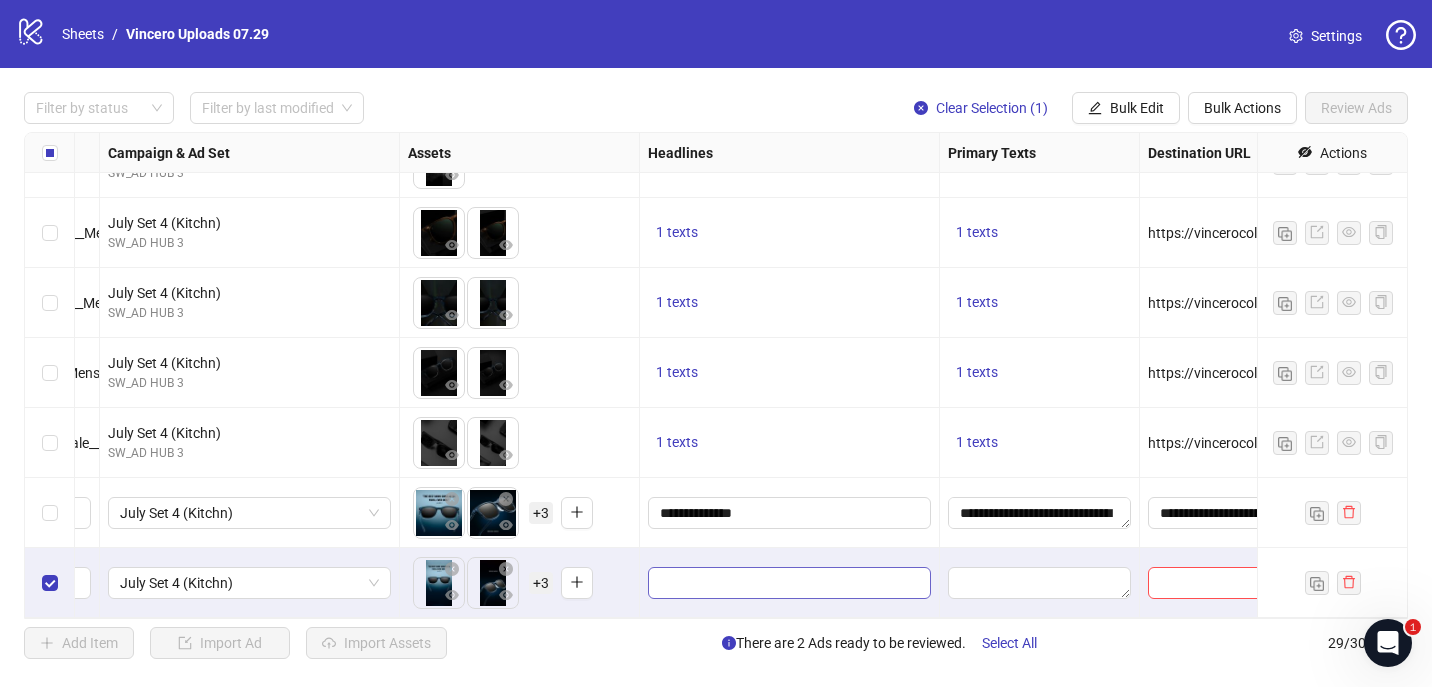 click at bounding box center [789, 583] 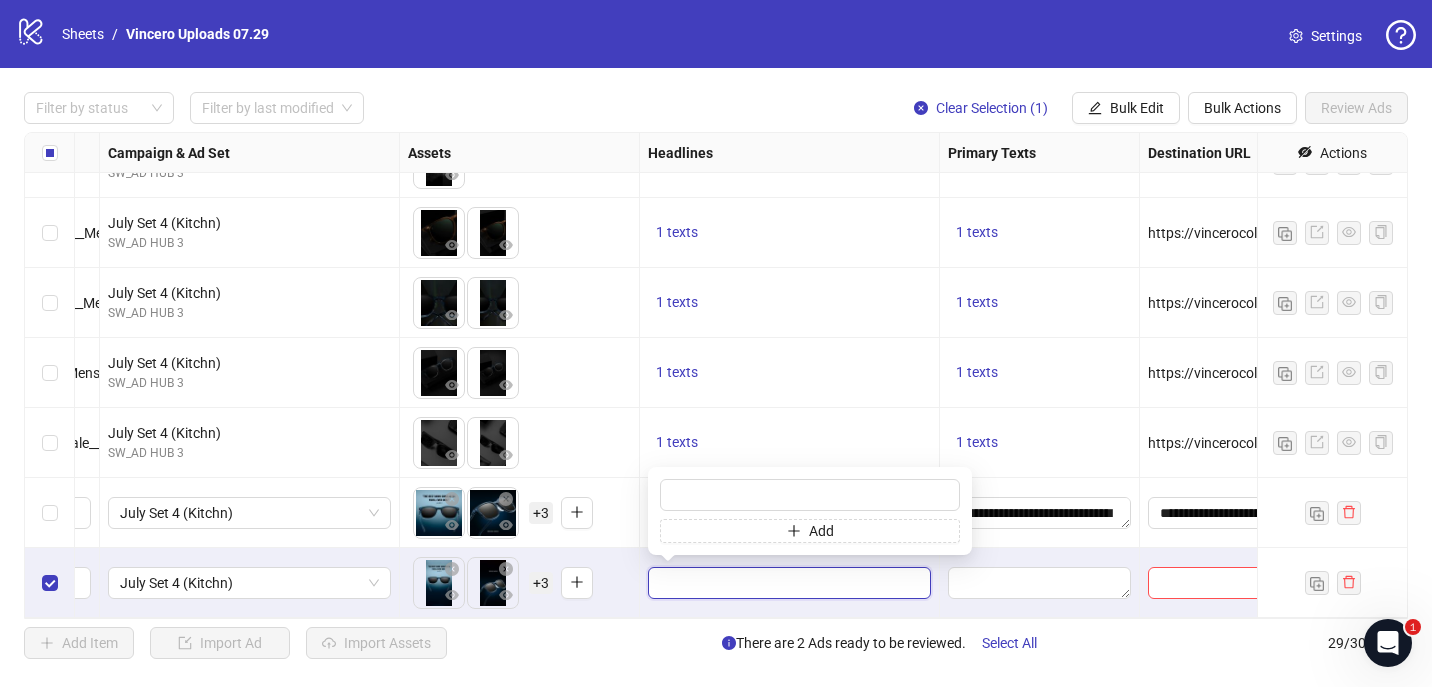 click at bounding box center [787, 583] 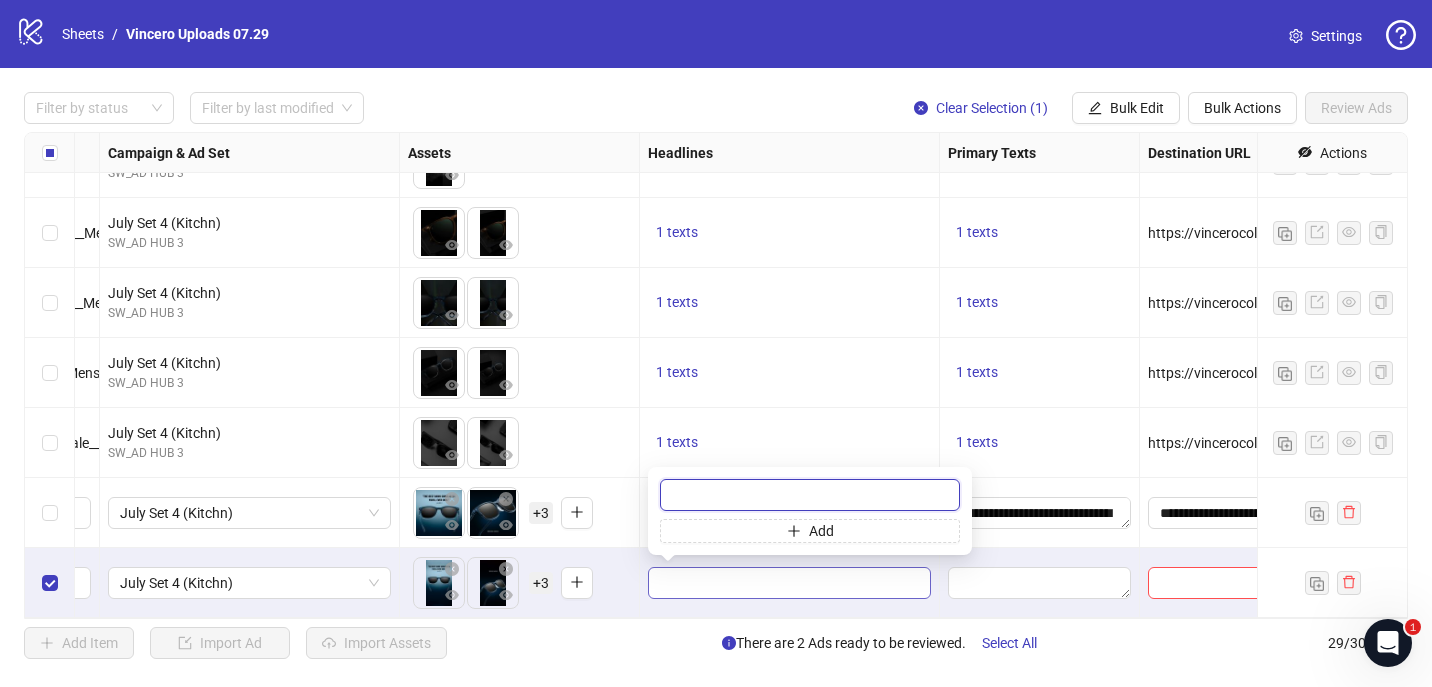 paste on "**********" 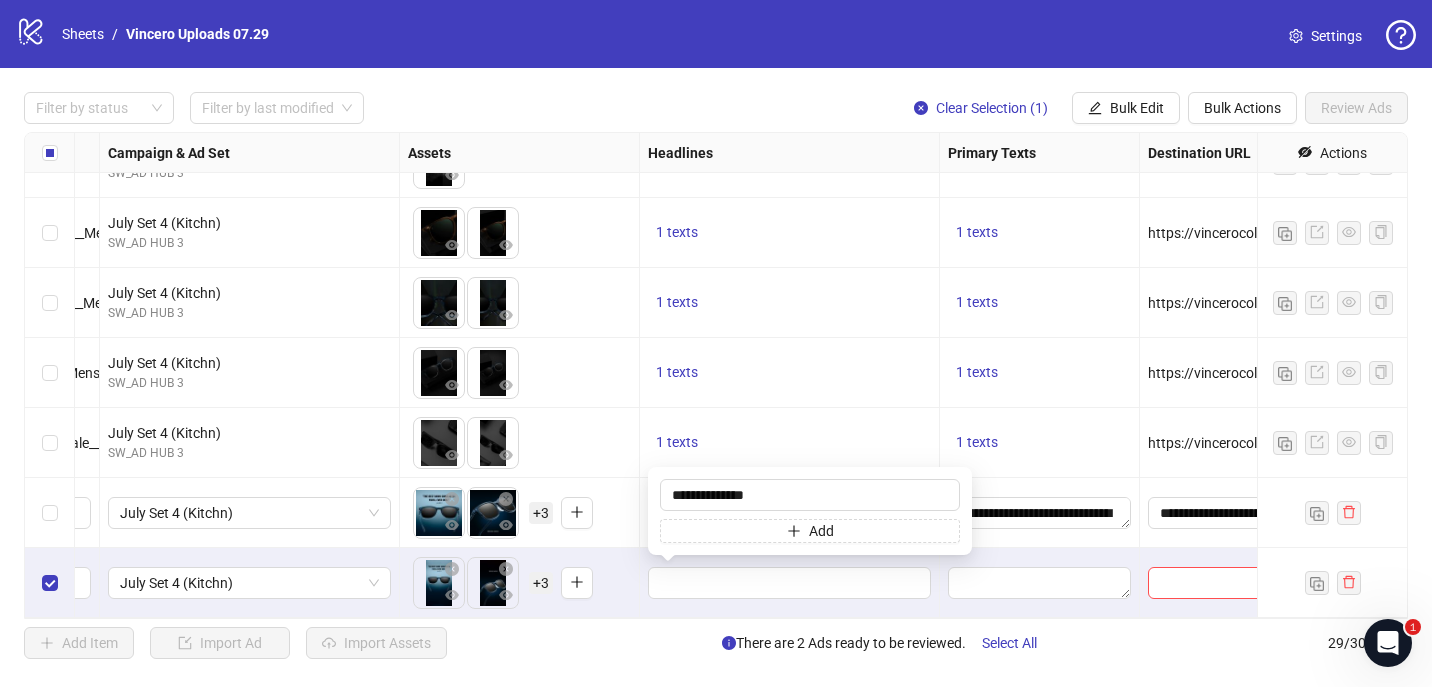 click at bounding box center [790, 583] 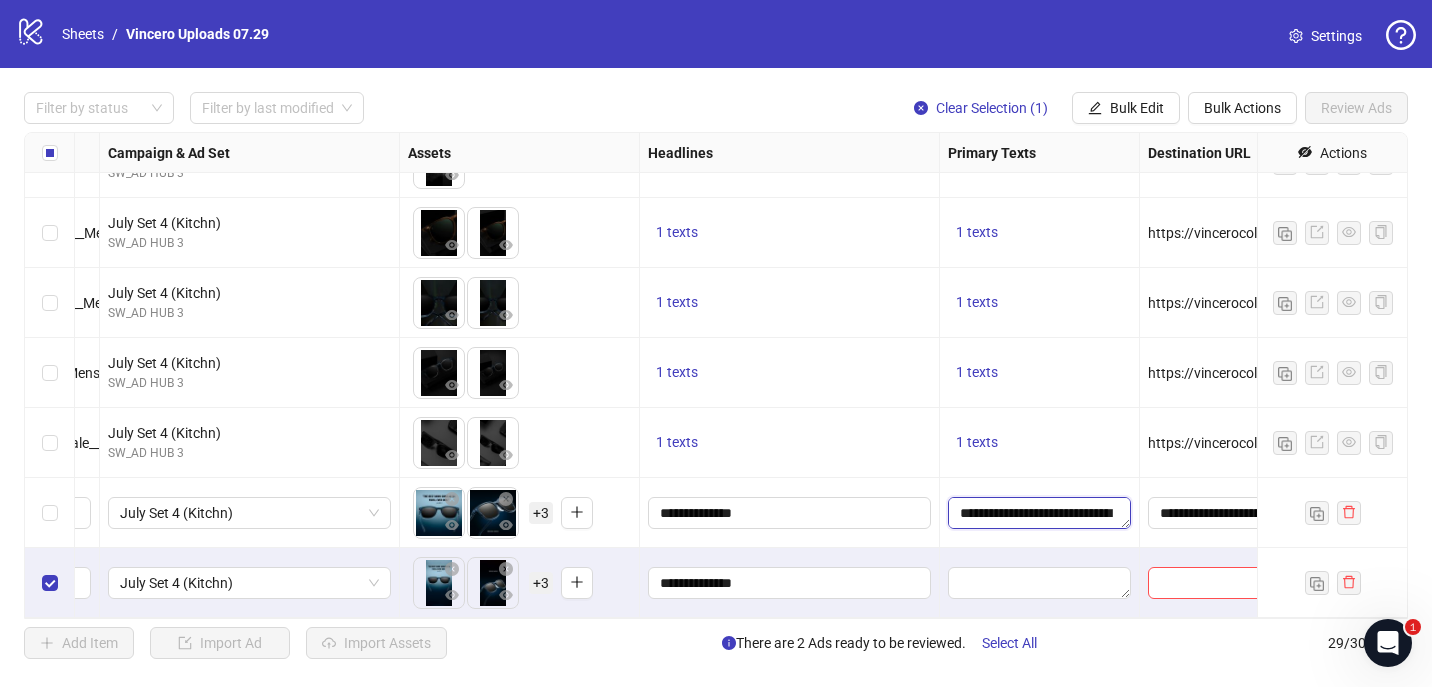 click on "**********" at bounding box center (1039, 513) 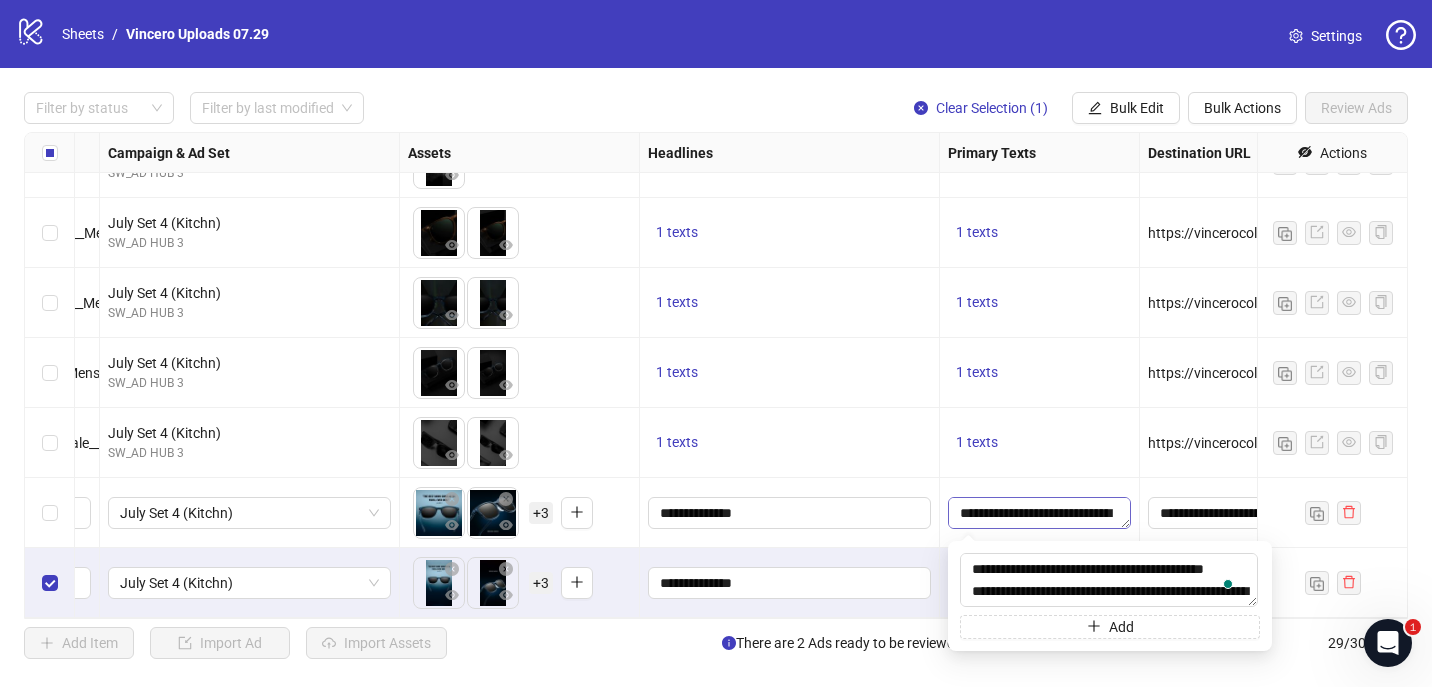 scroll, scrollTop: 66, scrollLeft: 0, axis: vertical 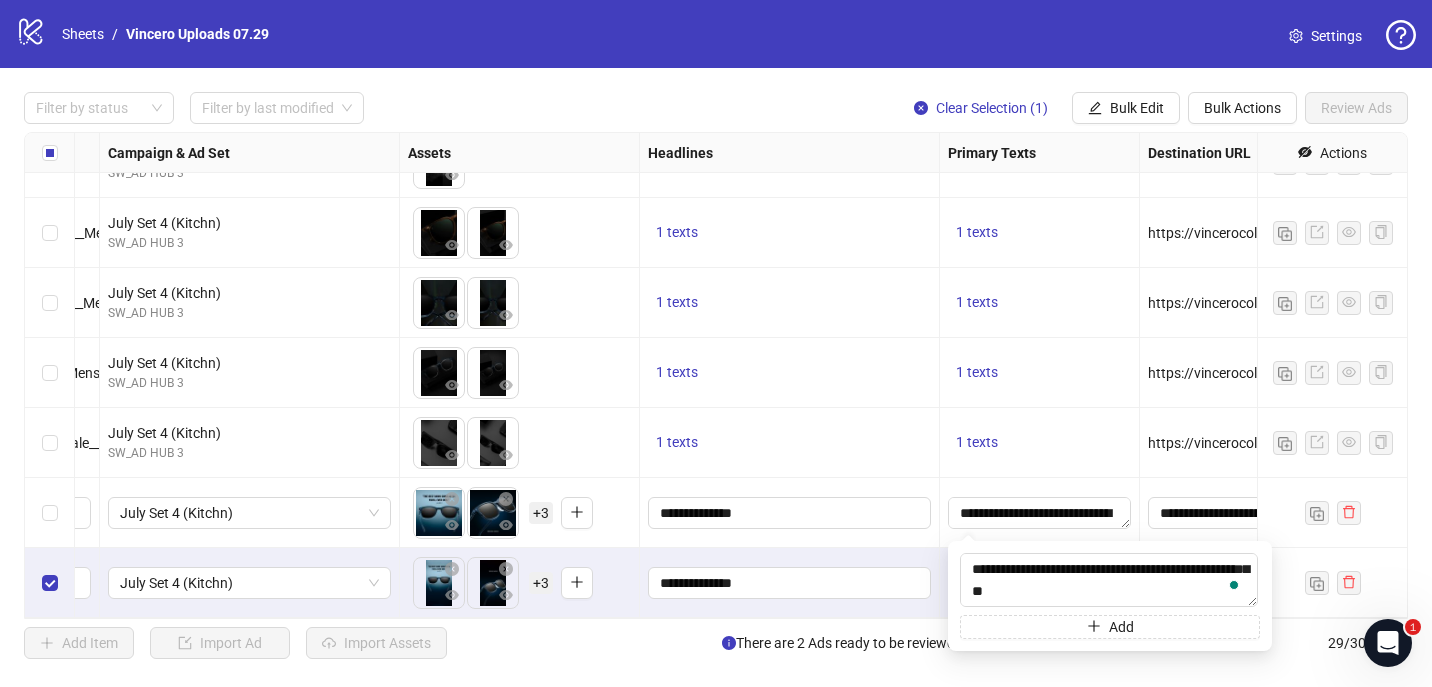 click on "**********" at bounding box center [790, 513] 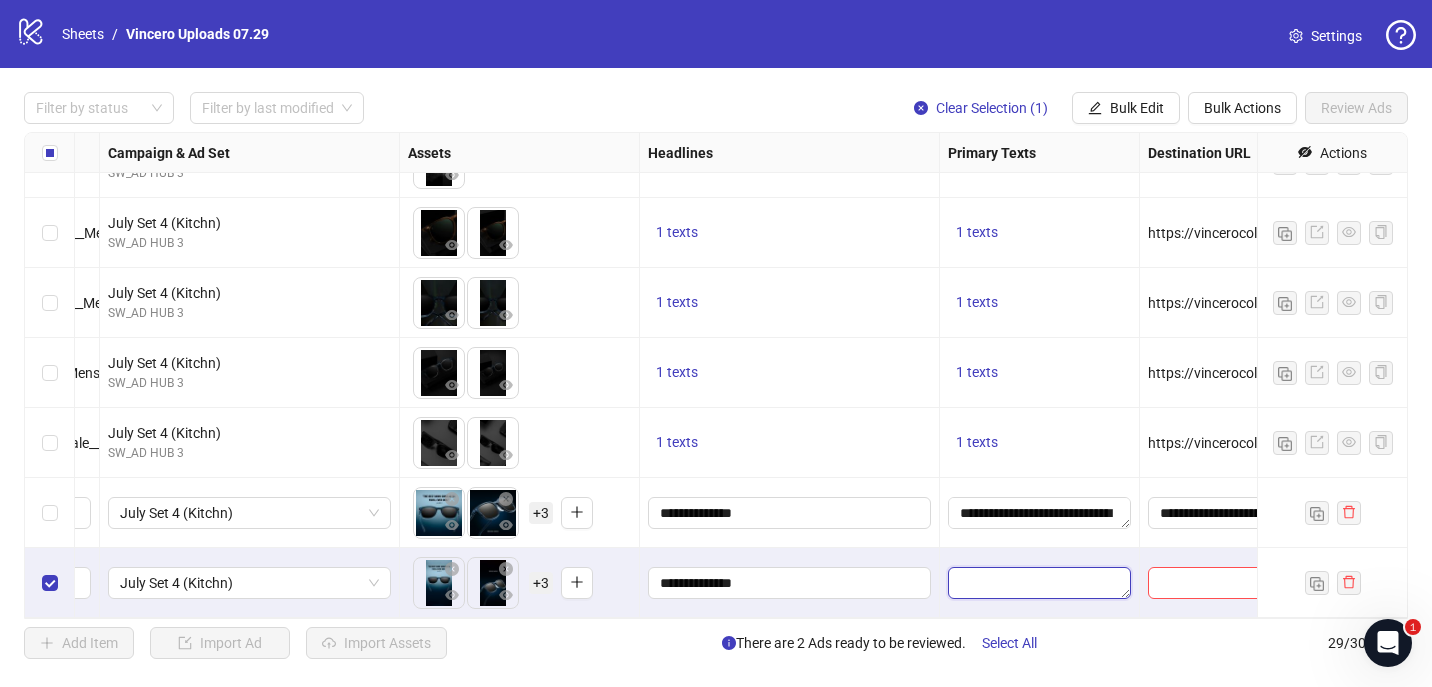click at bounding box center [1039, 583] 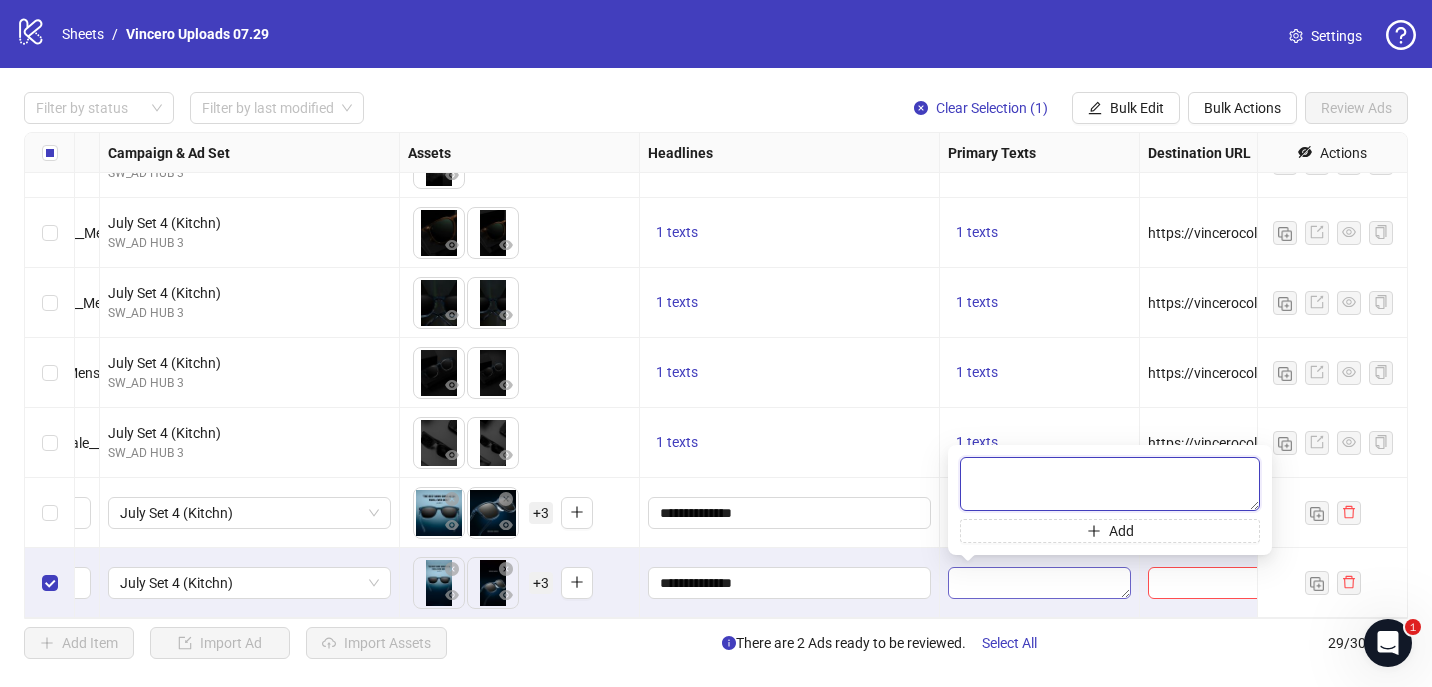 paste on "**********" 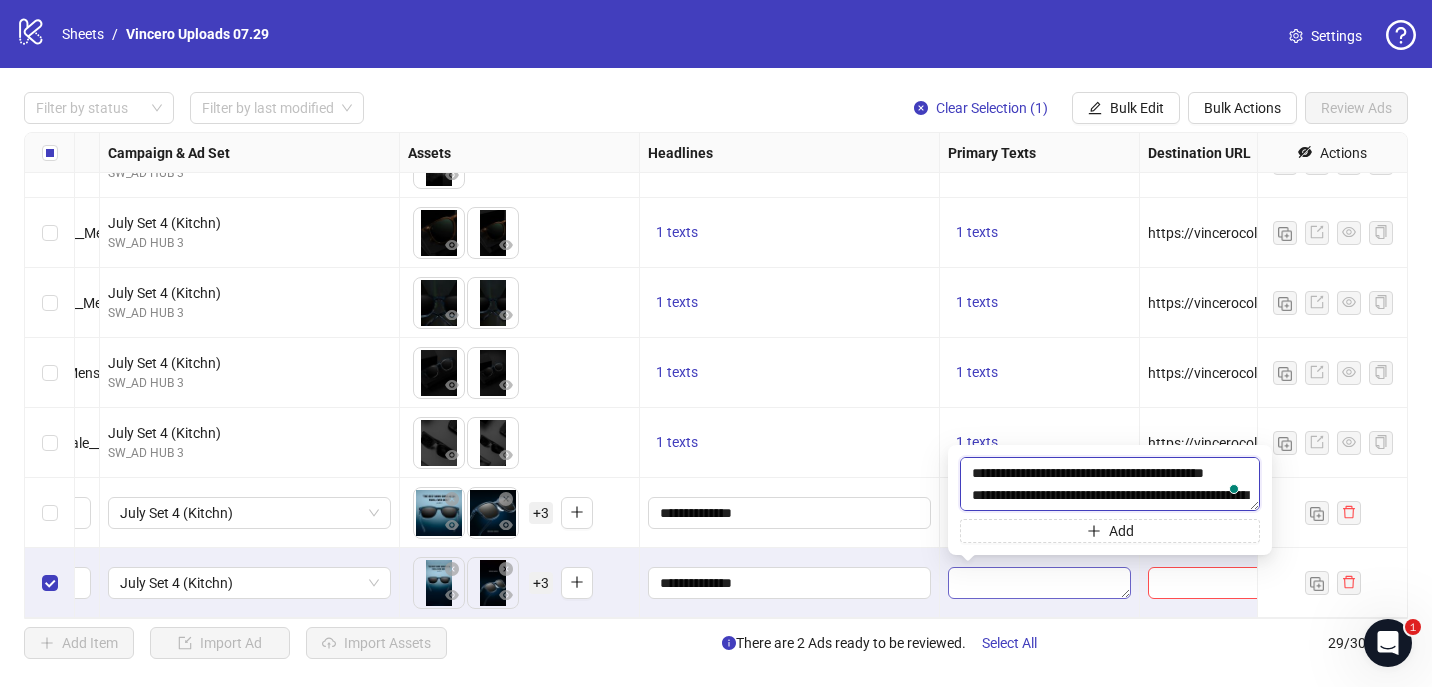 scroll, scrollTop: 59, scrollLeft: 0, axis: vertical 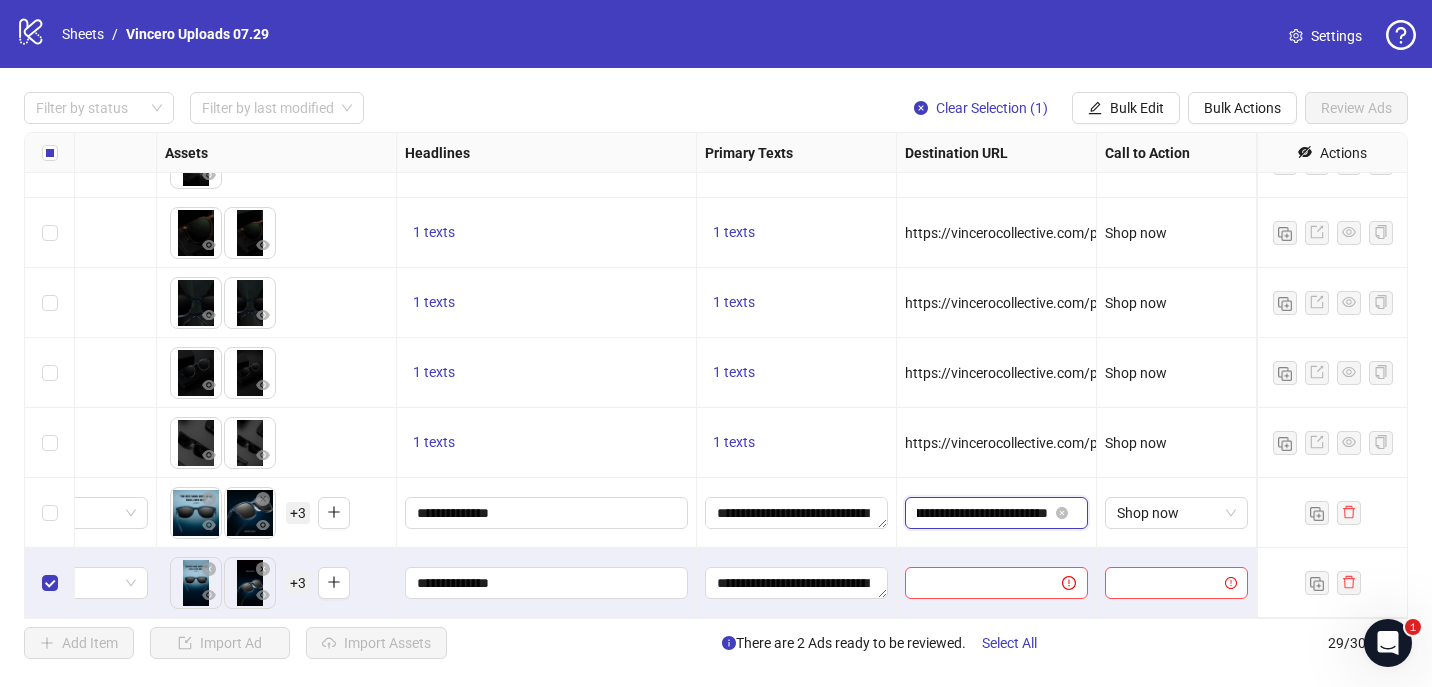 drag, startPoint x: 959, startPoint y: 516, endPoint x: 1293, endPoint y: 517, distance: 334.0015 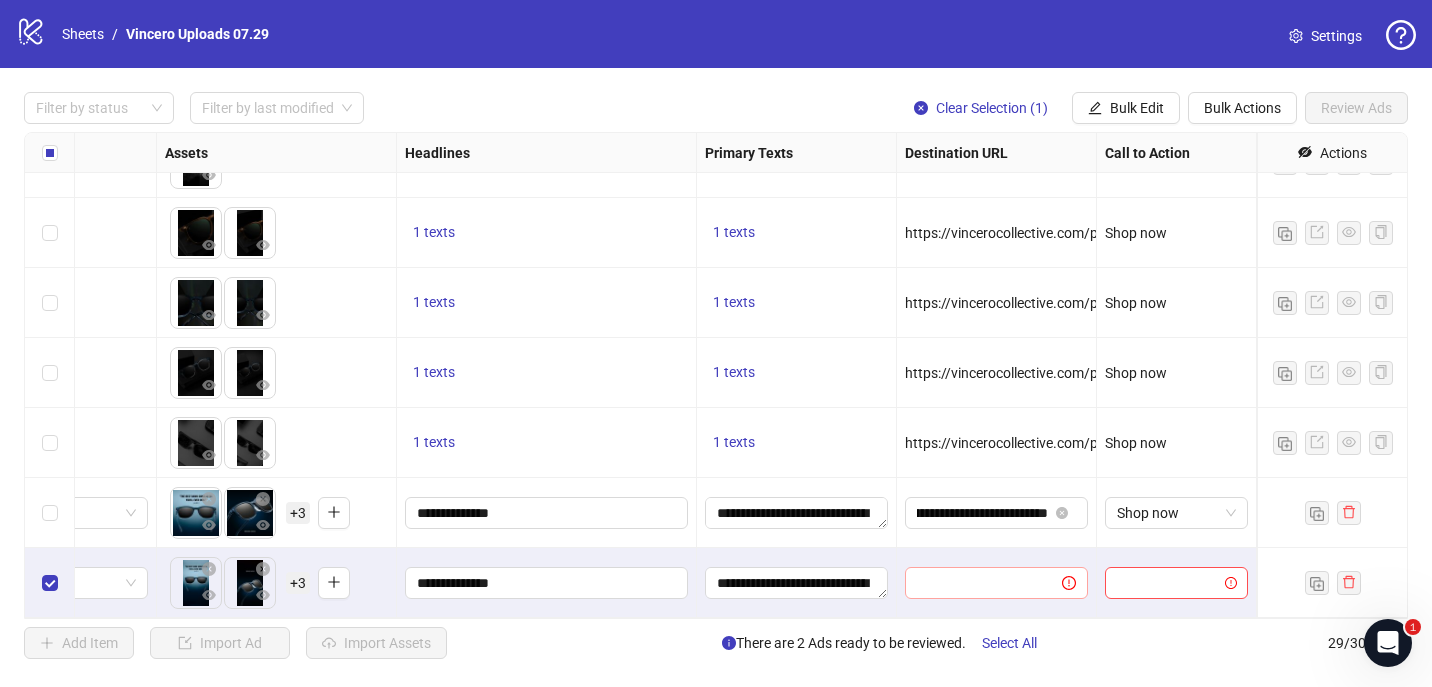 click at bounding box center [996, 583] 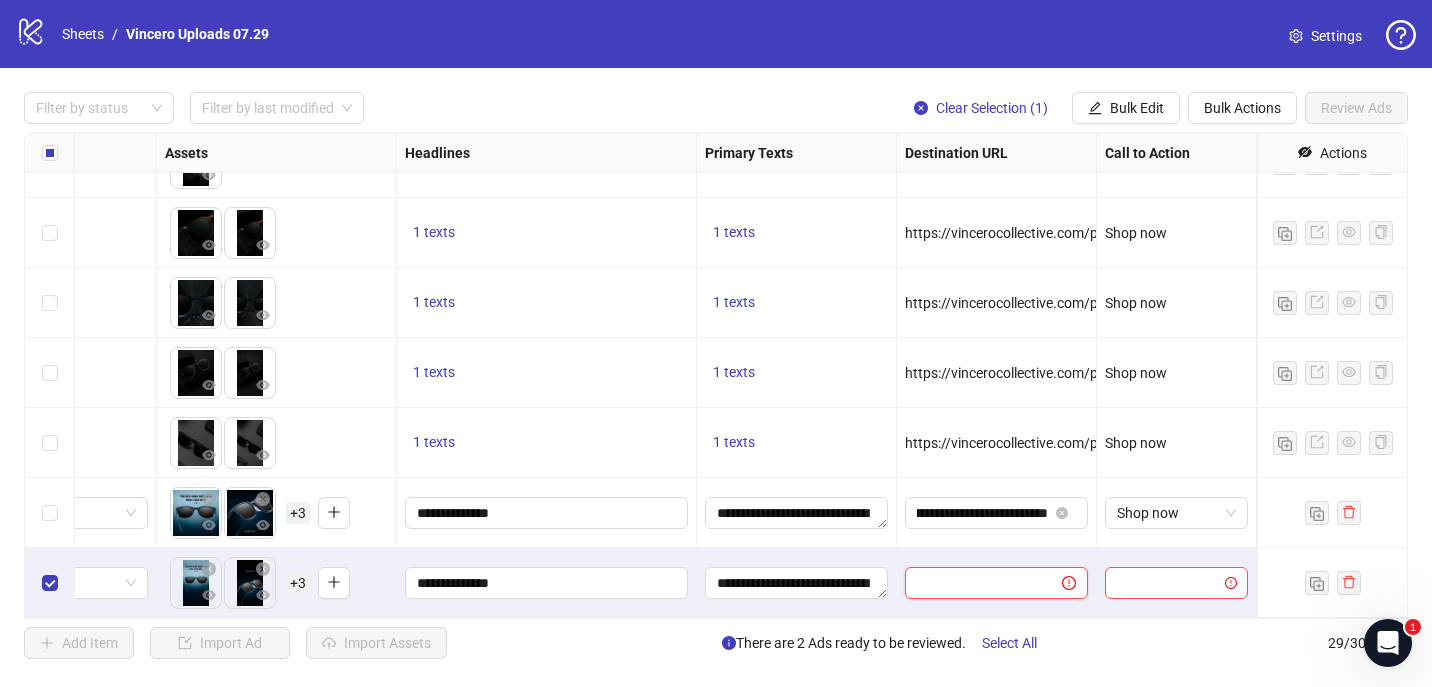 scroll, scrollTop: 0, scrollLeft: 0, axis: both 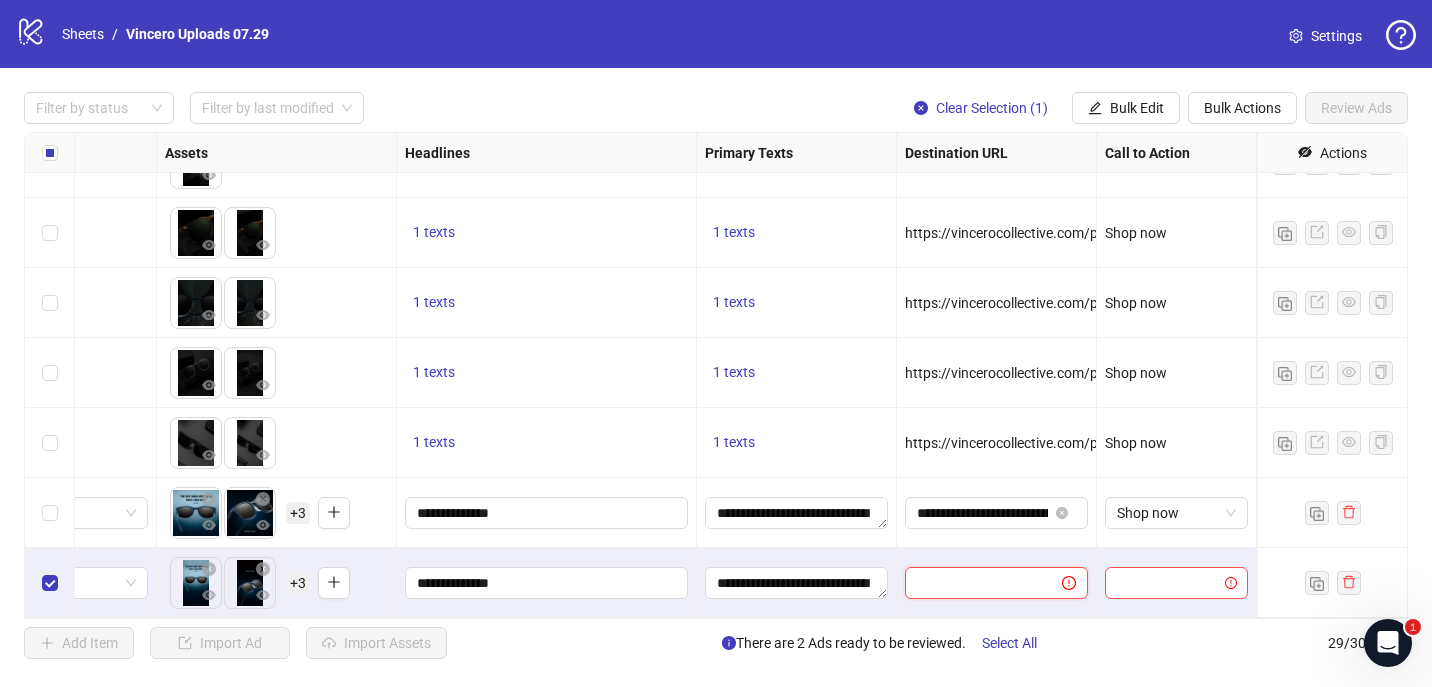 click at bounding box center [975, 583] 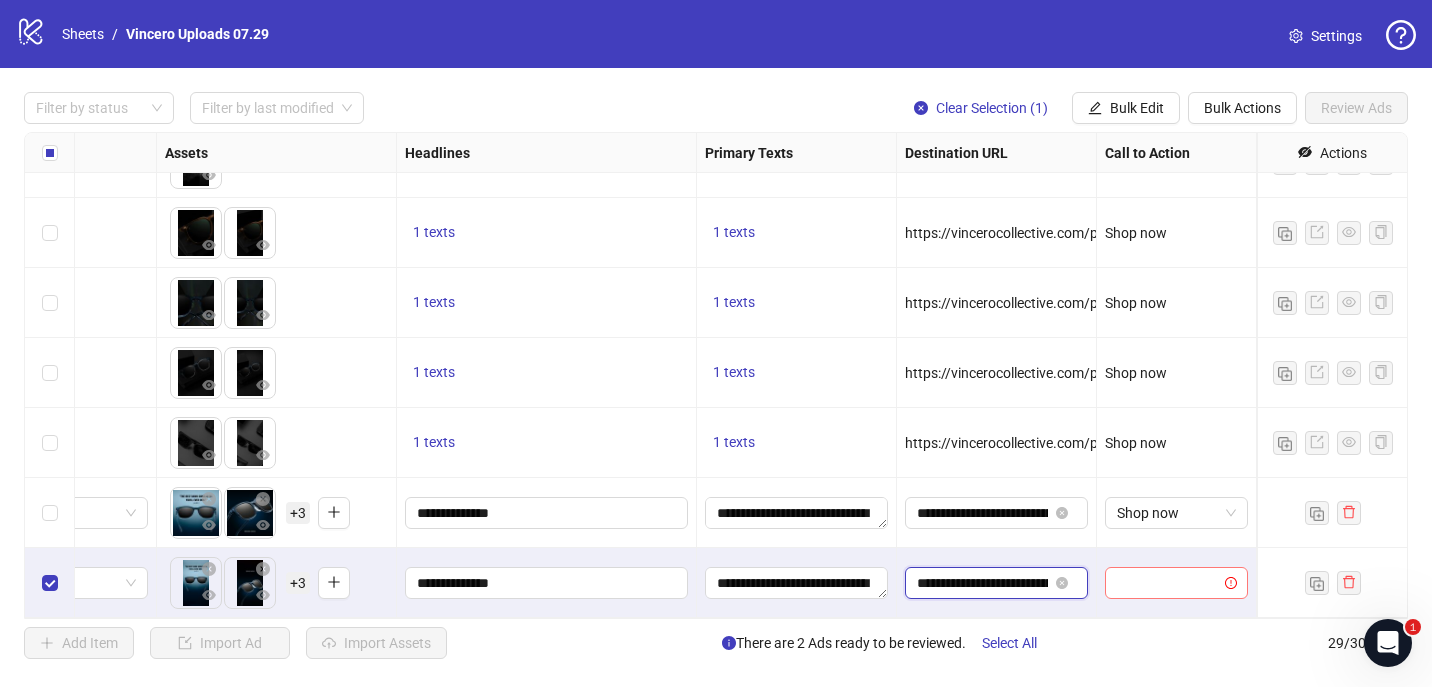 scroll, scrollTop: 0, scrollLeft: 236, axis: horizontal 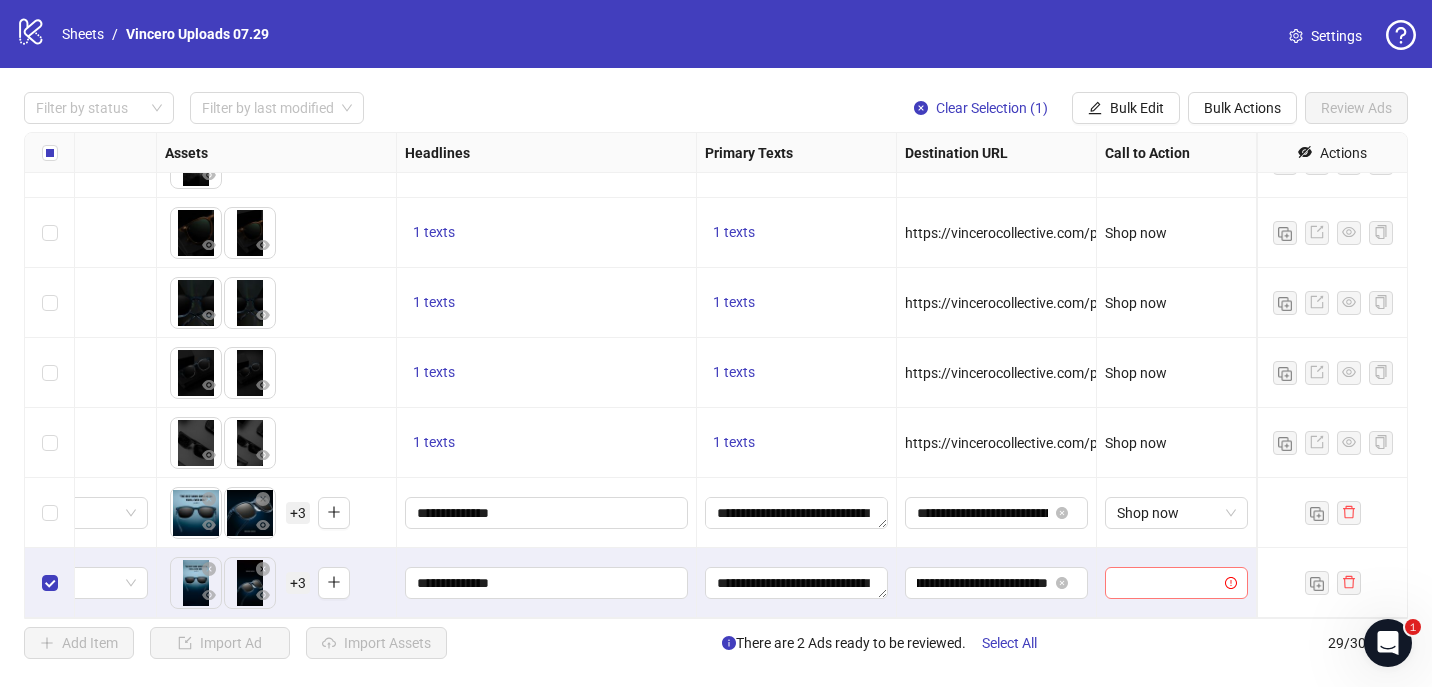 click at bounding box center (1167, 583) 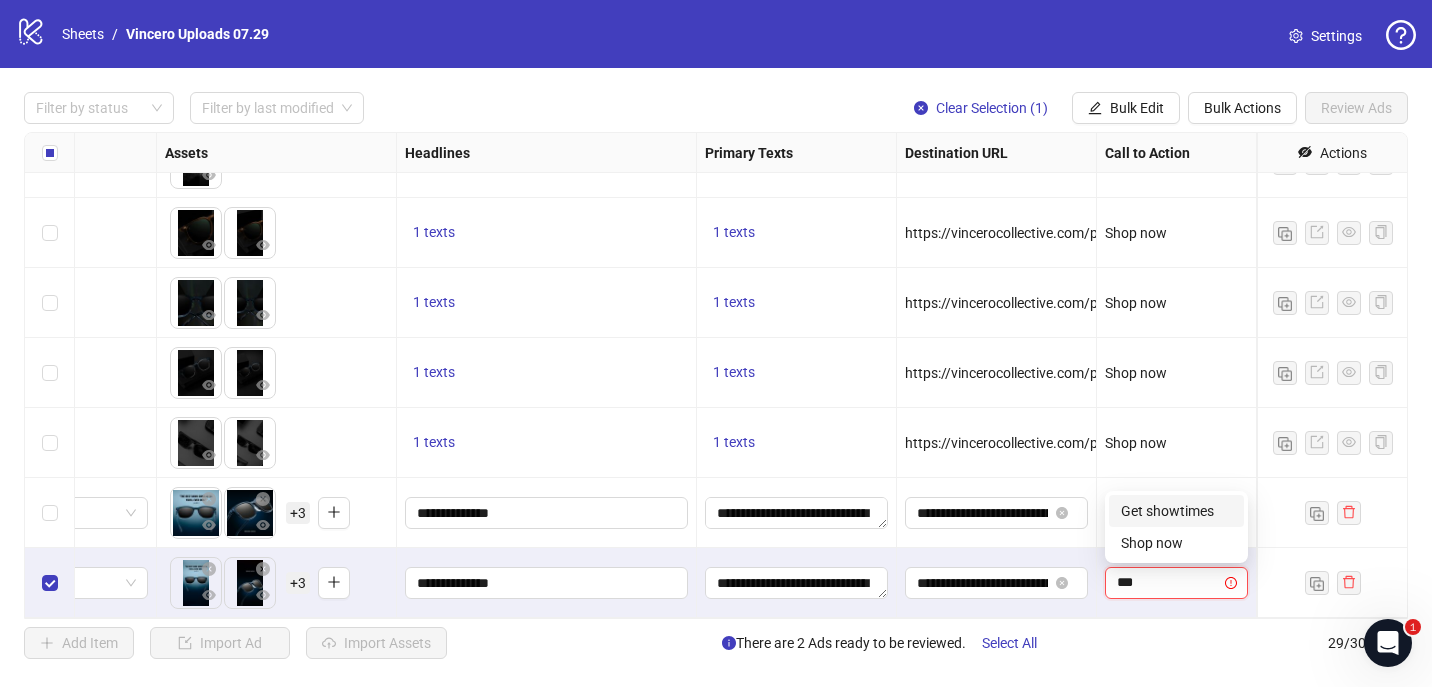 type on "****" 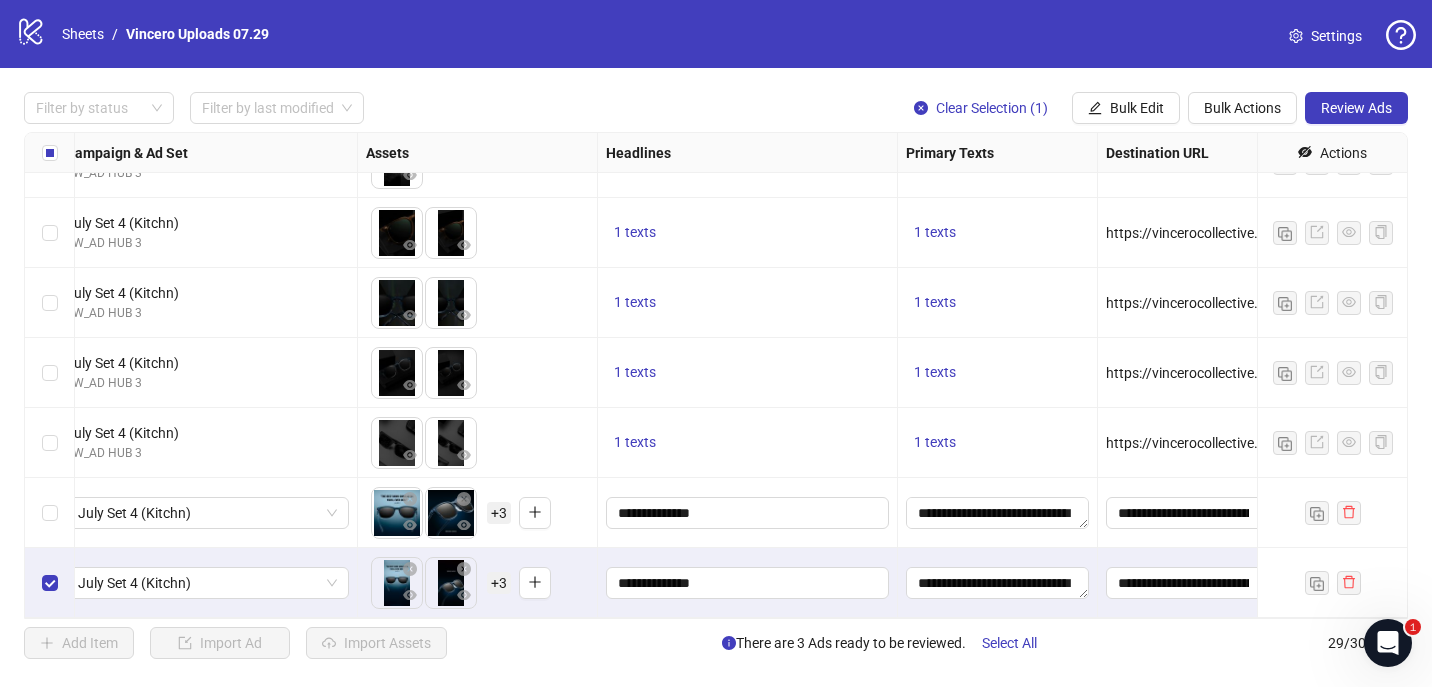 scroll, scrollTop: 1585, scrollLeft: 295, axis: both 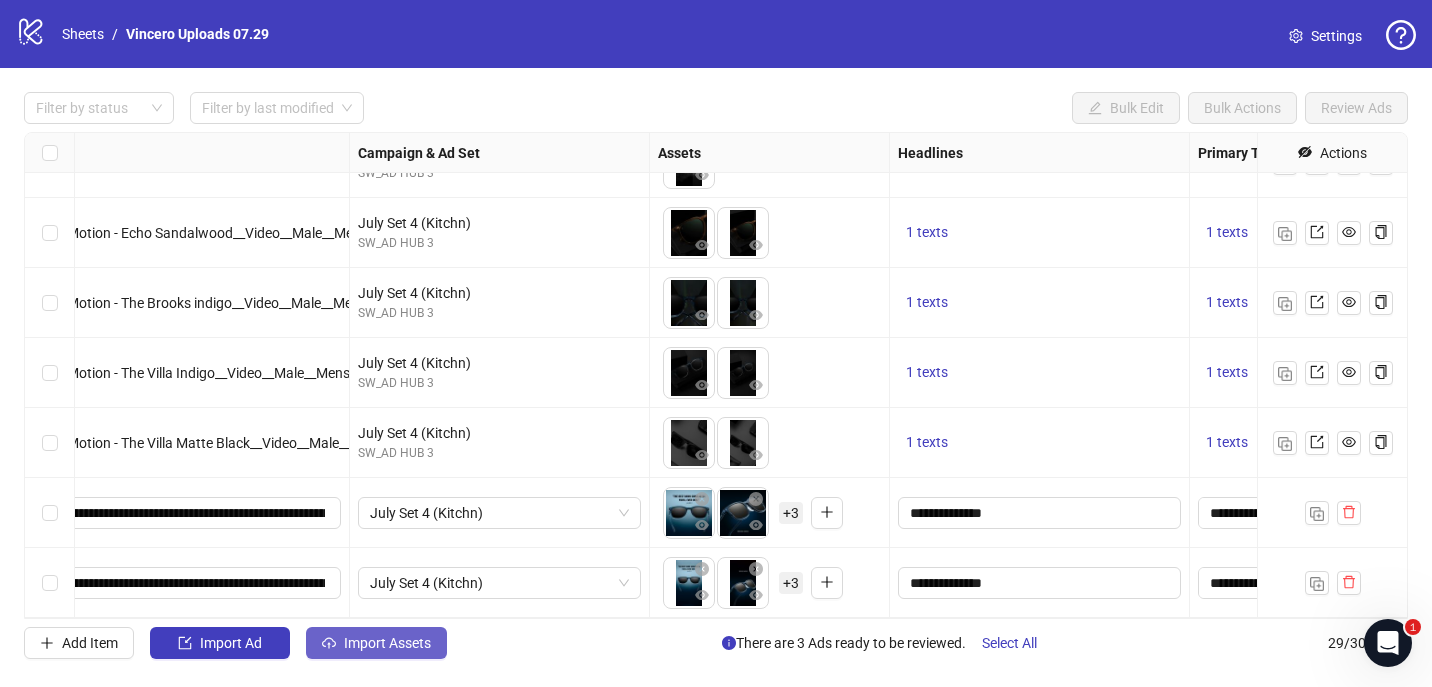 click on "Import Assets" at bounding box center (387, 643) 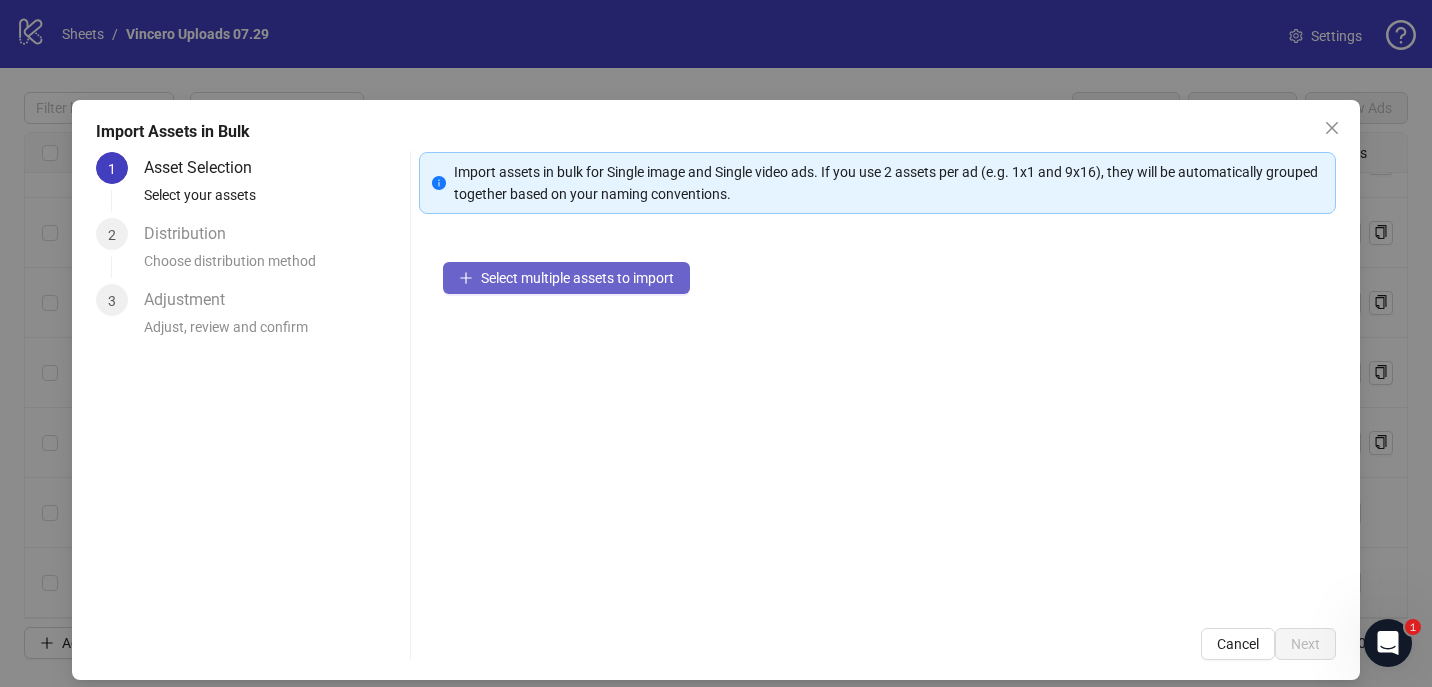 click on "Select multiple assets to import" at bounding box center [577, 278] 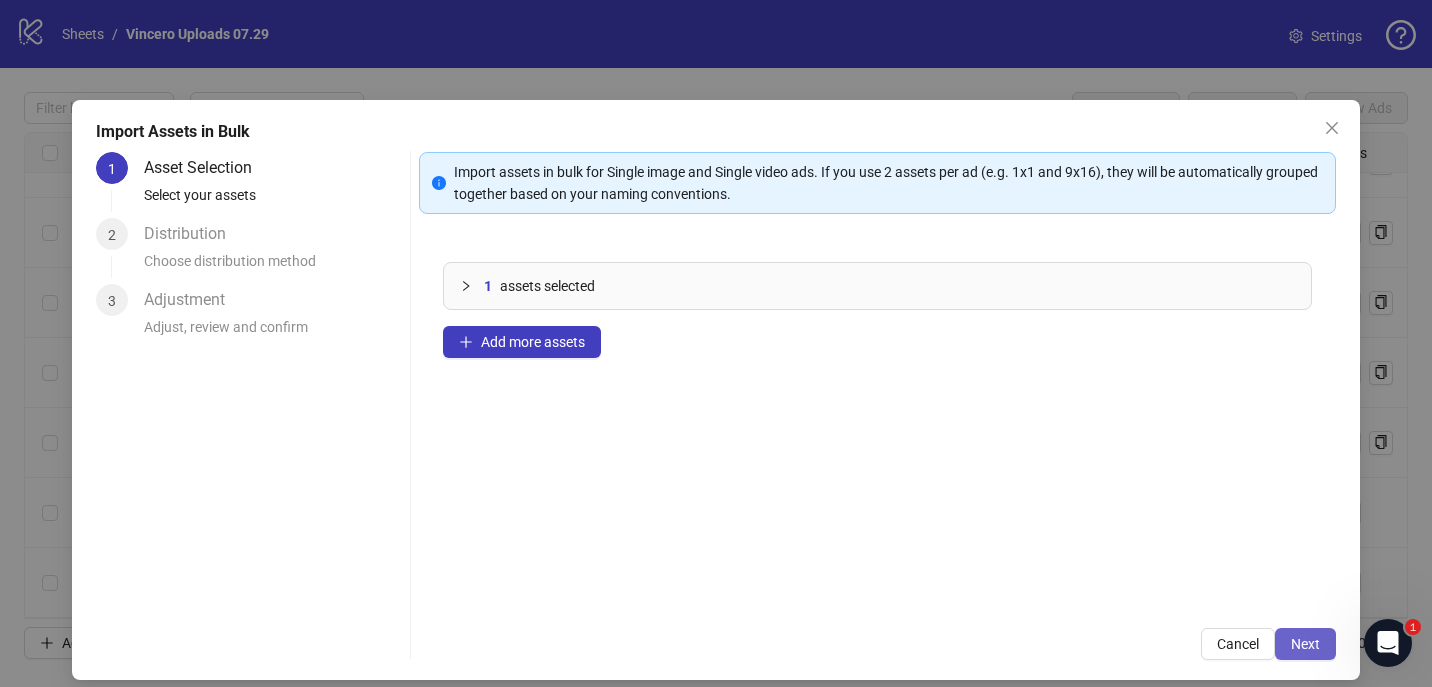 click on "Next" at bounding box center [1305, 644] 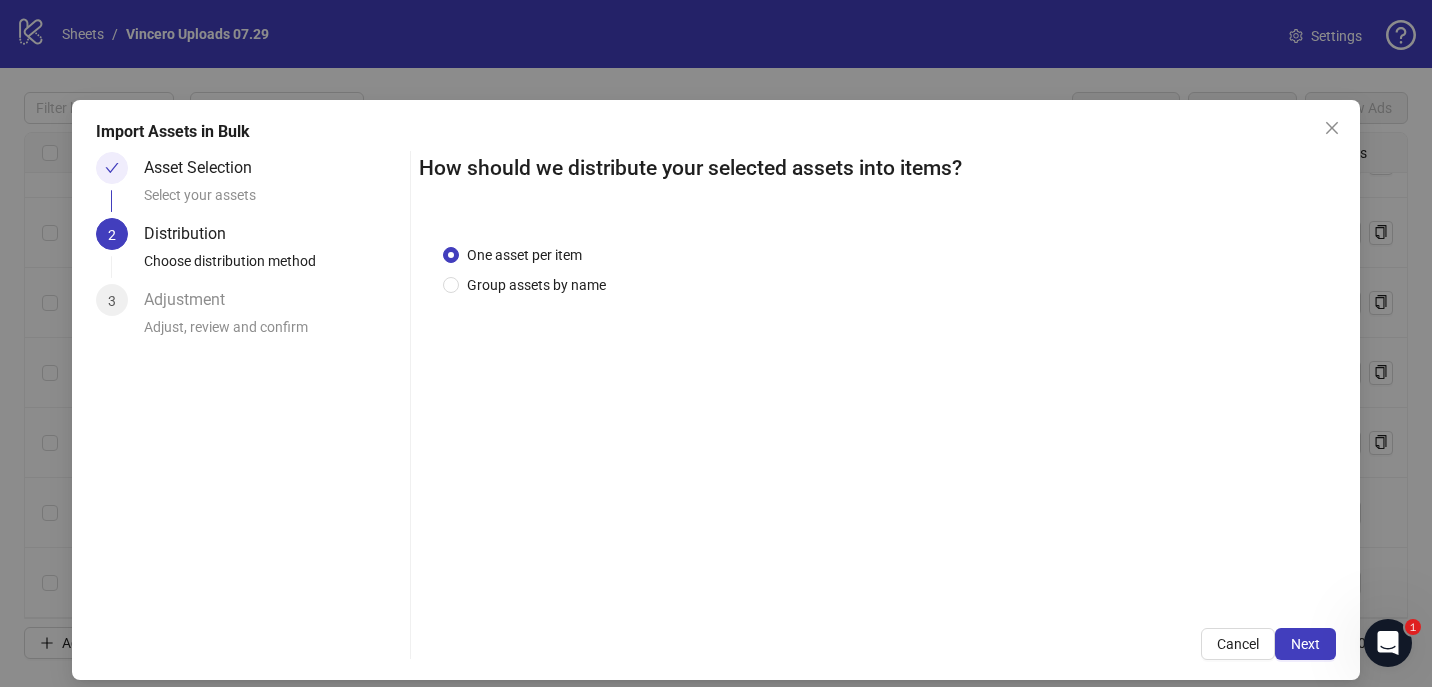 click on "Next" at bounding box center [1305, 644] 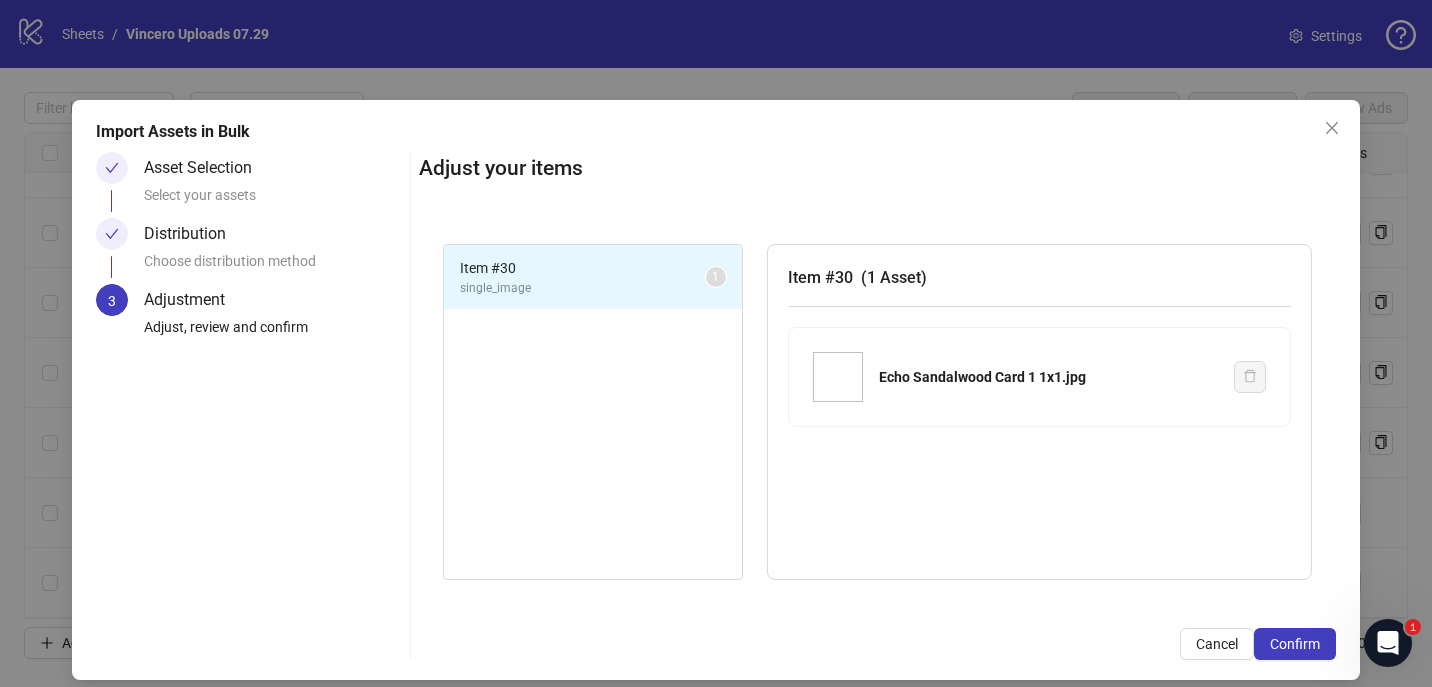 click on "Confirm" at bounding box center [1295, 644] 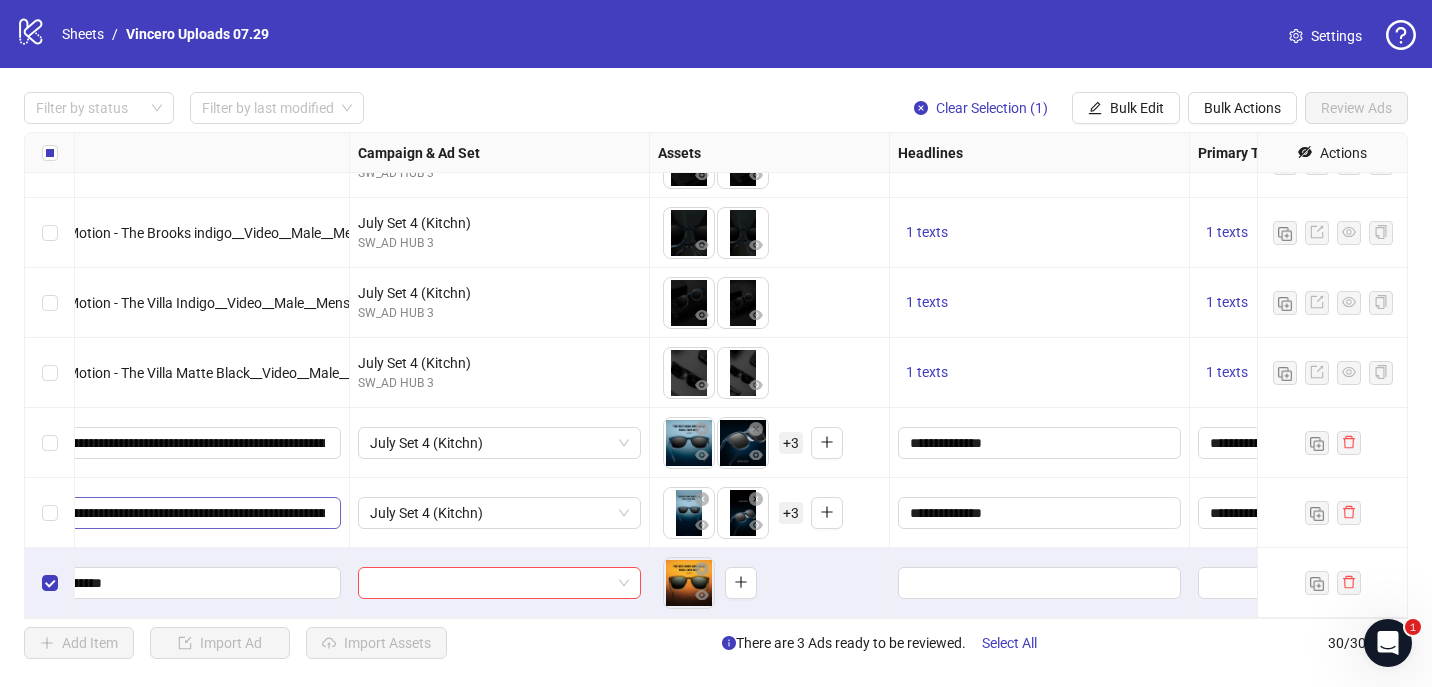 scroll, scrollTop: 1655, scrollLeft: 212, axis: both 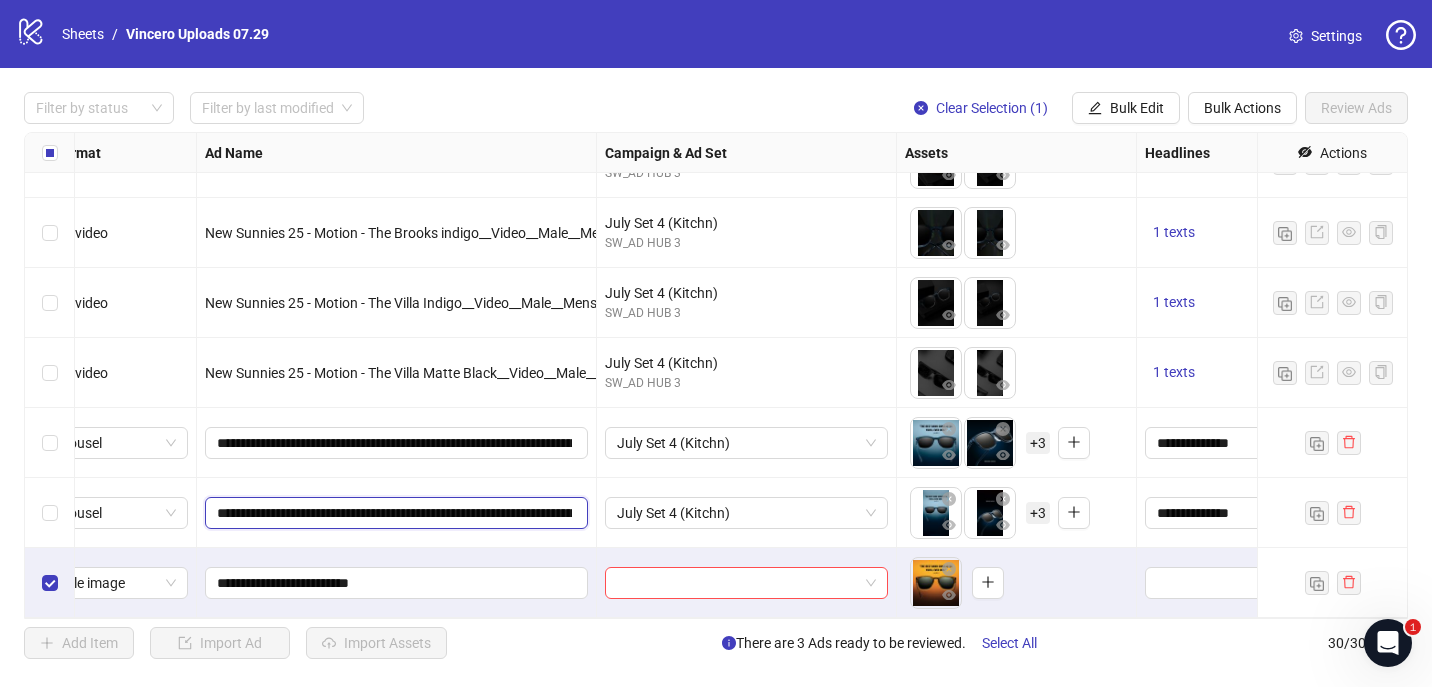 drag, startPoint x: 243, startPoint y: 515, endPoint x: -4, endPoint y: 521, distance: 247.07286 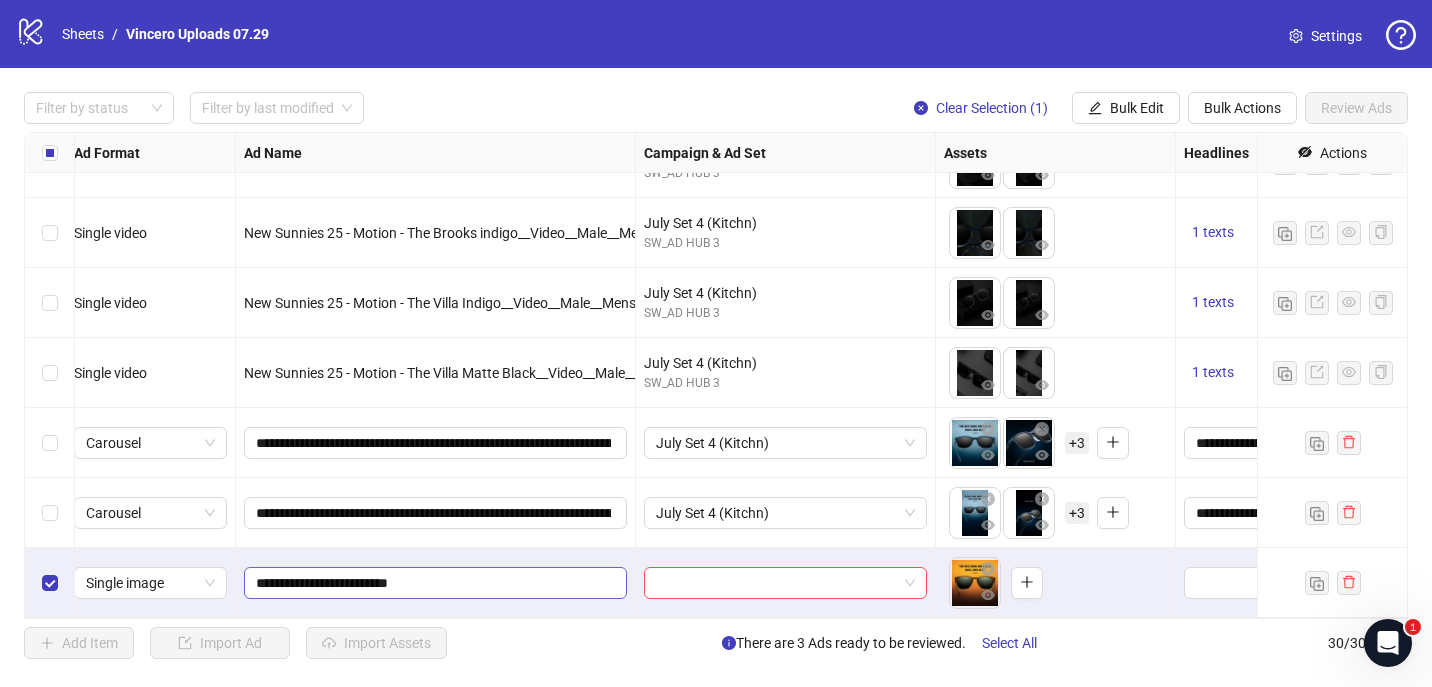 click on "**********" at bounding box center [435, 583] 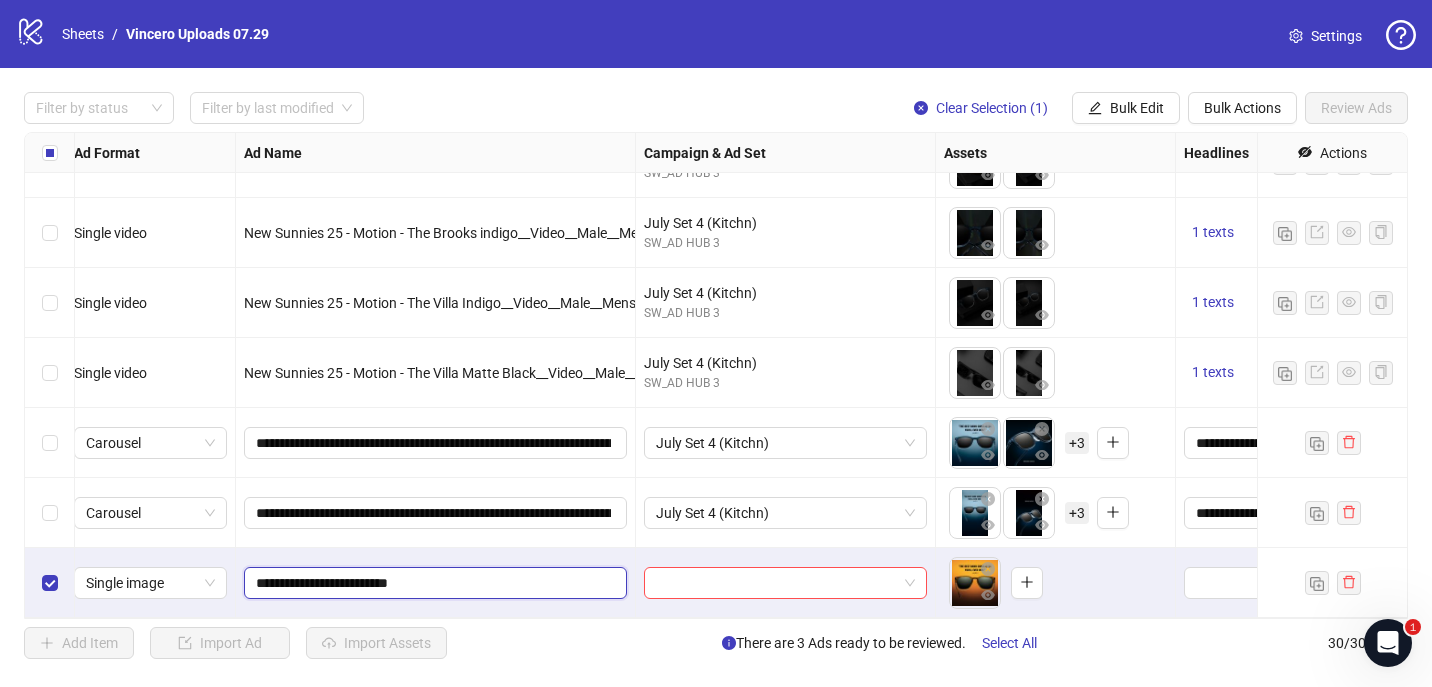 click on "**********" at bounding box center (433, 583) 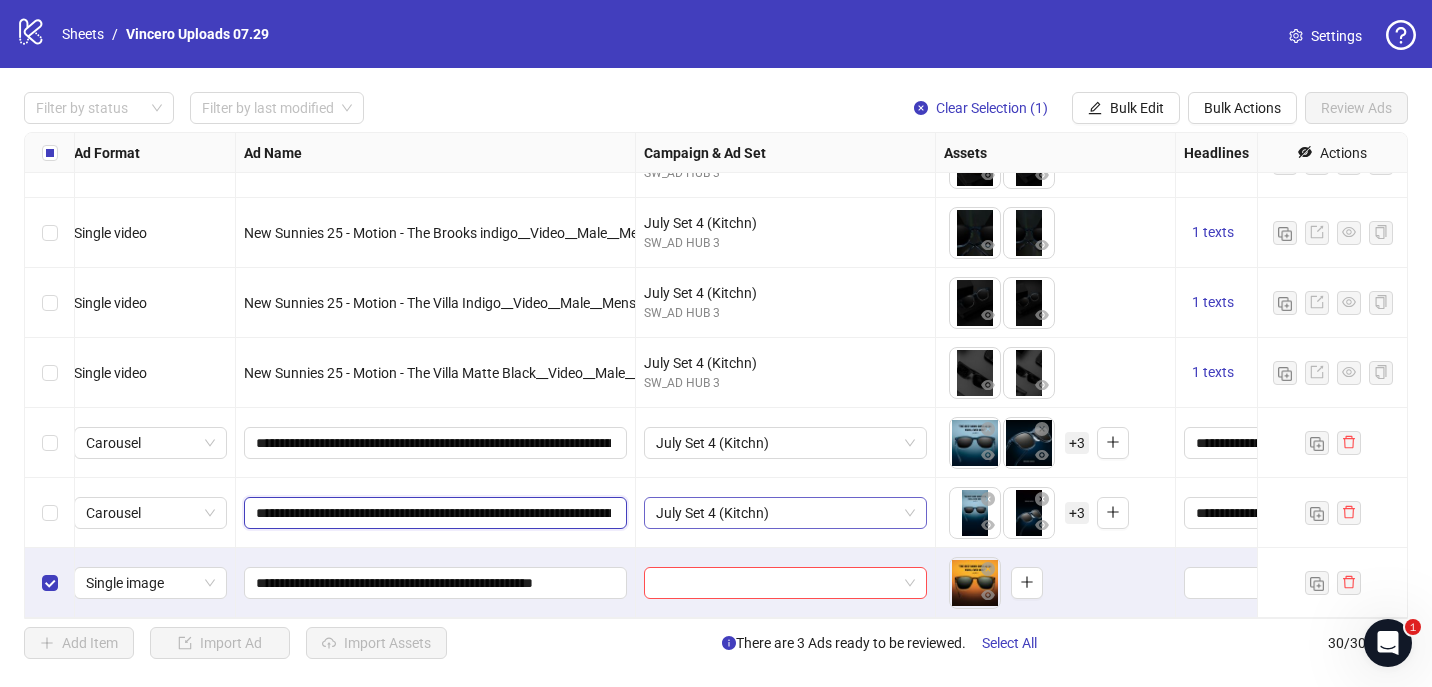 drag, startPoint x: 648, startPoint y: 510, endPoint x: 895, endPoint y: 510, distance: 247 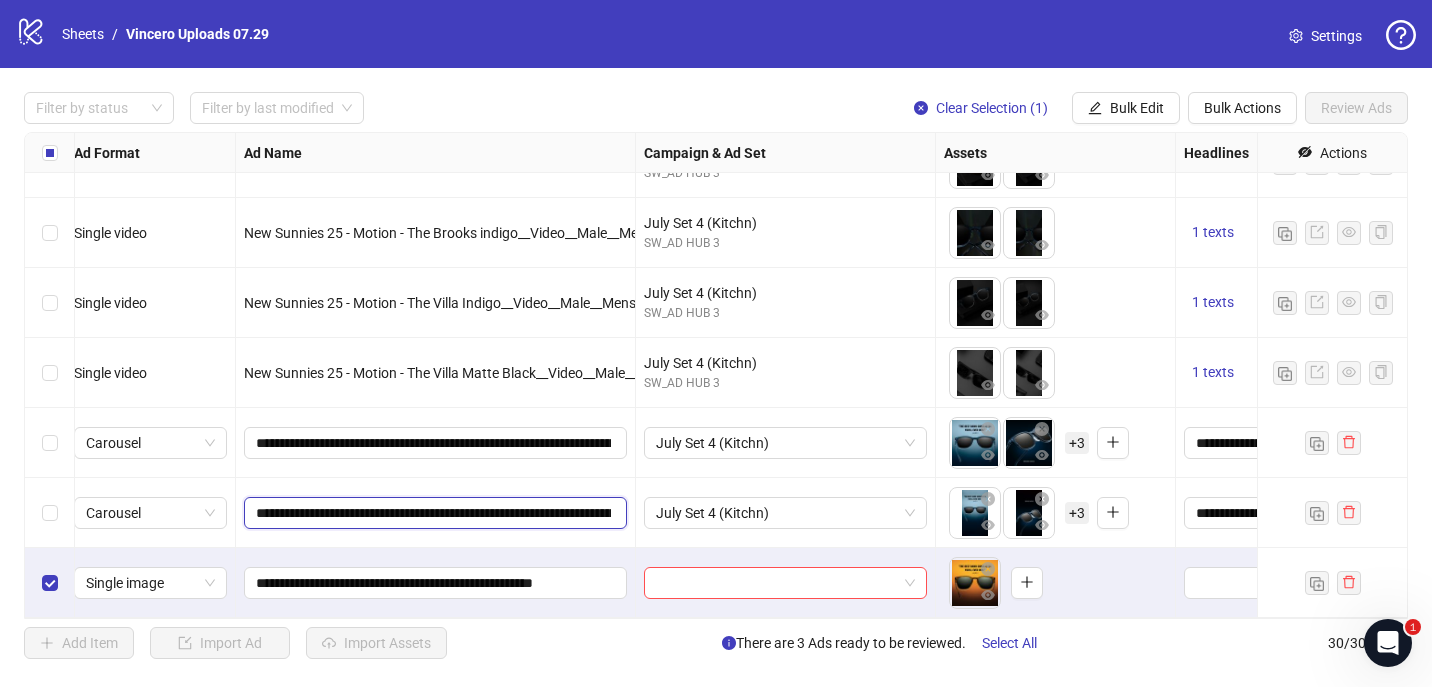 click on "**********" at bounding box center (433, 513) 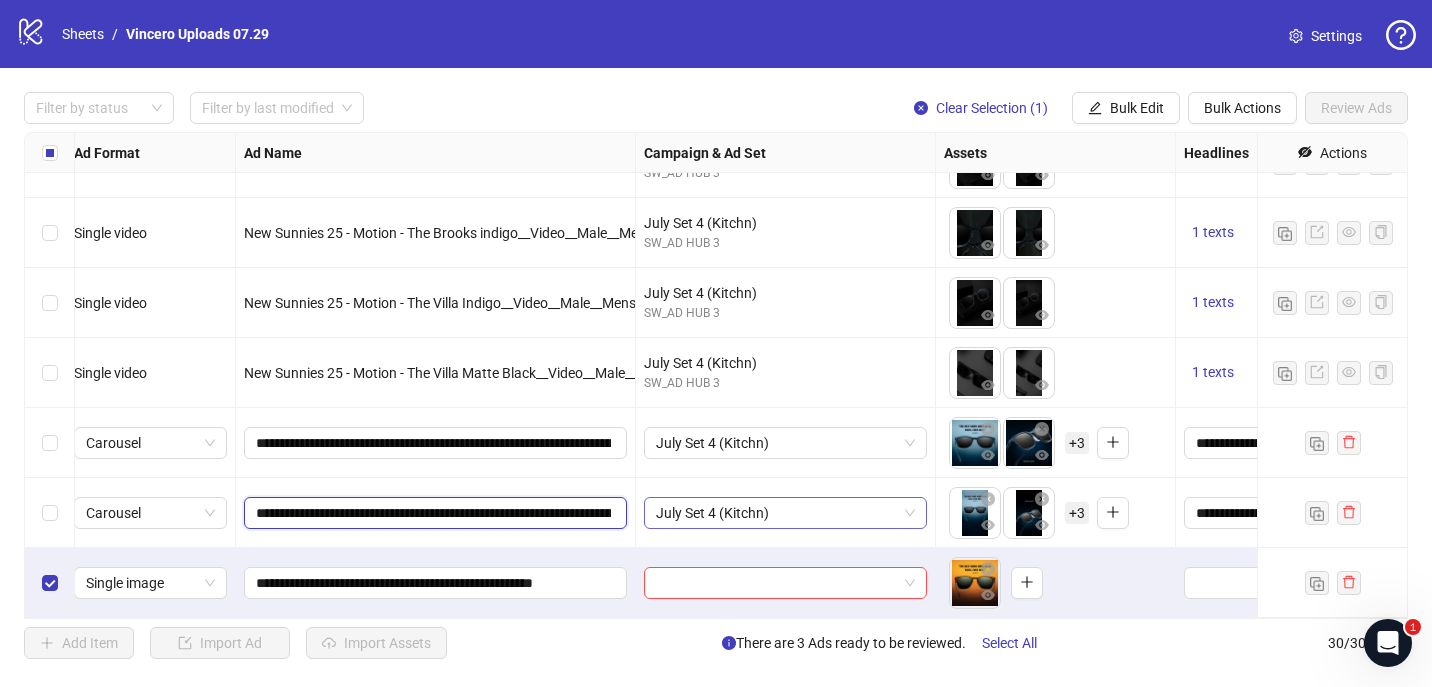 scroll, scrollTop: 0, scrollLeft: 317, axis: horizontal 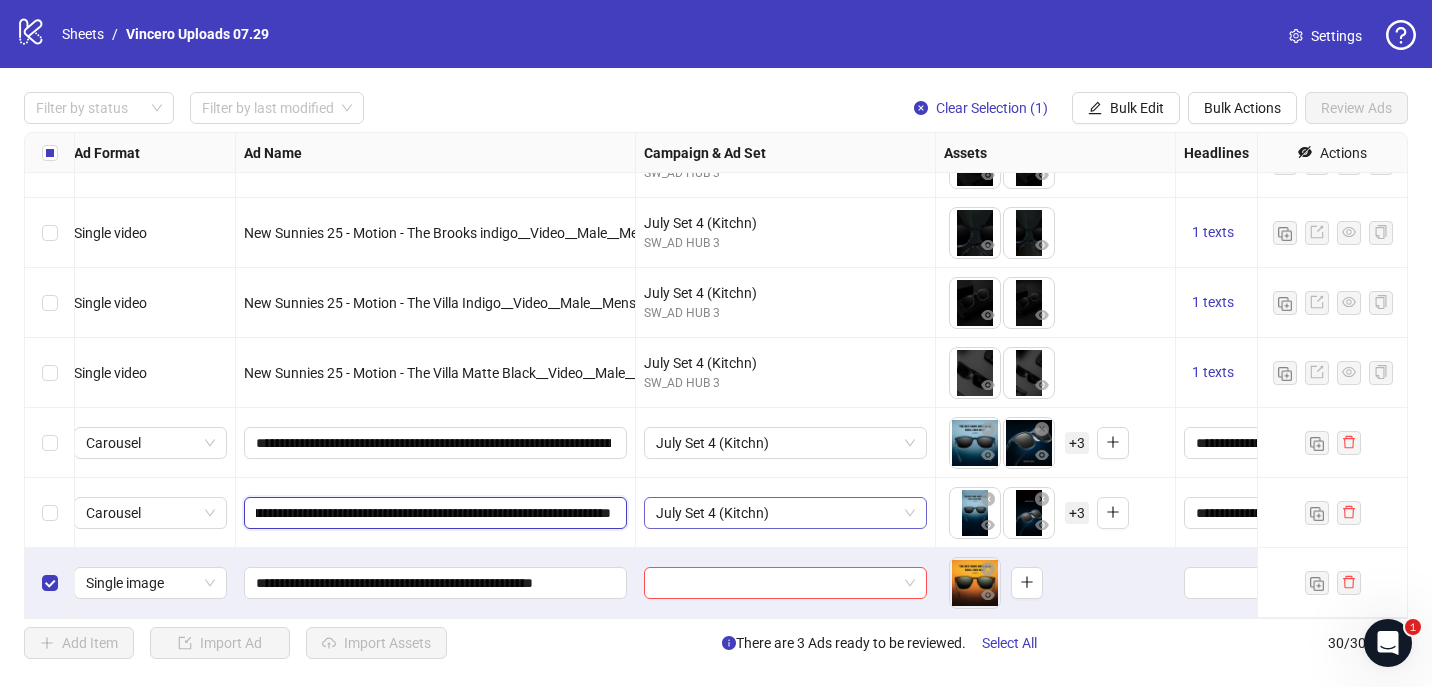 drag, startPoint x: 557, startPoint y: 513, endPoint x: 803, endPoint y: 513, distance: 246 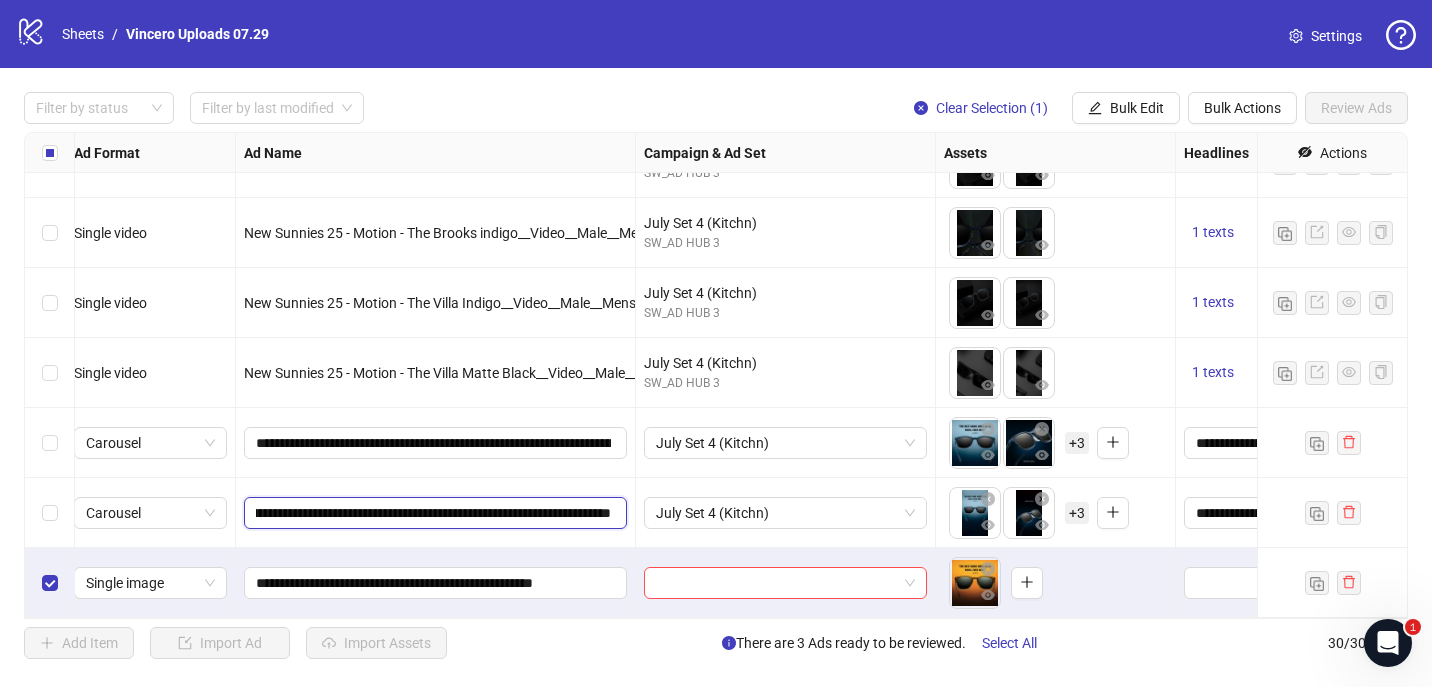 click on "**********" at bounding box center [433, 513] 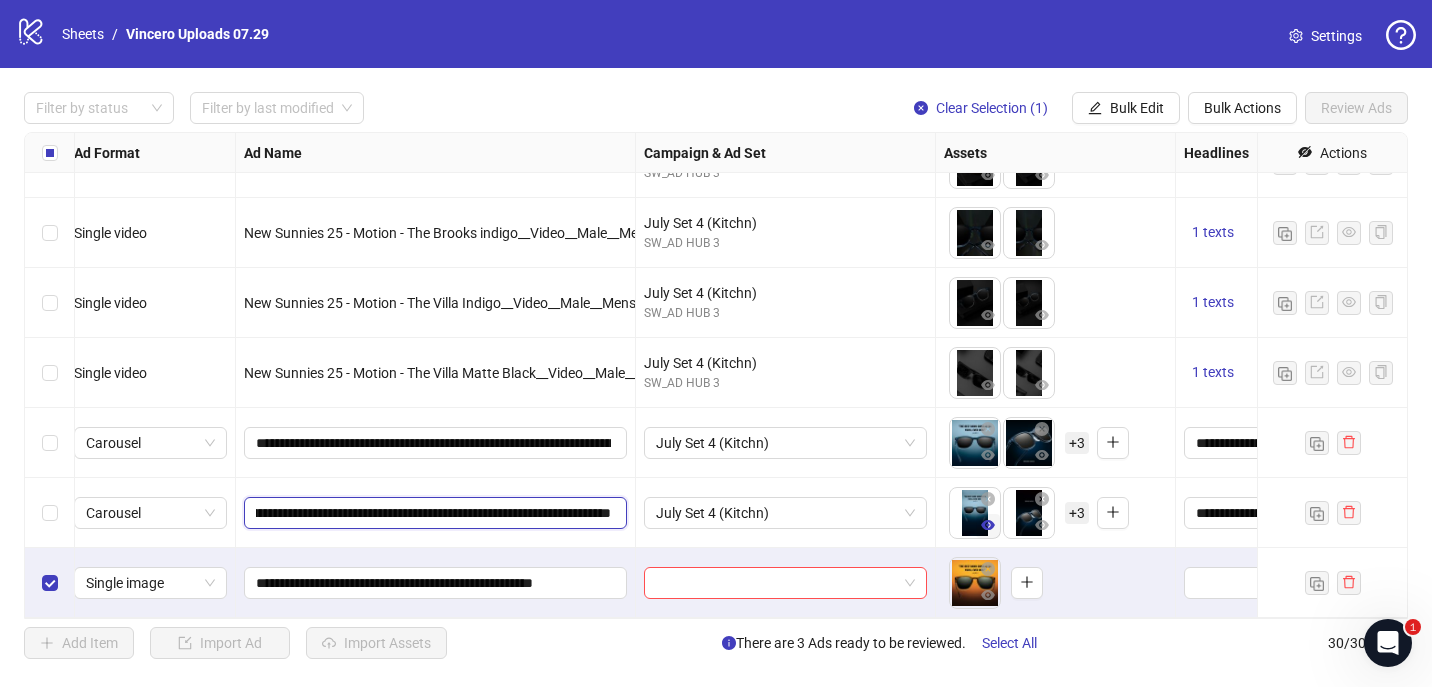 drag, startPoint x: 293, startPoint y: 516, endPoint x: 996, endPoint y: 520, distance: 703.01135 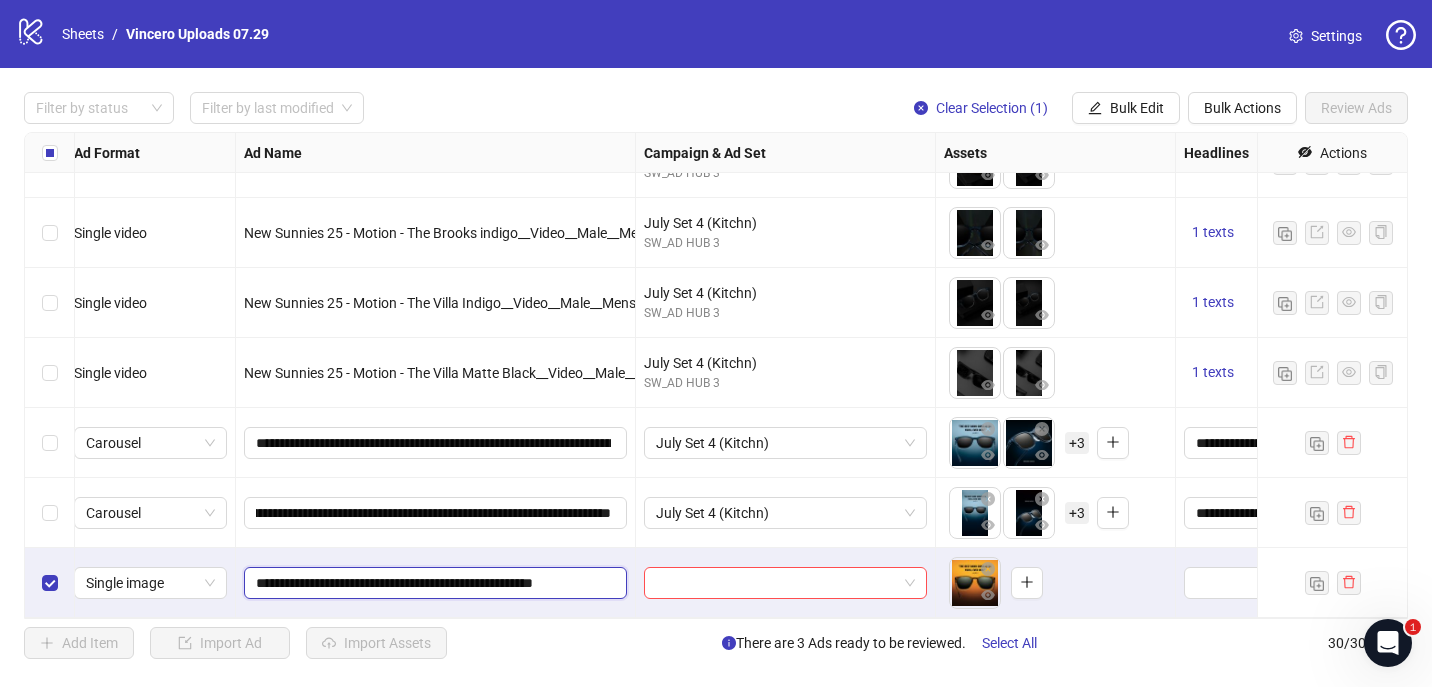 scroll, scrollTop: 0, scrollLeft: 0, axis: both 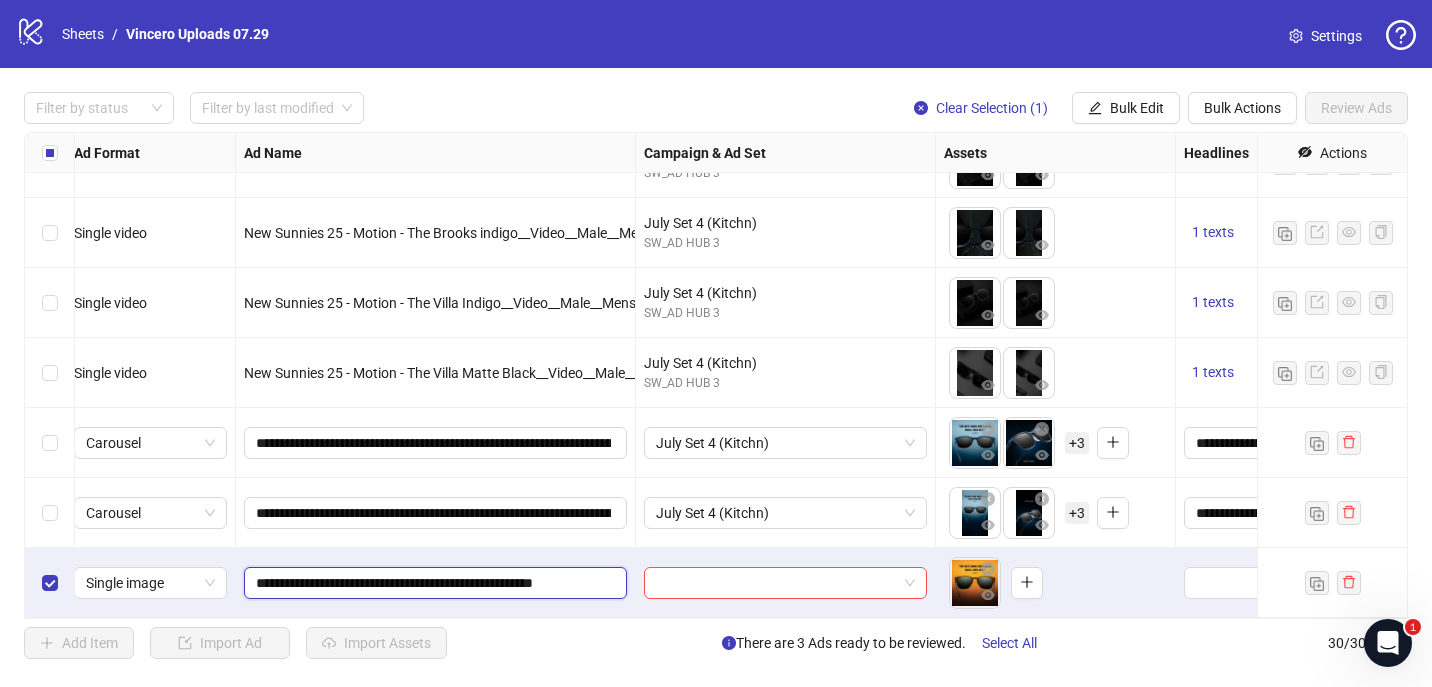 drag, startPoint x: 562, startPoint y: 587, endPoint x: 1107, endPoint y: 578, distance: 545.0743 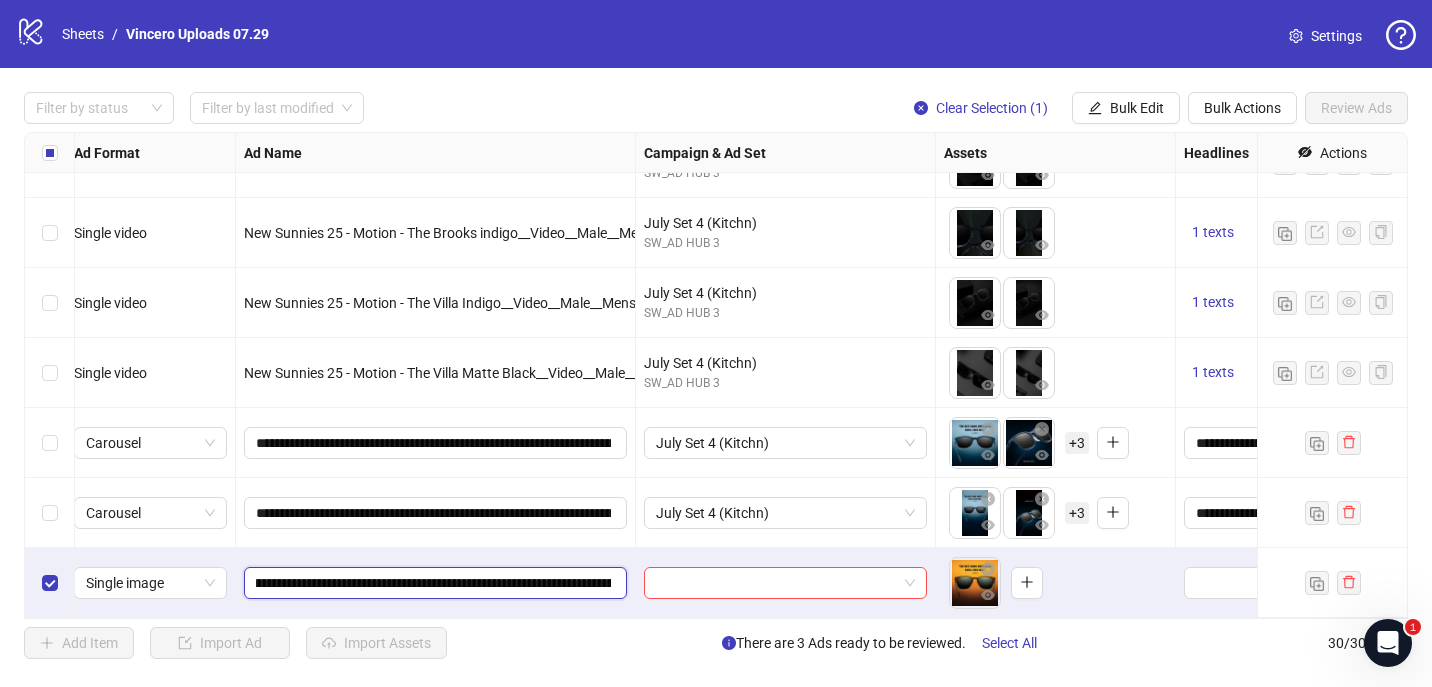 scroll, scrollTop: 0, scrollLeft: 335, axis: horizontal 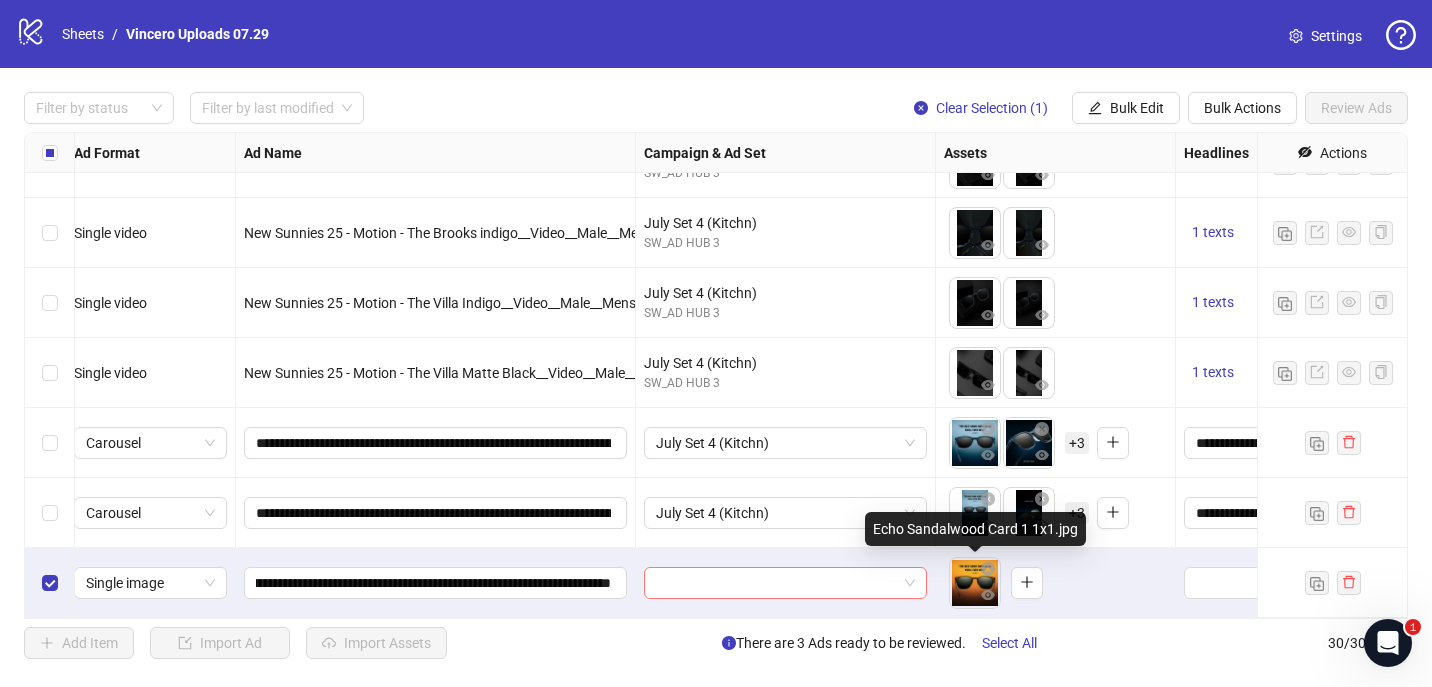 click at bounding box center [776, 583] 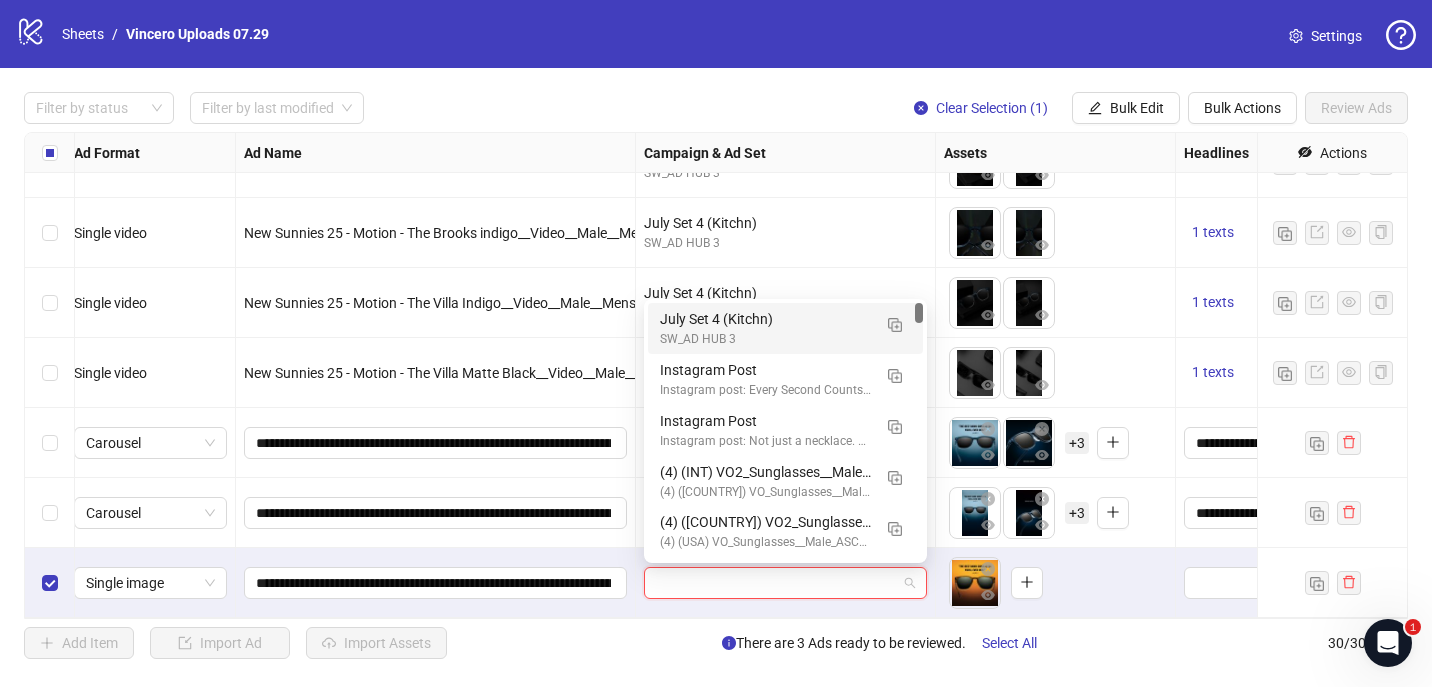 click on "July Set 4 (Kitchn)" at bounding box center [765, 319] 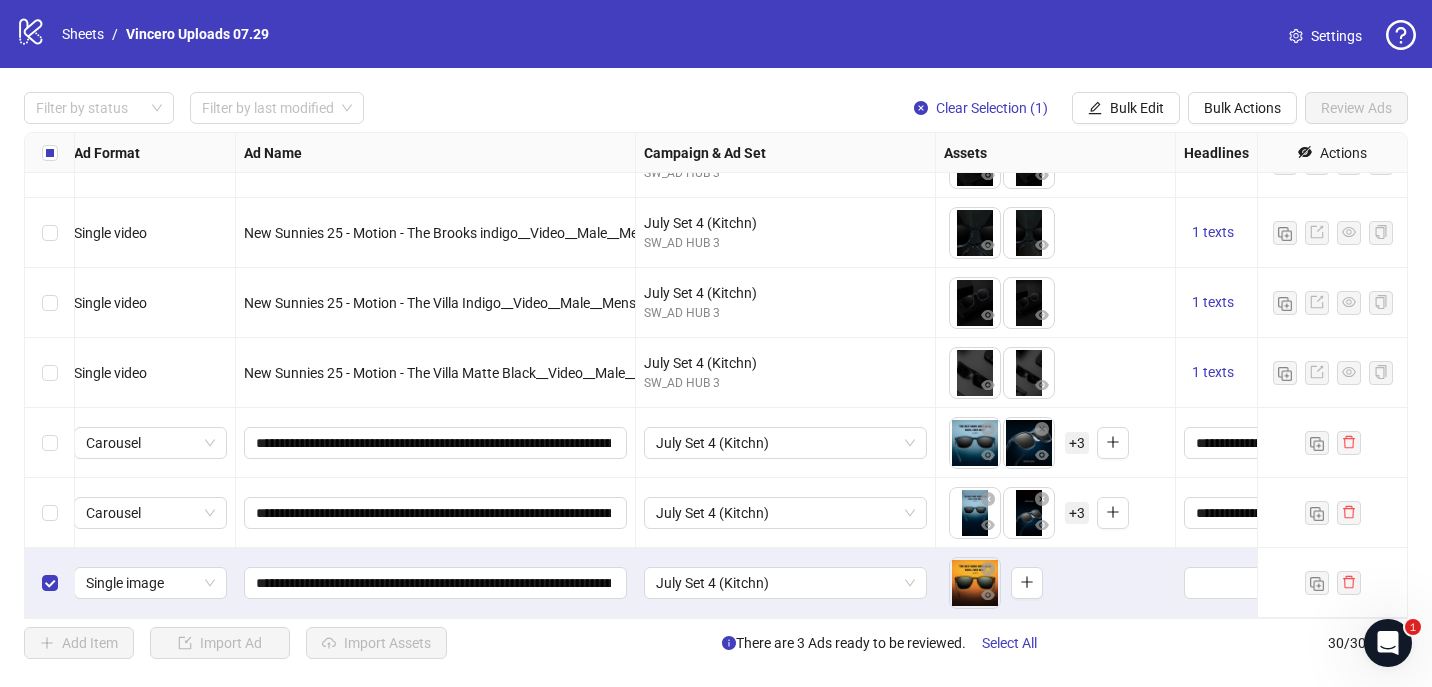scroll, scrollTop: 1655, scrollLeft: 223, axis: both 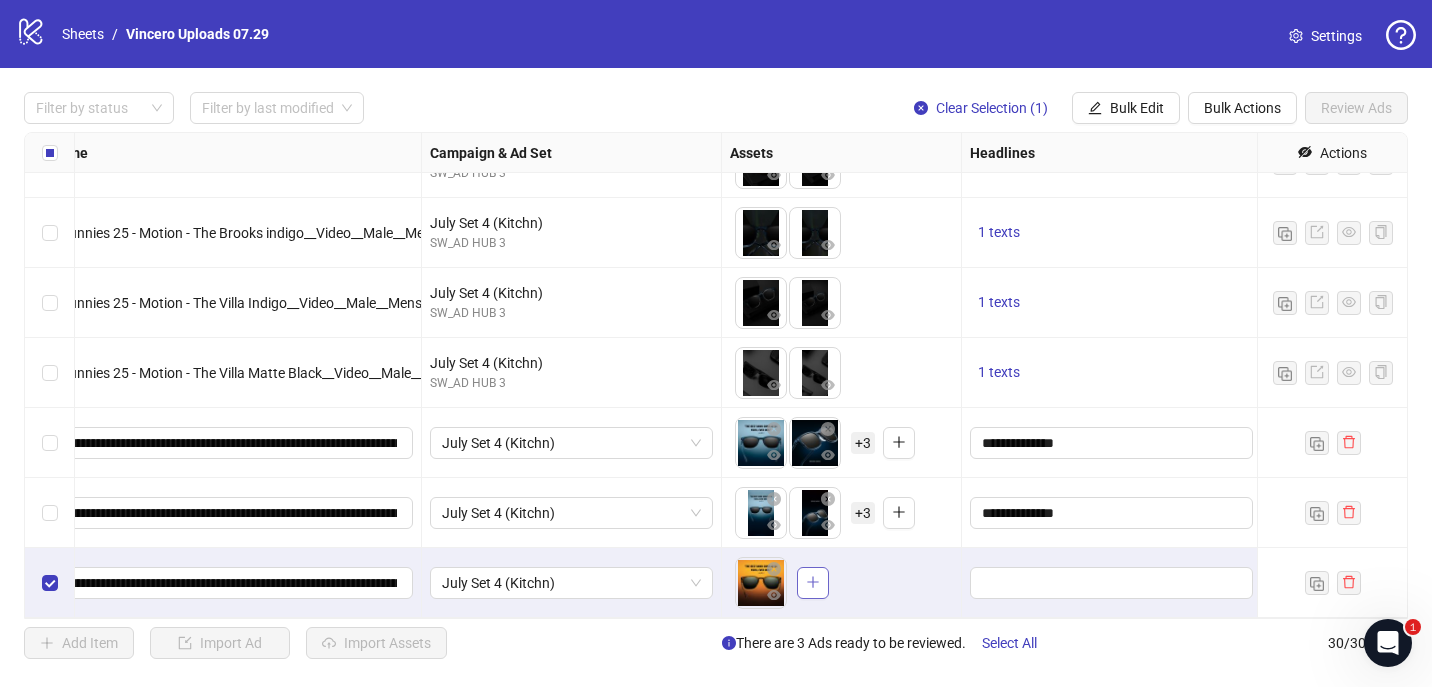click 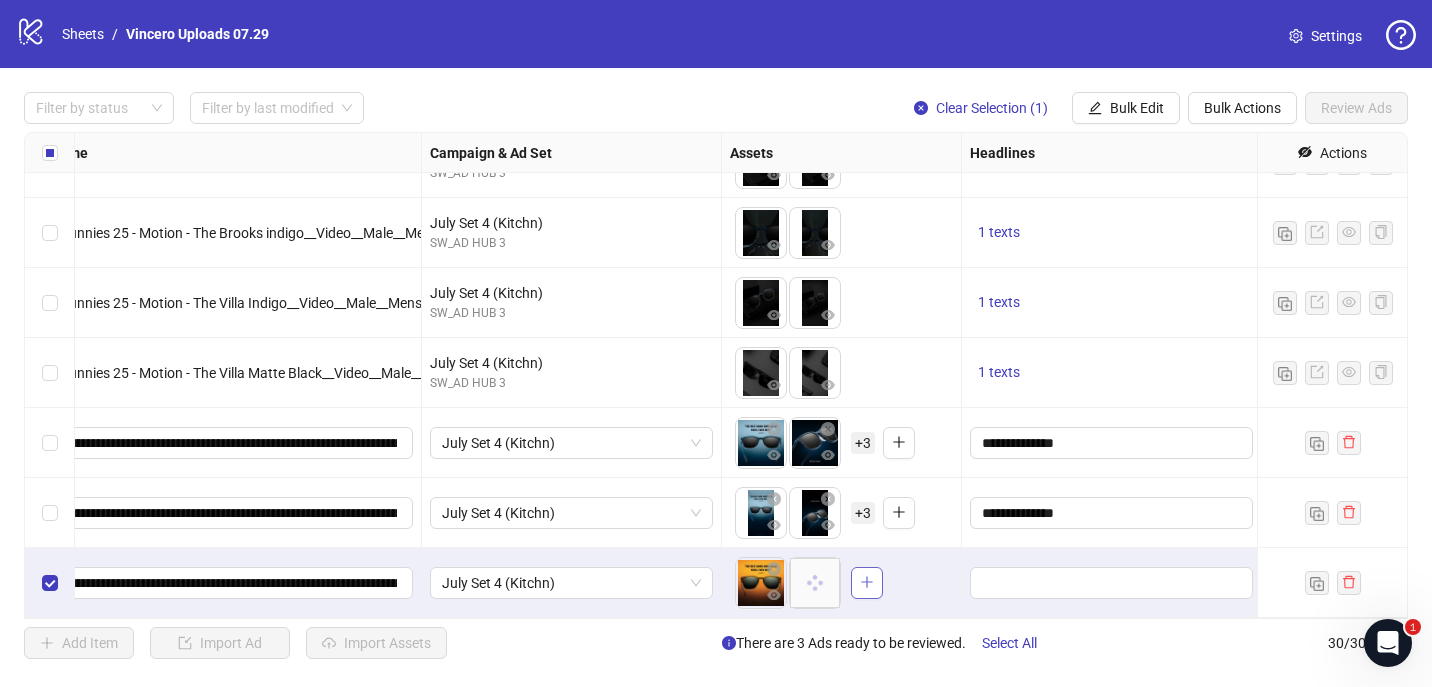 click on "logo/logo-mobile Sheets / Vincero Uploads 07.29 Settings   Filter by status Filter by last modified Clear Selection (1) Bulk Edit Bulk Actions Review Ads Ad Format Ad Name Campaign & Ad Set Assets Headlines Primary Texts Destination URL Call to Action Actions Single video Splitscreen Sunnies Slideshow - Golf Brooks Indigo Rough 9x16 July Set 4 (Kitchn) SW_AD HUB 3
To pick up a draggable item, press the space bar.
While dragging, use the arrow keys to move the item.
Press space again to drop the item in its new position, or press escape to cancel.
1 texts 1 texts https://vincerocollective.com/products/the-brooks-indigo-1 Single video New Sunnies 25 - Motion - Echo Sandalwood__Video__Male__Mens Sunglasses__08-01-2025 July Set 4 (Kitchn) SW_AD HUB 3
To pick up a draggable item, press the space bar.
While dragging, use the arrow keys to move the item.
Press space again to drop the item in its new position, or press escape to cancel.
1 texts 1 texts Single video July Set 4 (Kitchn)" at bounding box center [716, 343] 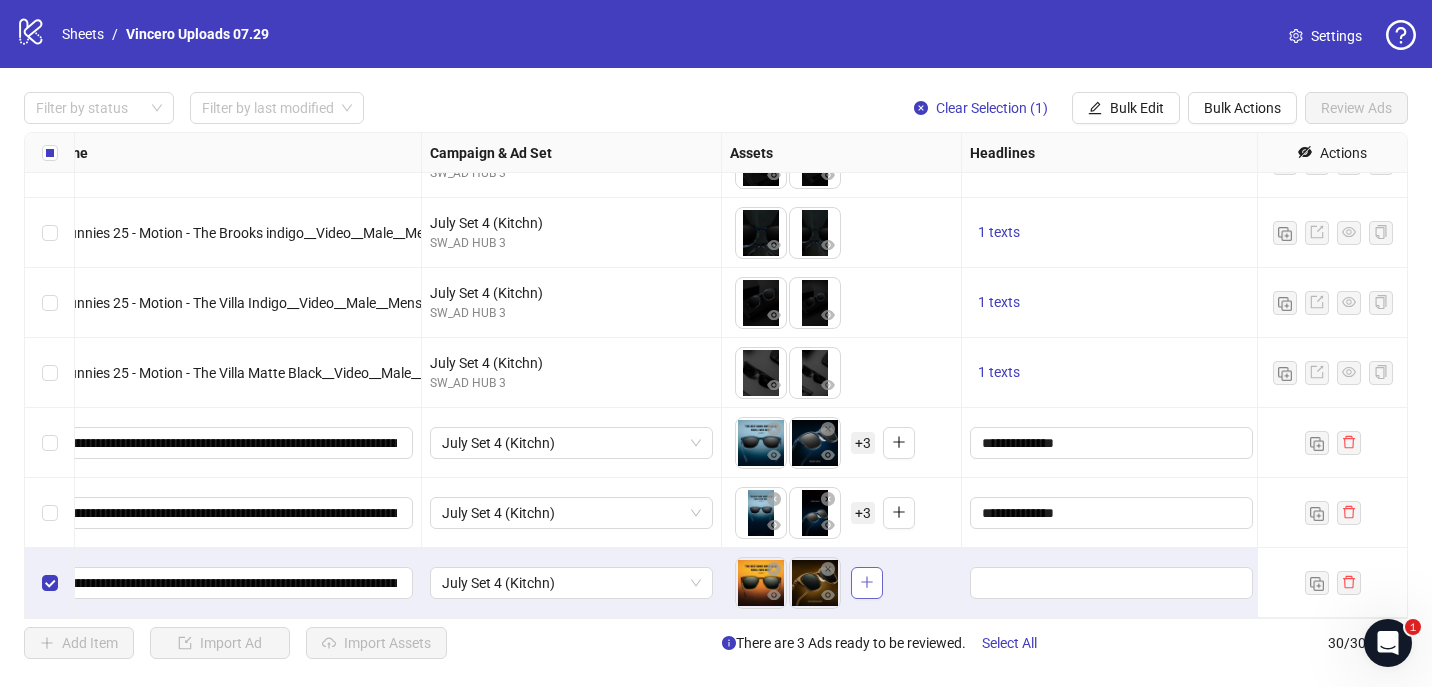 click 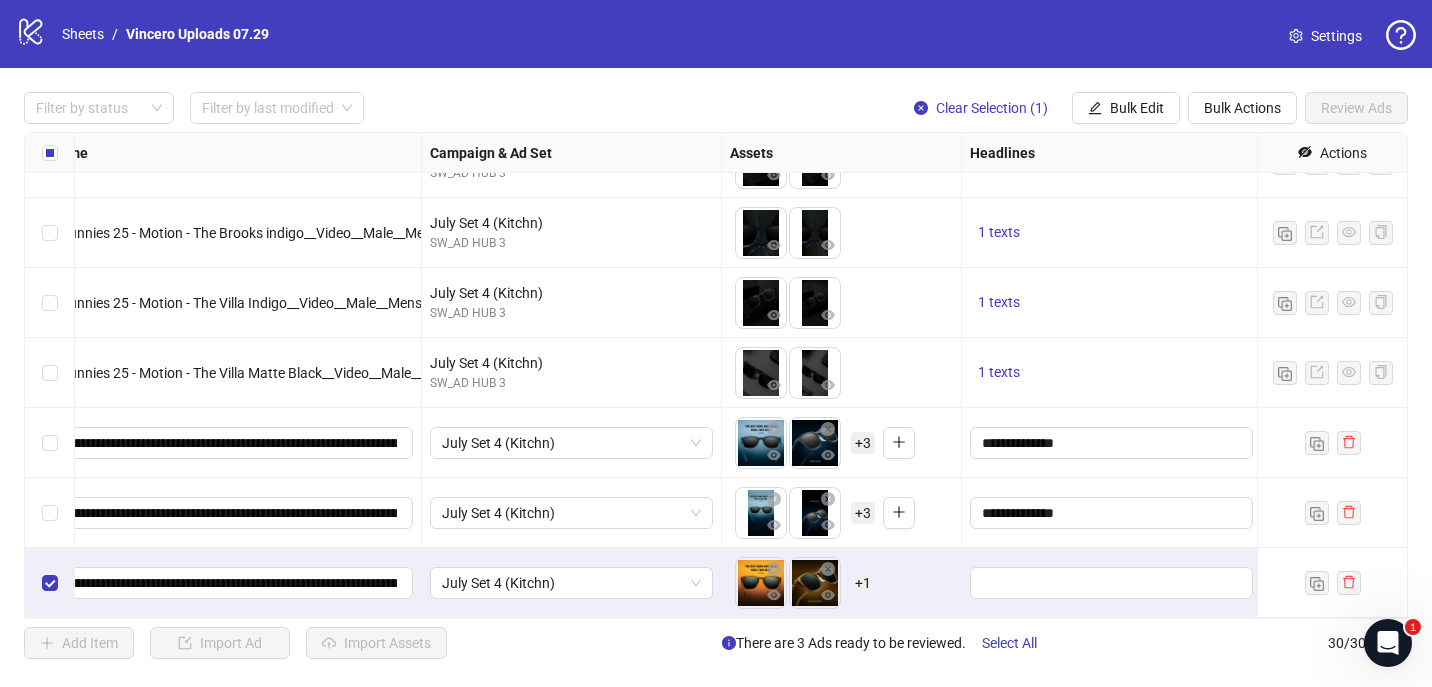click on "+ 1" at bounding box center (863, 583) 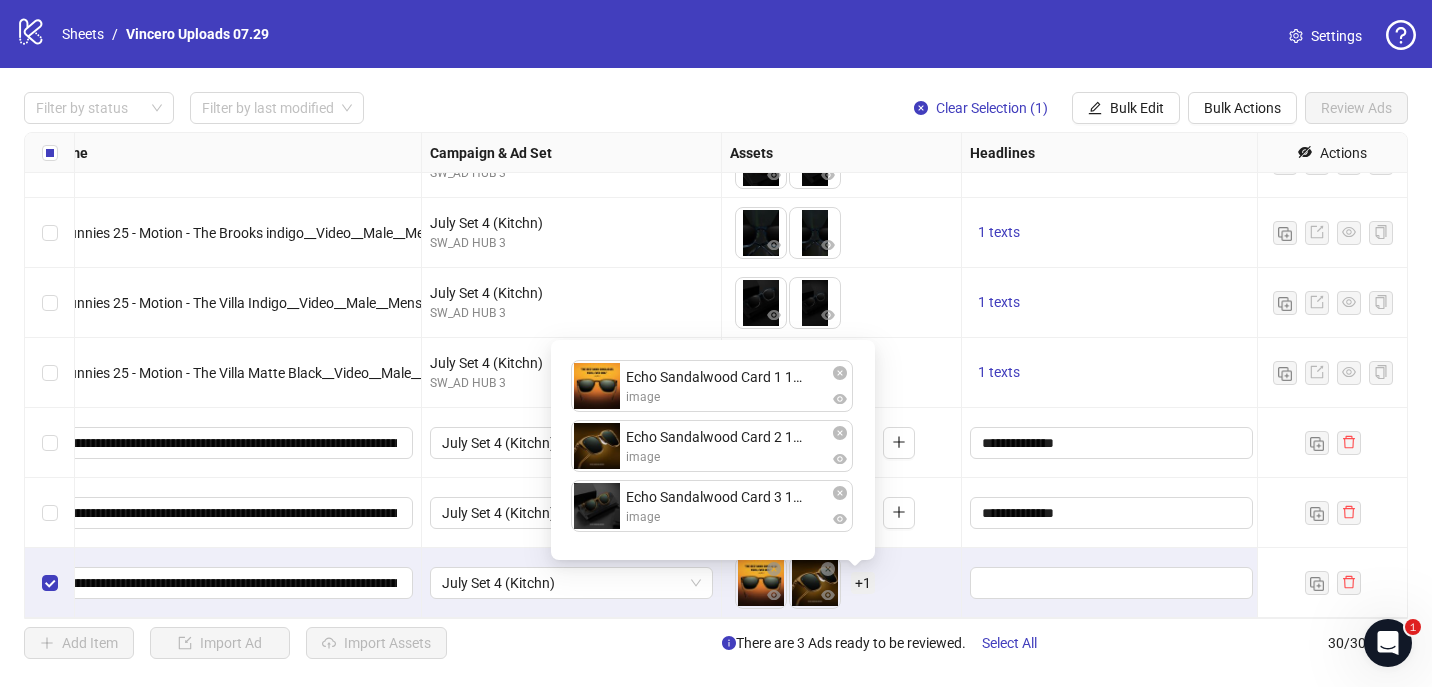 click on "To pick up a draggable item, press the space bar.
While dragging, use the arrow keys to move the item.
Press space again to drop the item in its new position, or press escape to cancel.
Draggable item 42a2b410-3975-48e7-b3a2-720e74ea90e5 was dropped over droppable area 42a2b410-3975-48e7-b3a2-720e74ea90e5 + 1" at bounding box center [841, 583] 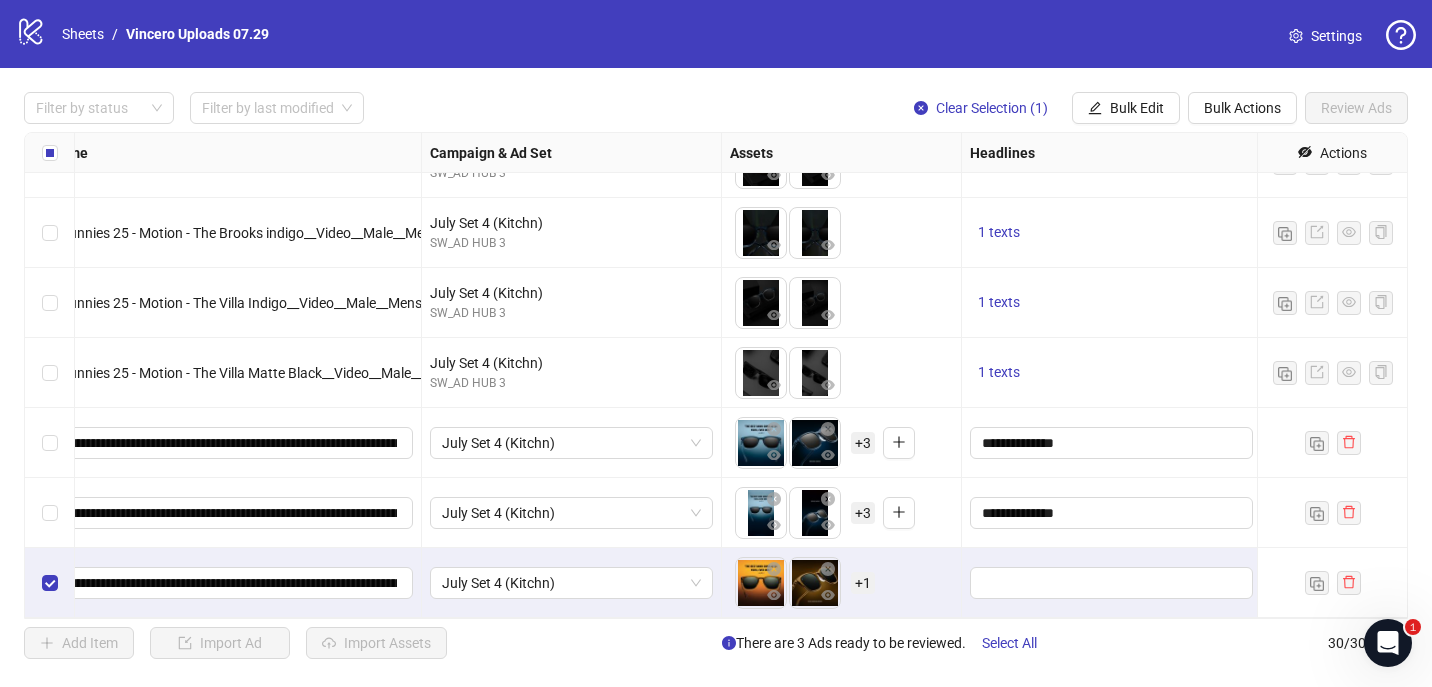 click on "To pick up a draggable item, press the space bar.
While dragging, use the arrow keys to move the item.
Press space again to drop the item in its new position, or press escape to cancel.
Draggable item 42a2b410-3975-48e7-b3a2-720e74ea90e5 was dropped over droppable area 42a2b410-3975-48e7-b3a2-720e74ea90e5 + 1" at bounding box center (841, 583) 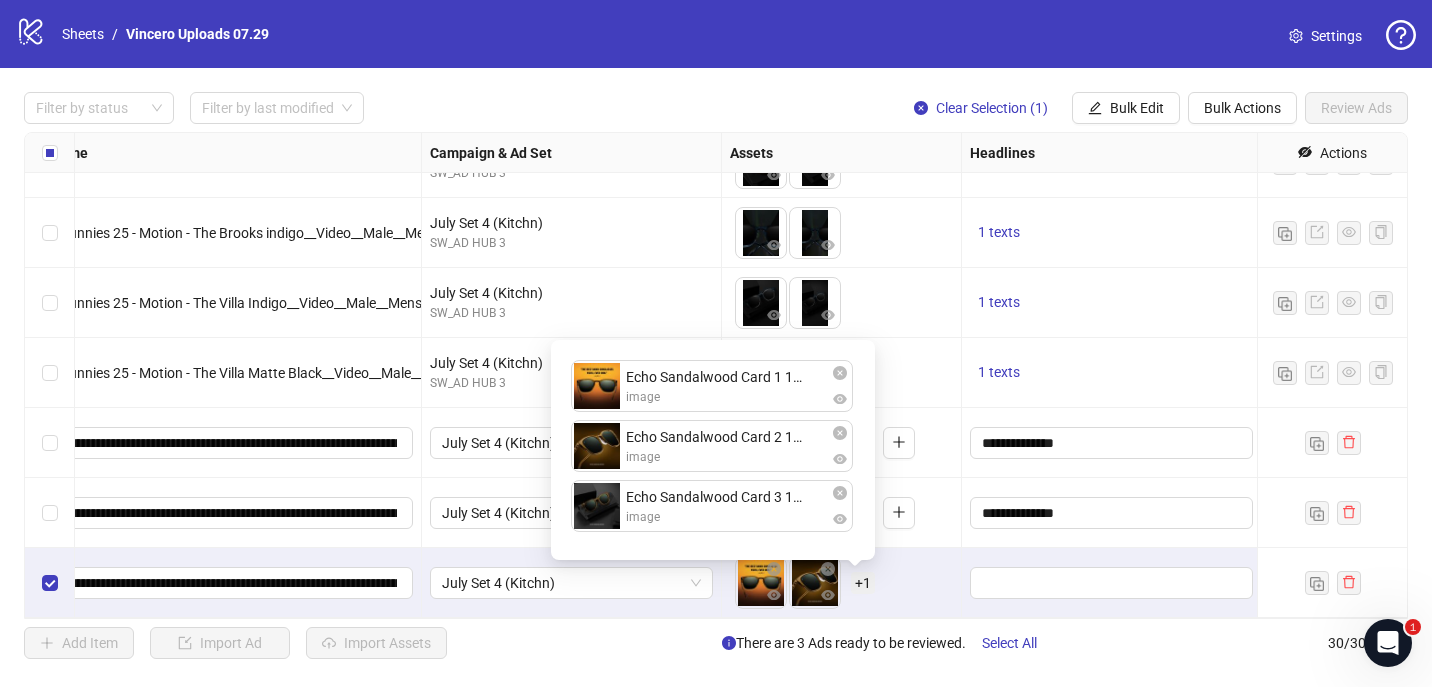 click on "To pick up a draggable item, press the space bar.
While dragging, use the arrow keys to move the item.
Press space again to drop the item in its new position, or press escape to cancel.
Draggable item 42a2b410-3975-48e7-b3a2-720e74ea90e5 was dropped over droppable area 42a2b410-3975-48e7-b3a2-720e74ea90e5 + 1" at bounding box center [841, 583] 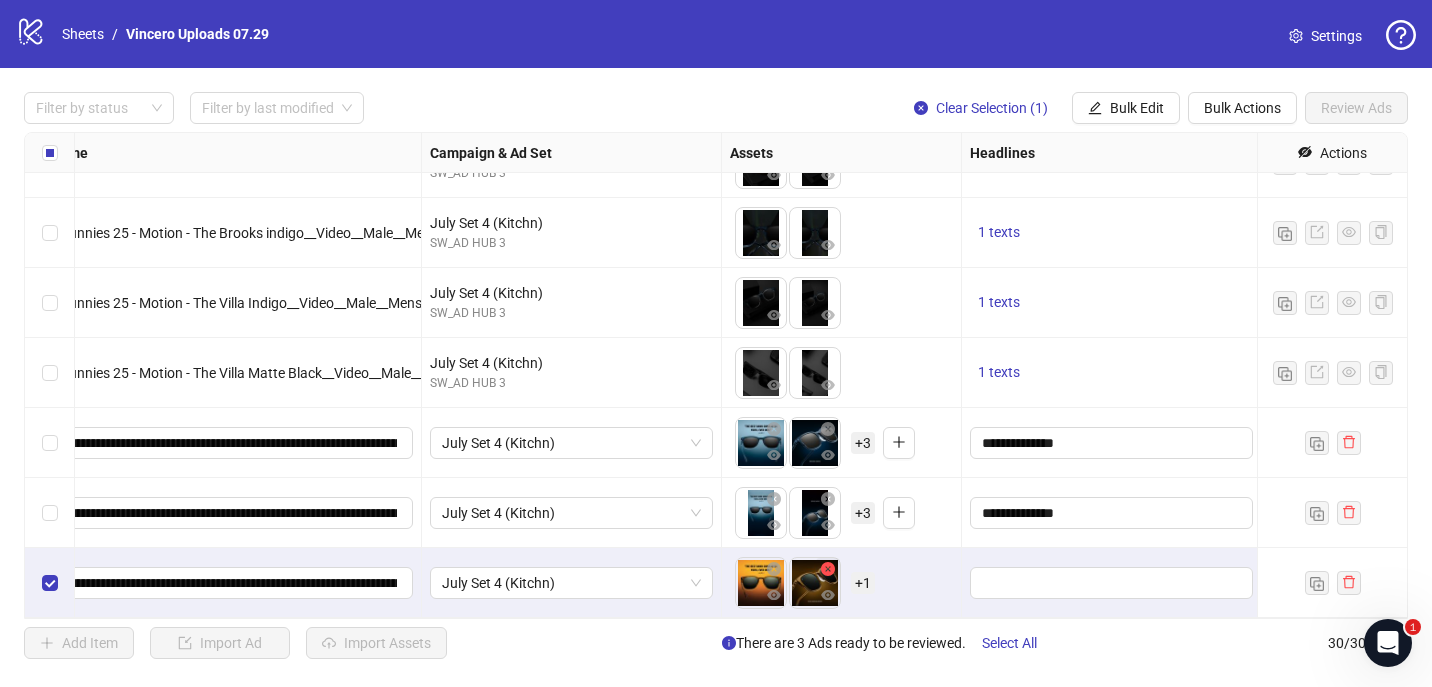 click 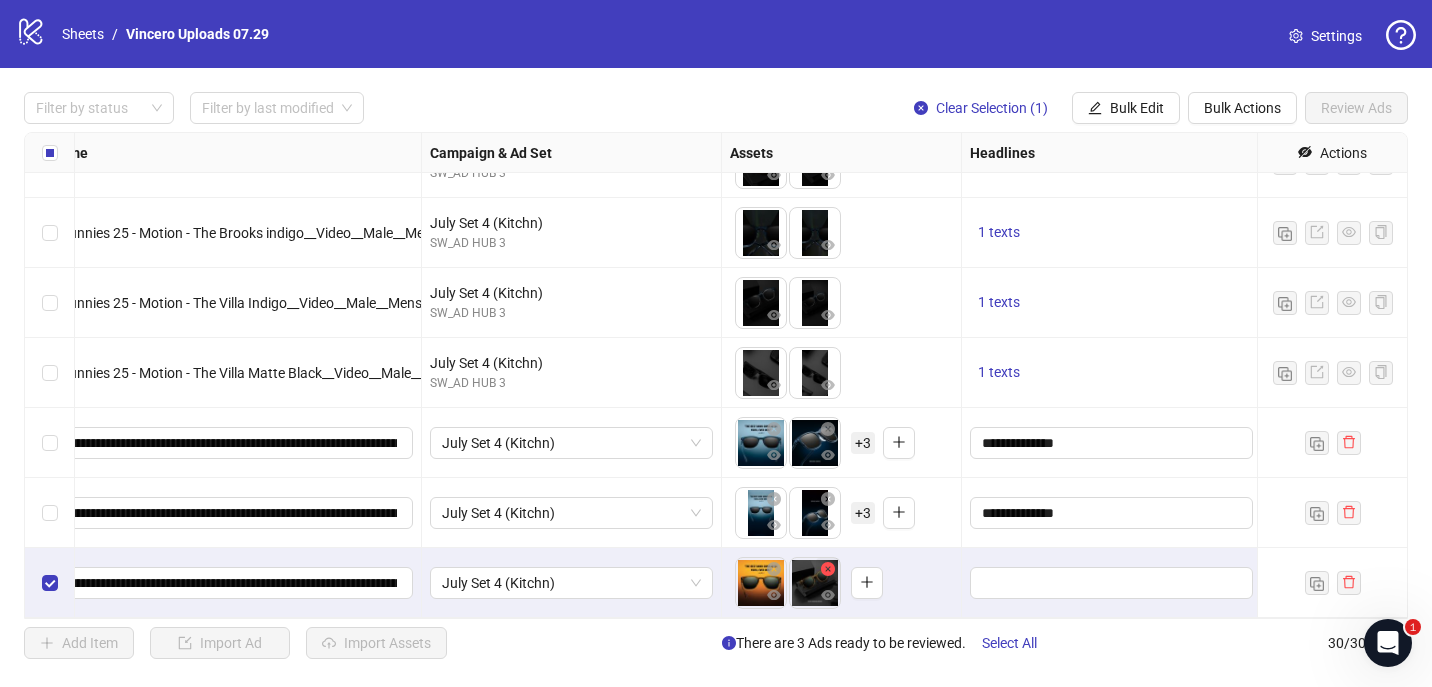 click 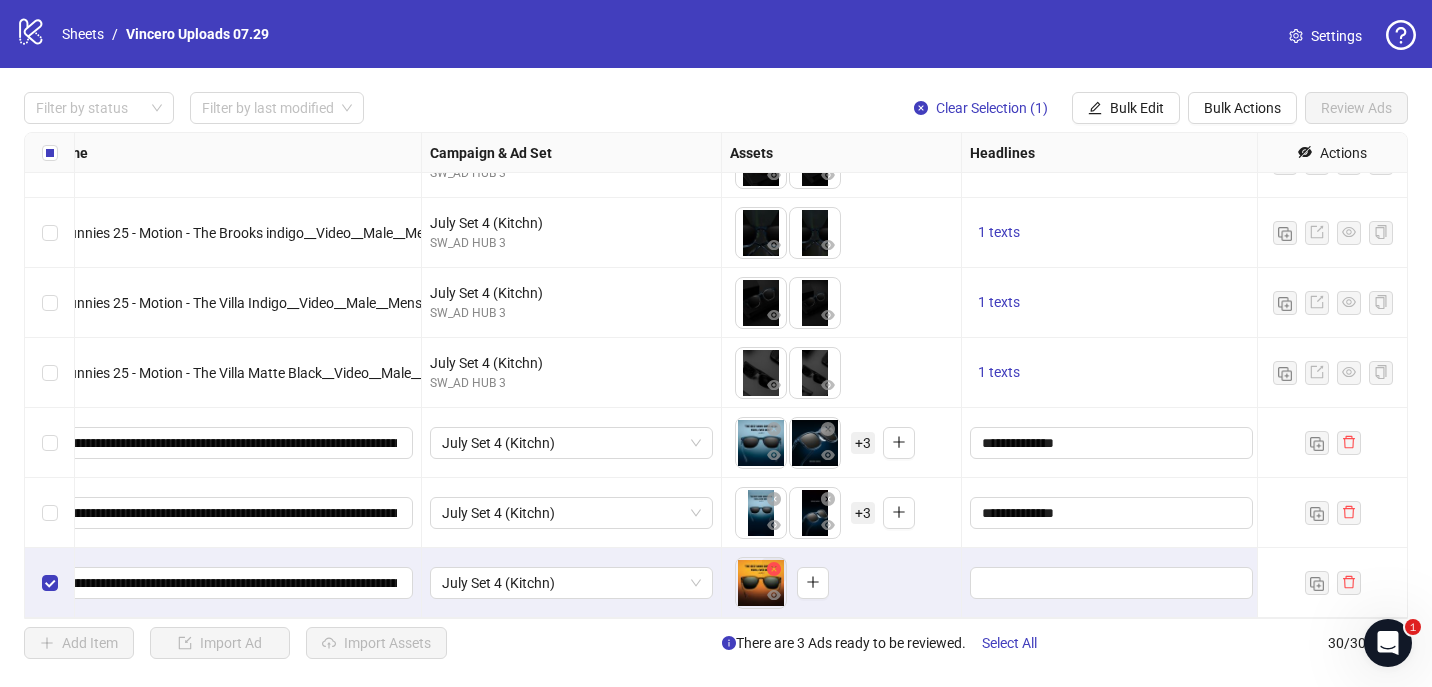 click 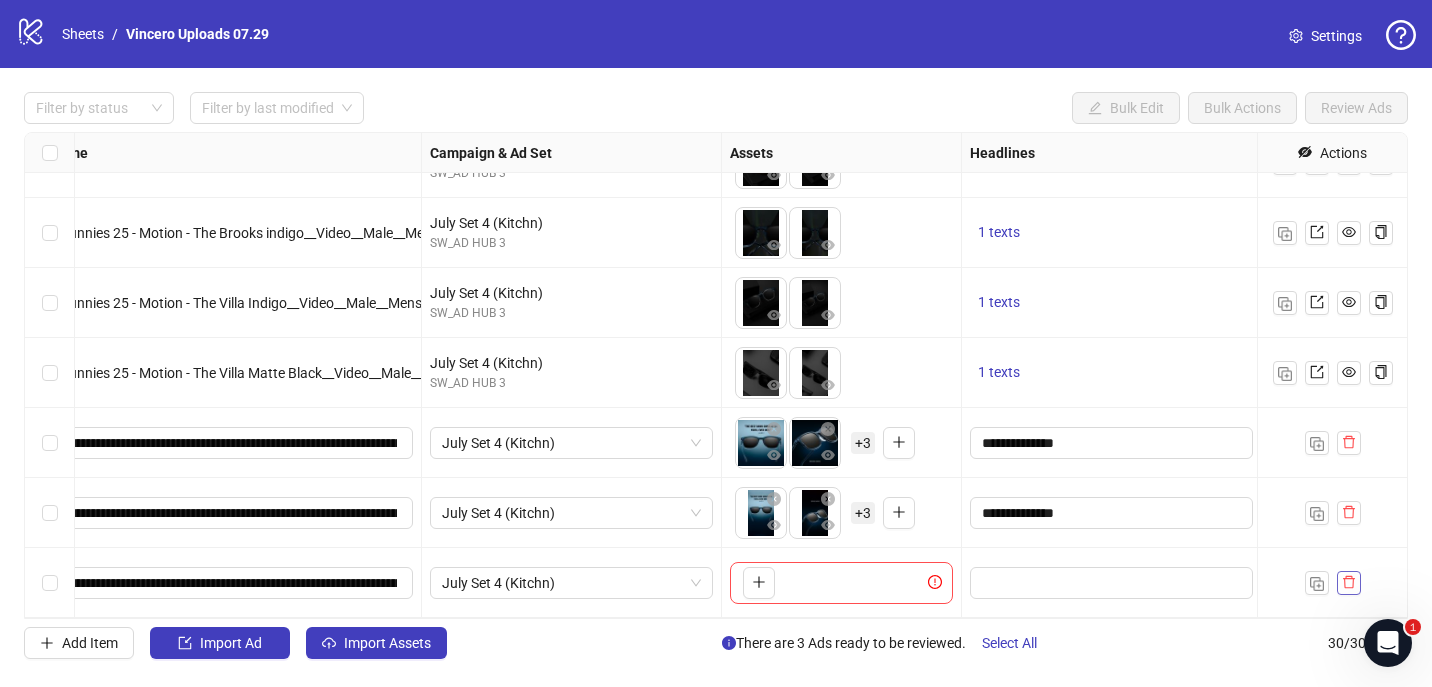 click 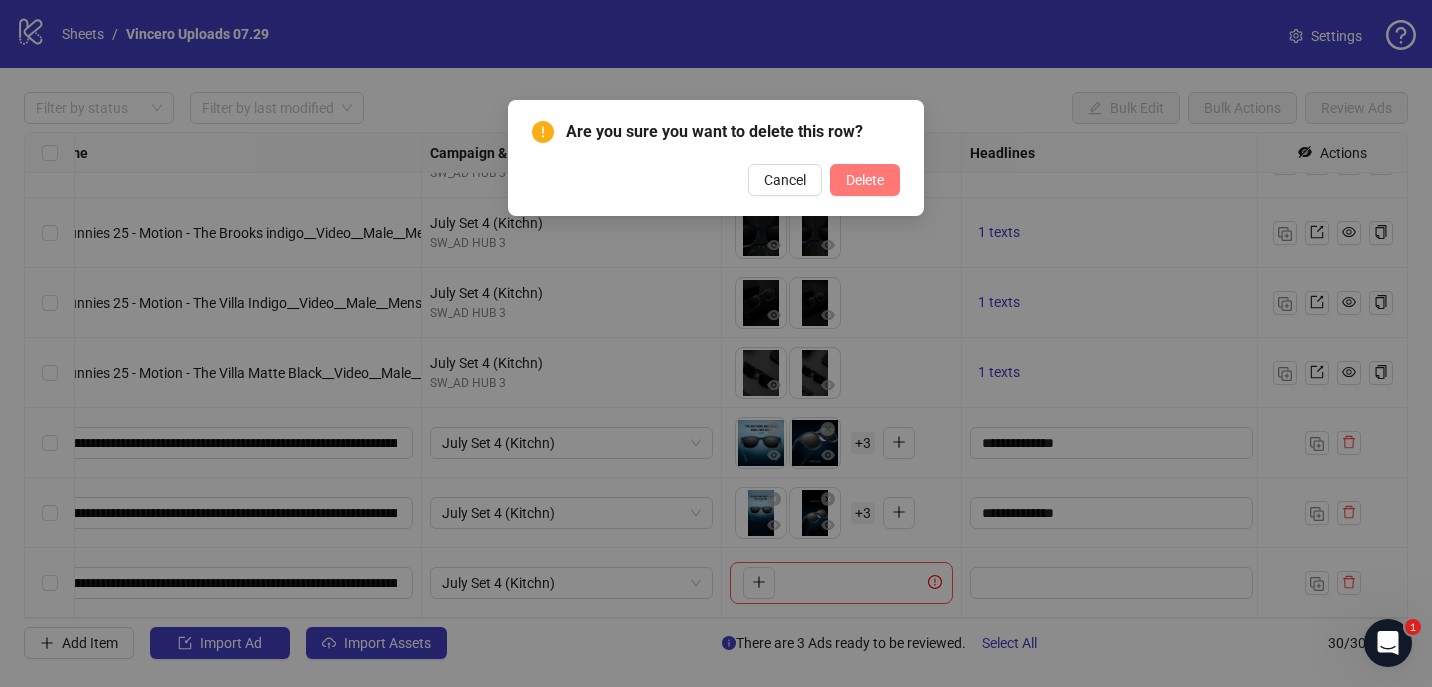 click on "Delete" at bounding box center (865, 180) 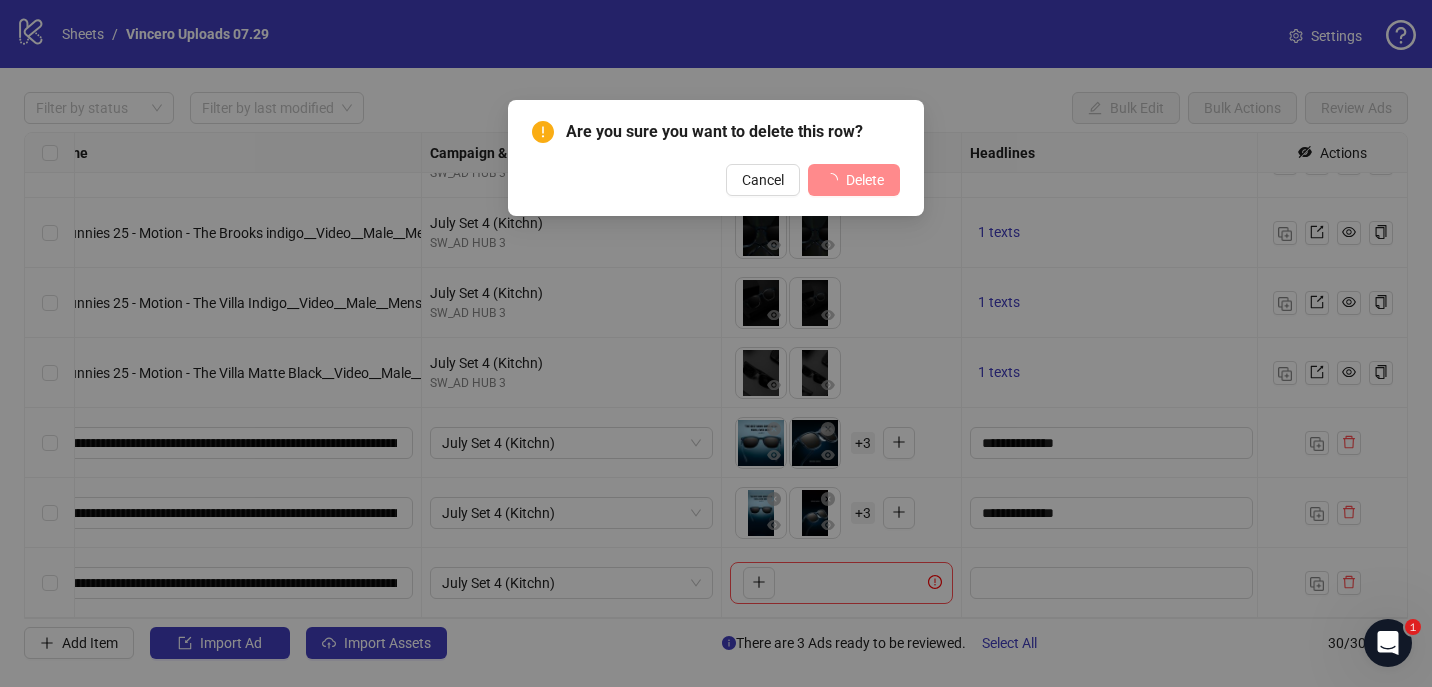scroll, scrollTop: 1585, scrollLeft: 223, axis: both 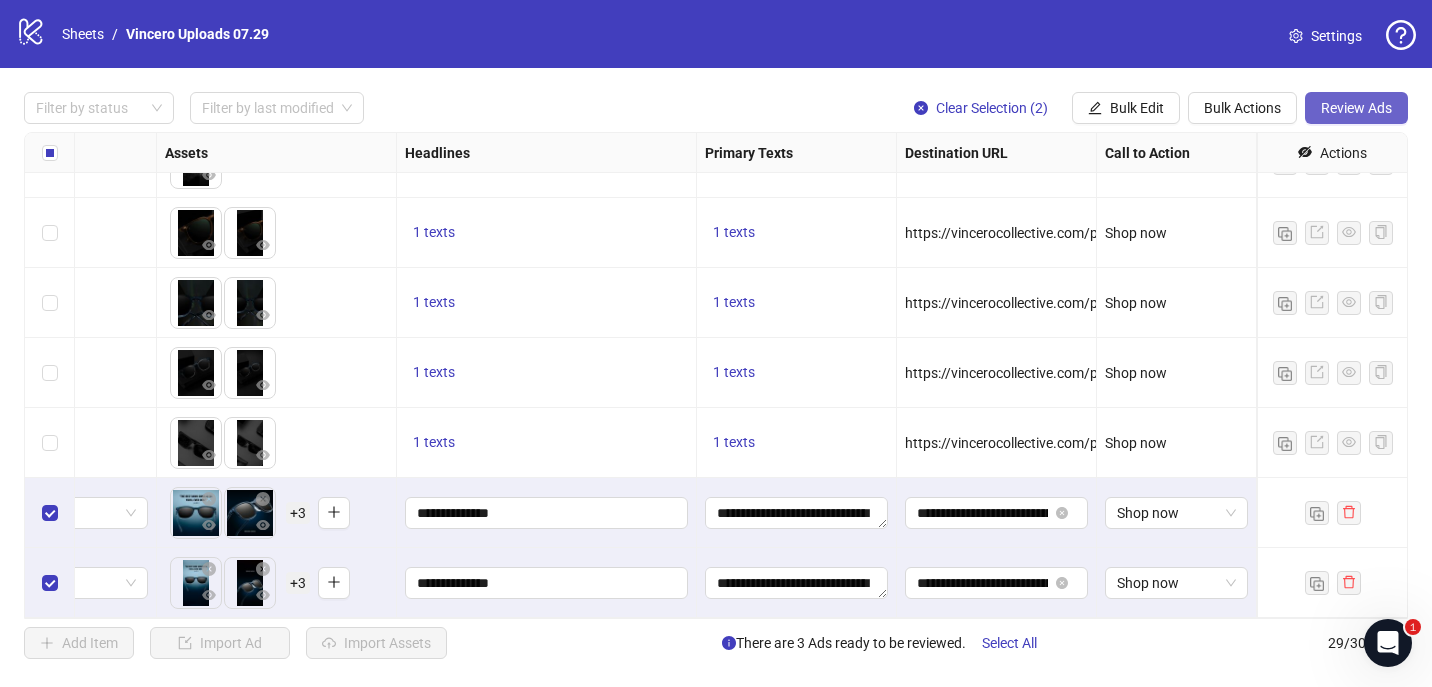 click on "Review Ads" at bounding box center [1356, 108] 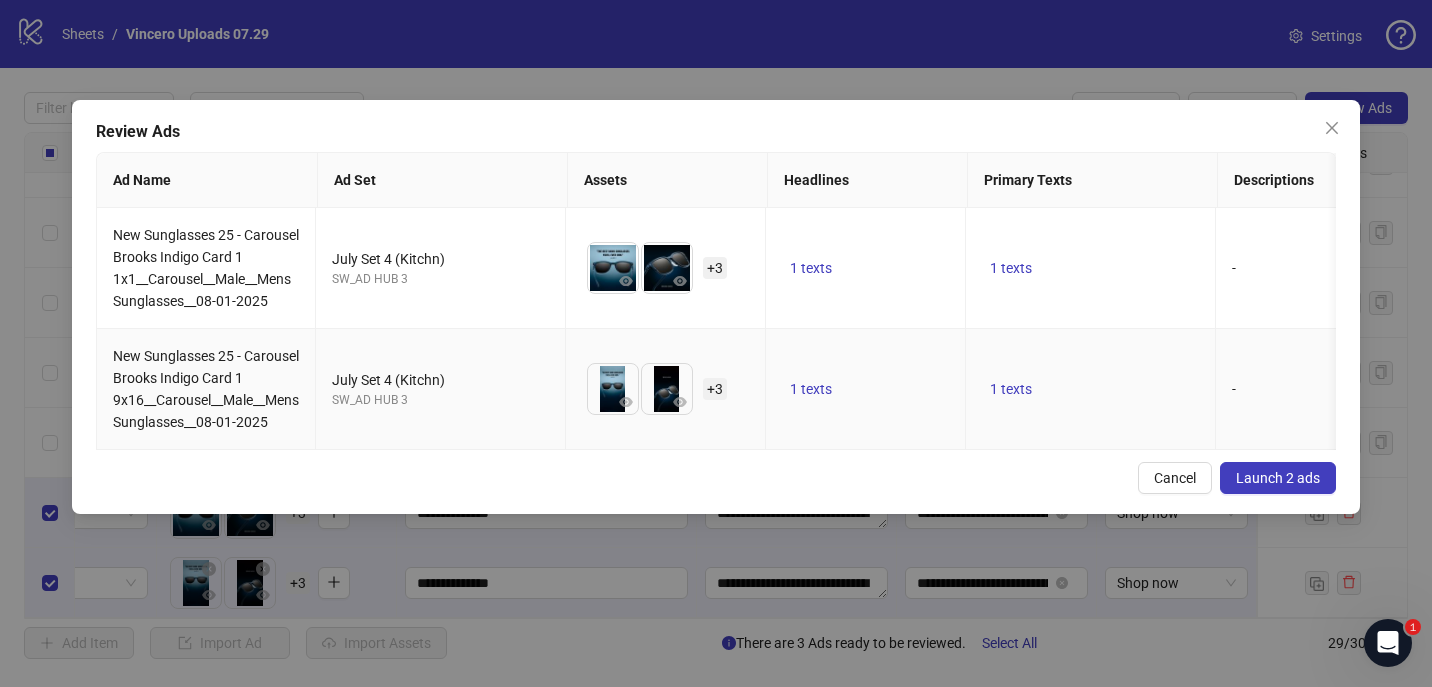 scroll, scrollTop: 0, scrollLeft: 1205, axis: horizontal 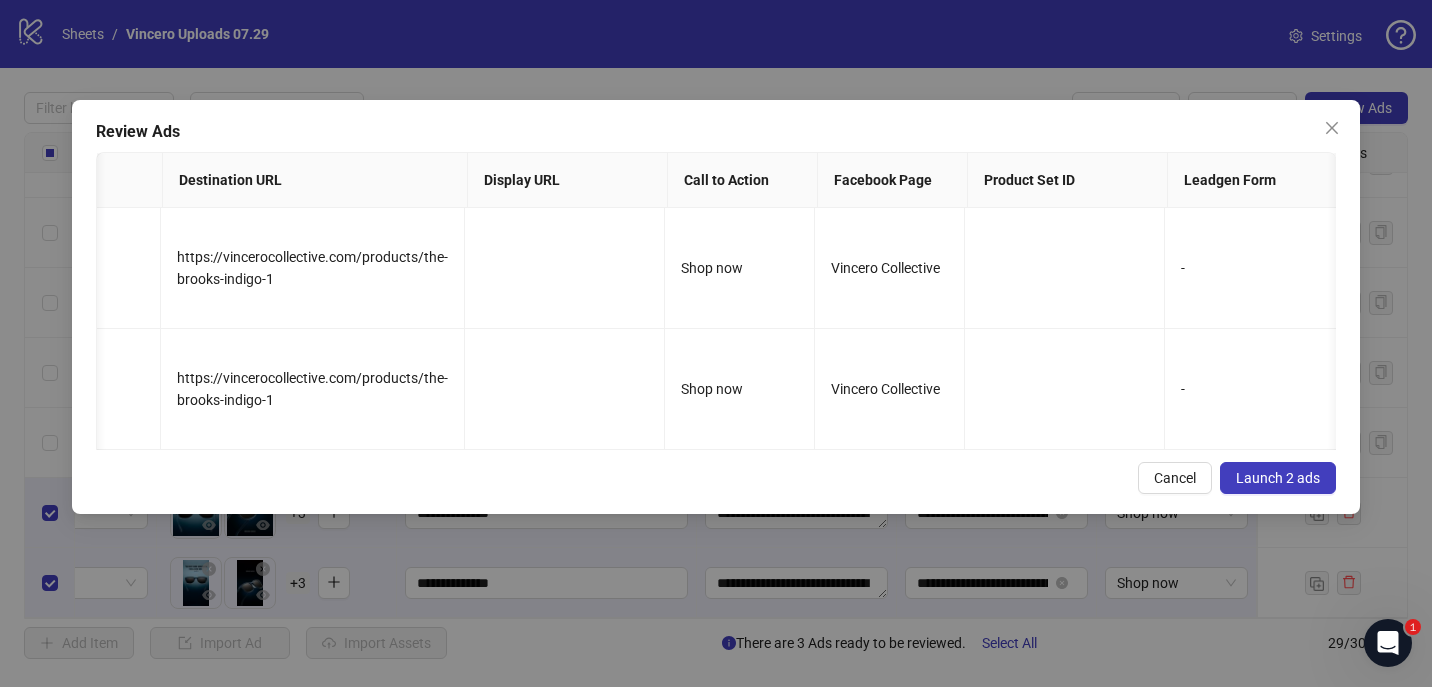 click on "Launch 2 ads" at bounding box center (1278, 478) 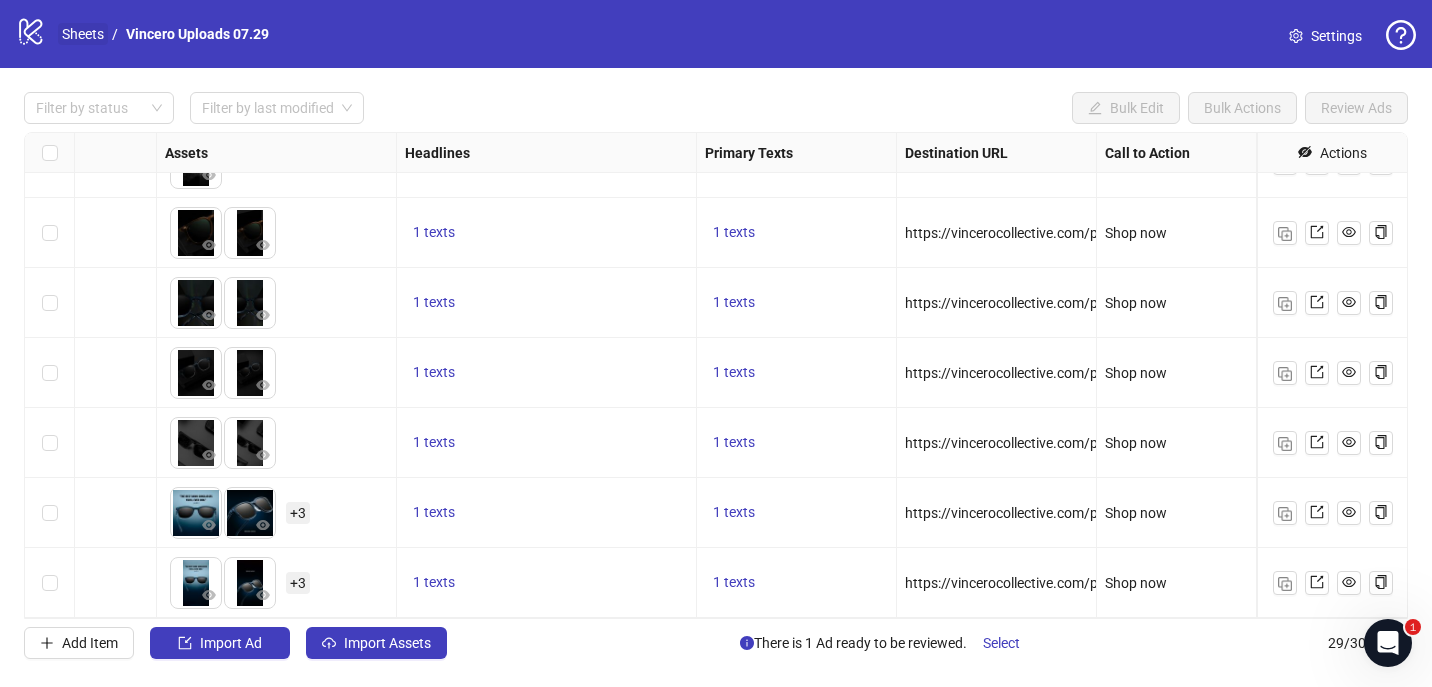 click on "Sheets" at bounding box center [83, 34] 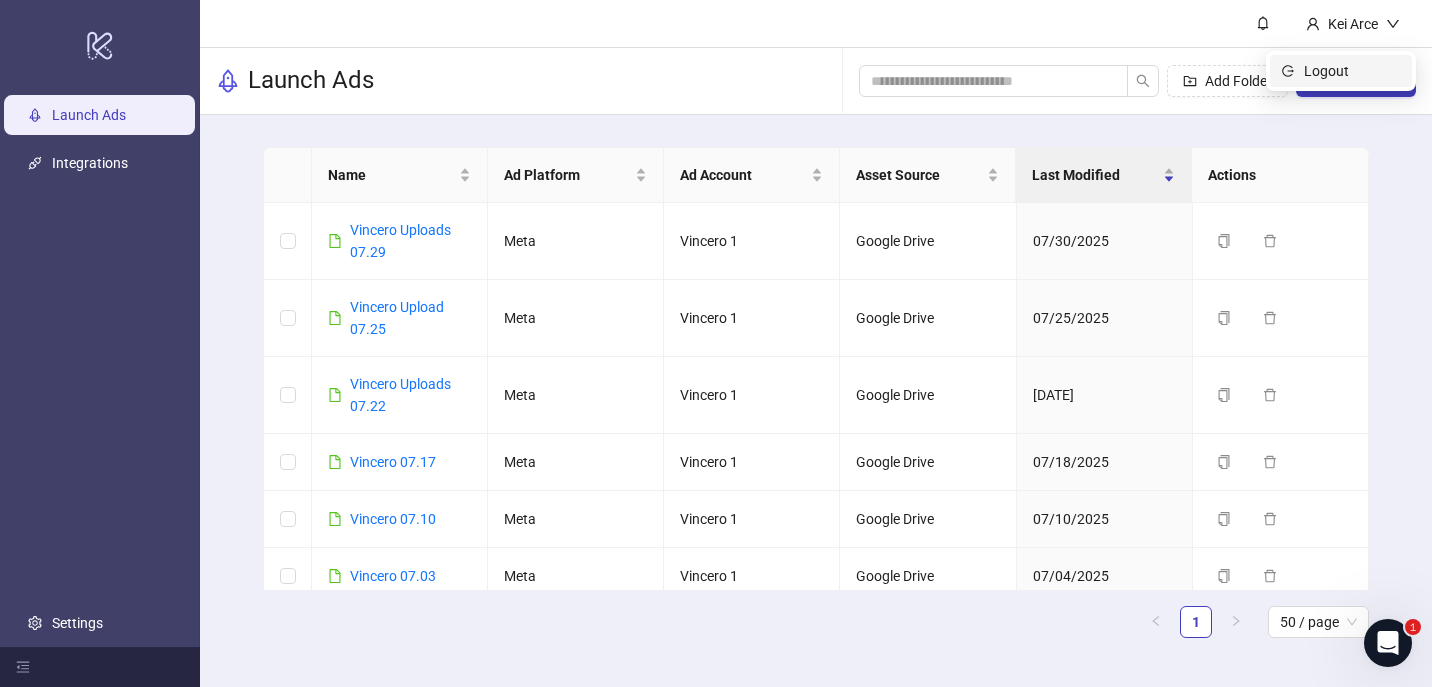 click on "Logout" at bounding box center [1352, 71] 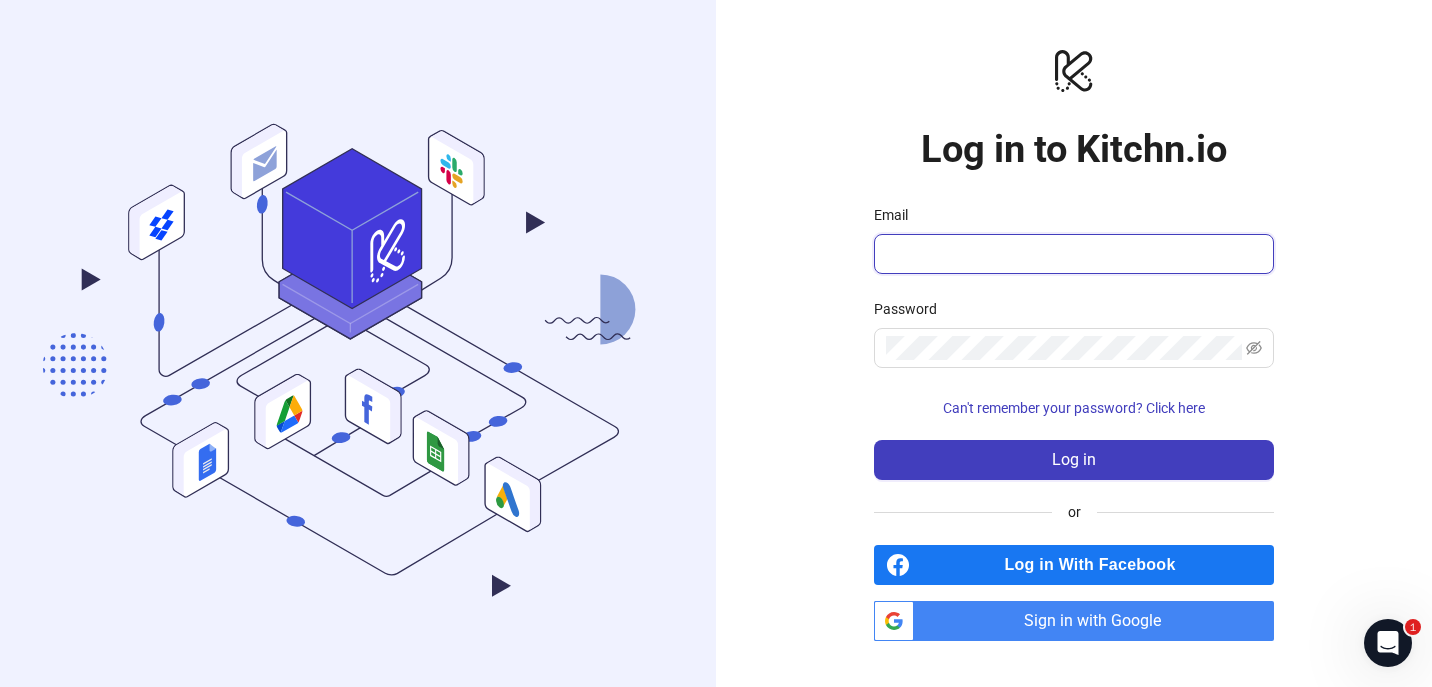 type on "**********" 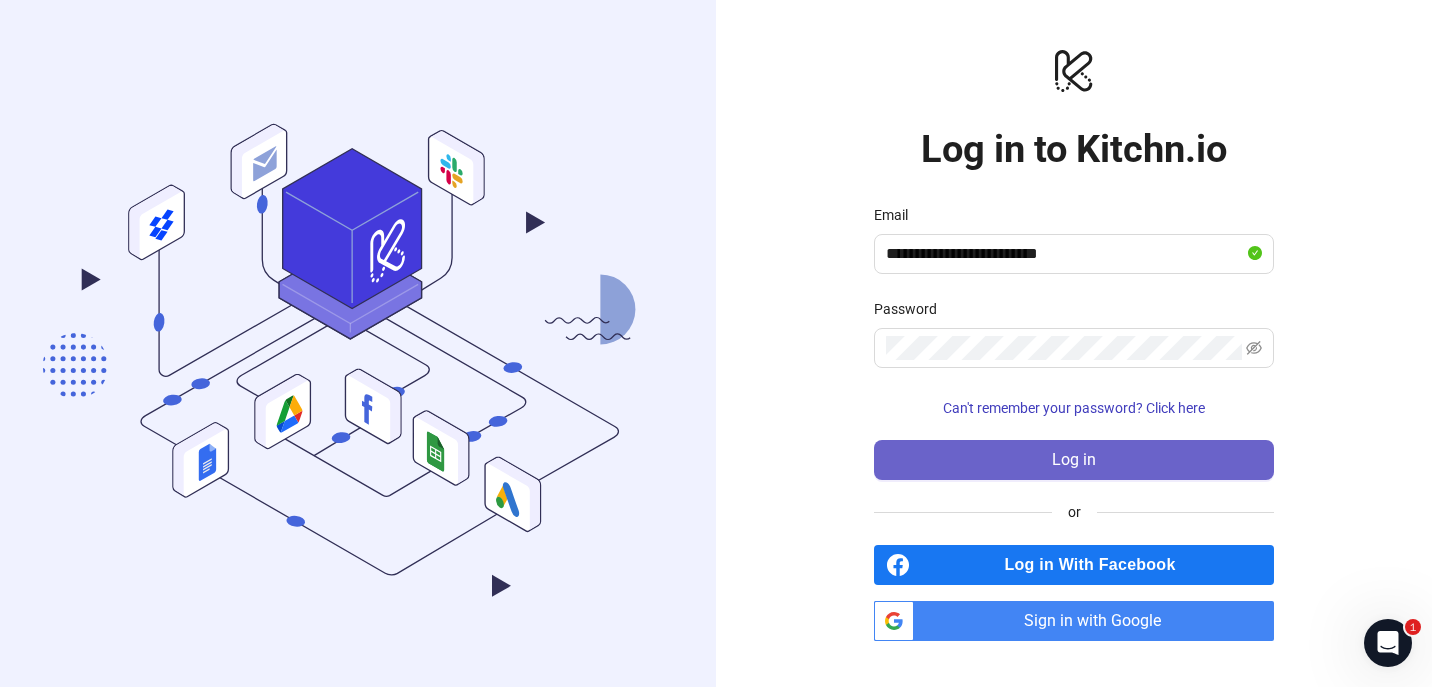 click on "Log in" at bounding box center [1074, 460] 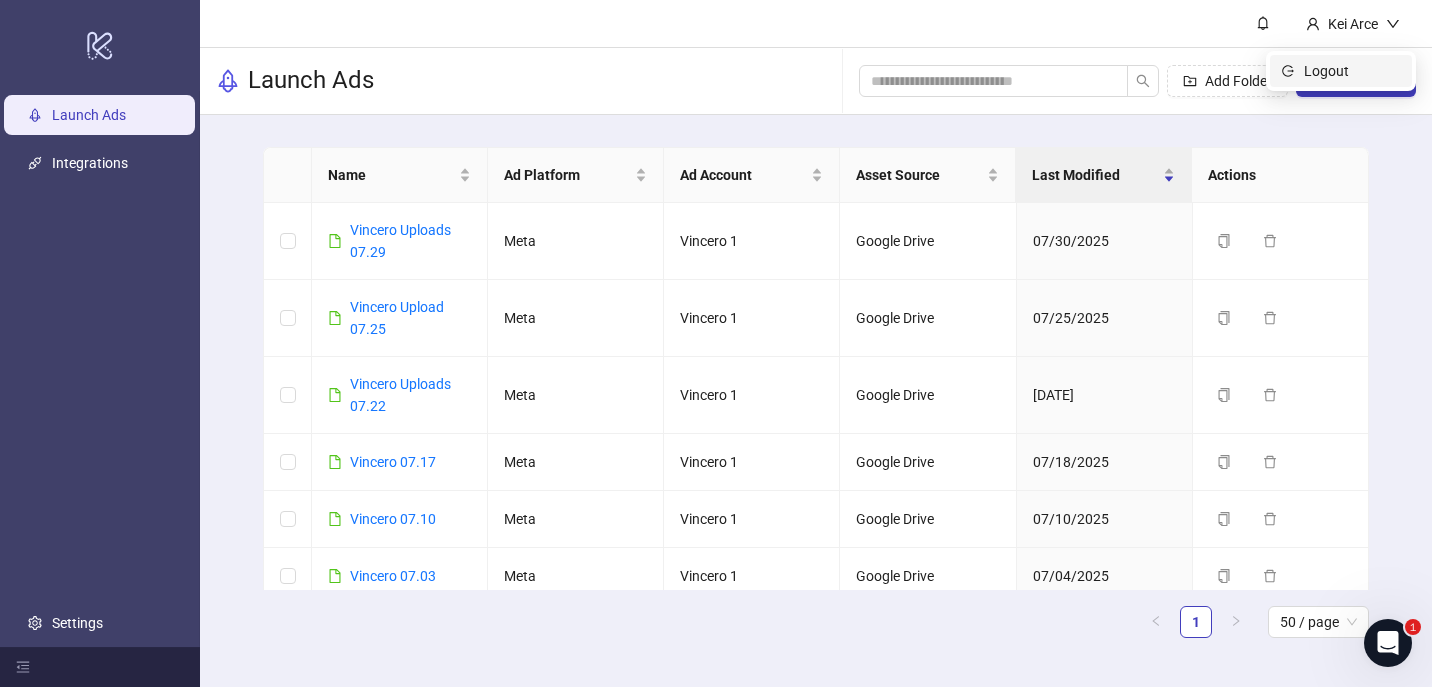 click on "Logout" at bounding box center (1341, 71) 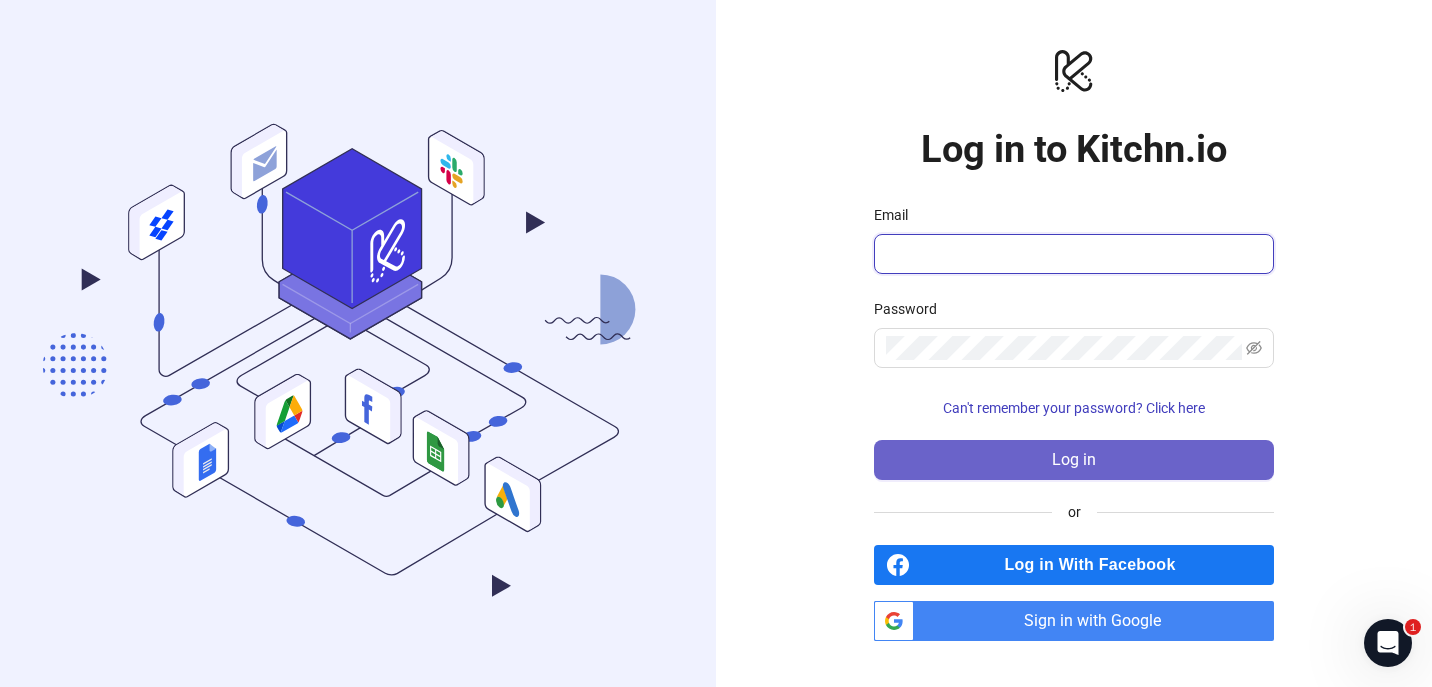 type on "**********" 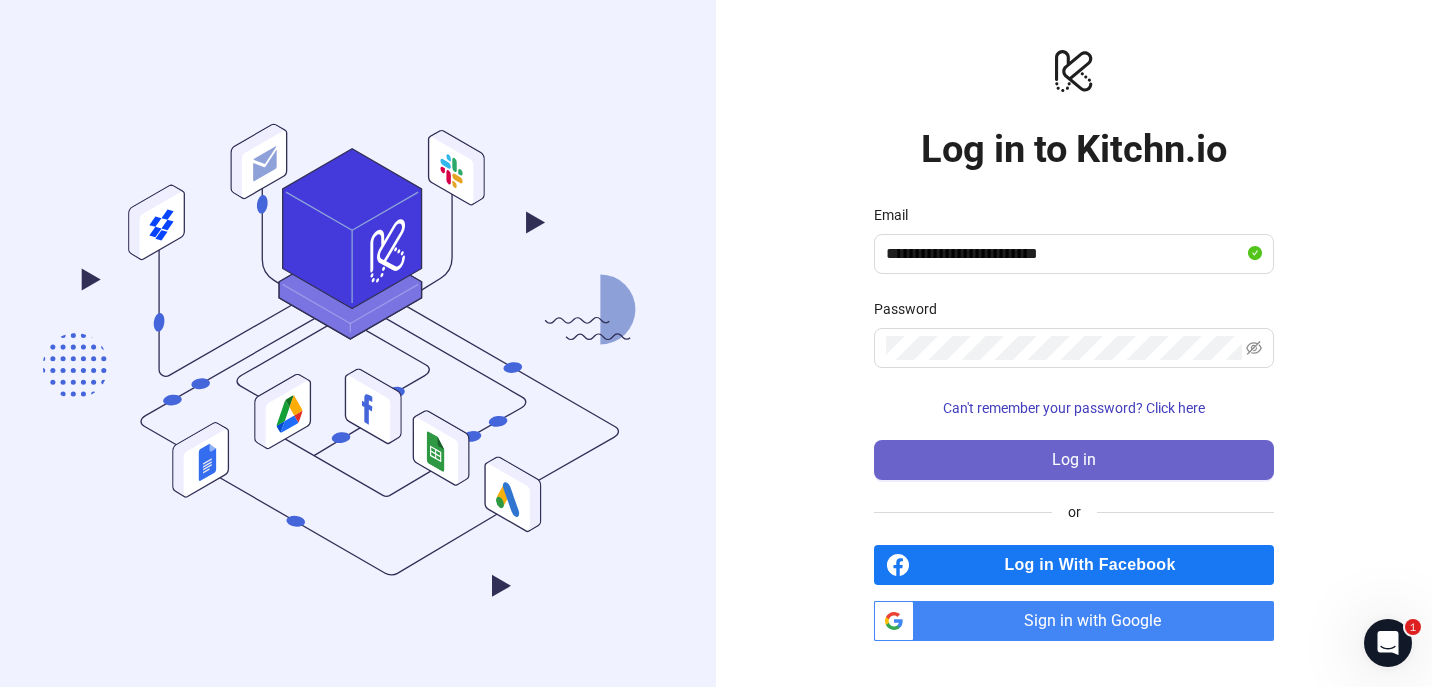 click on "Log in" at bounding box center [1074, 460] 